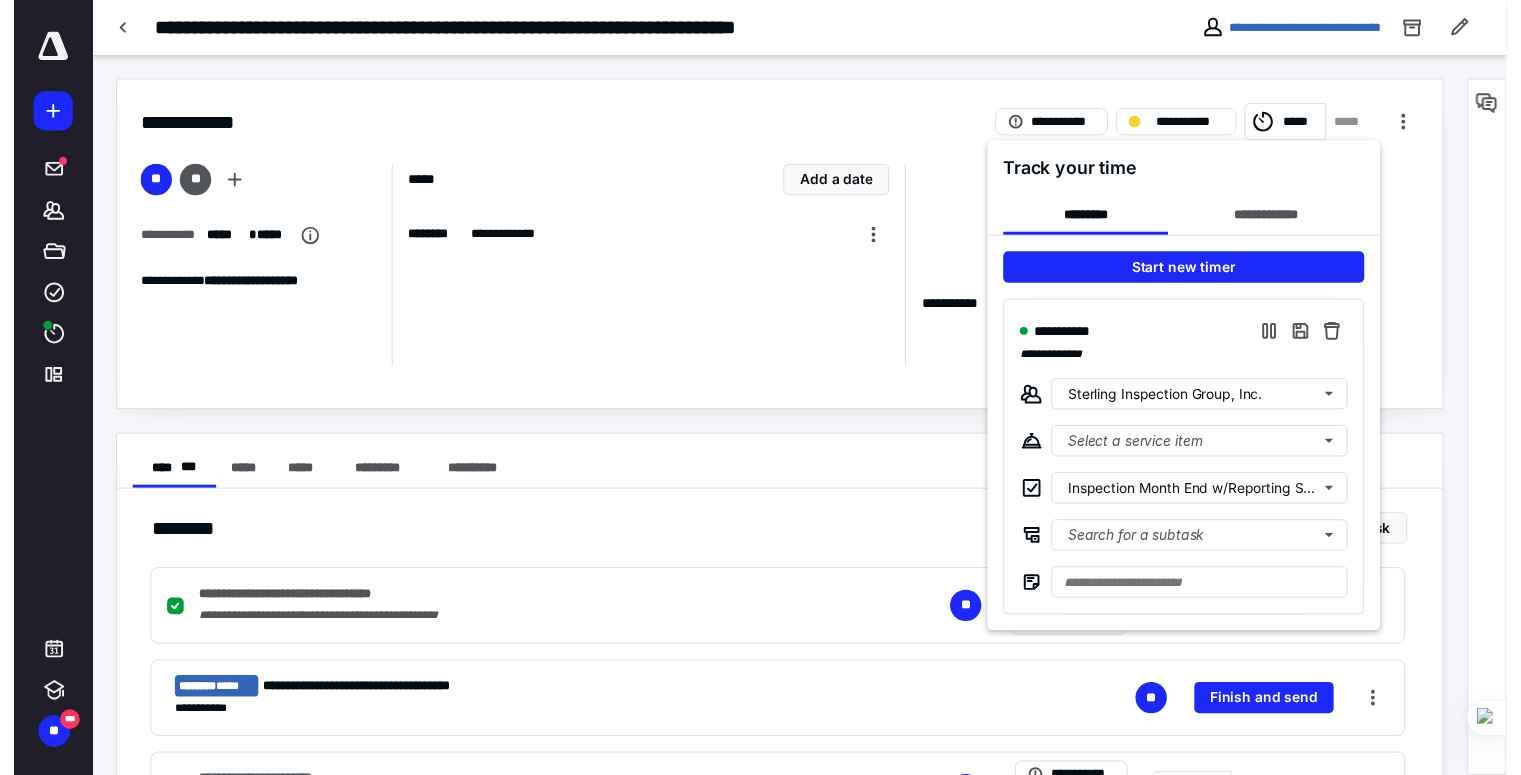 scroll, scrollTop: 0, scrollLeft: 0, axis: both 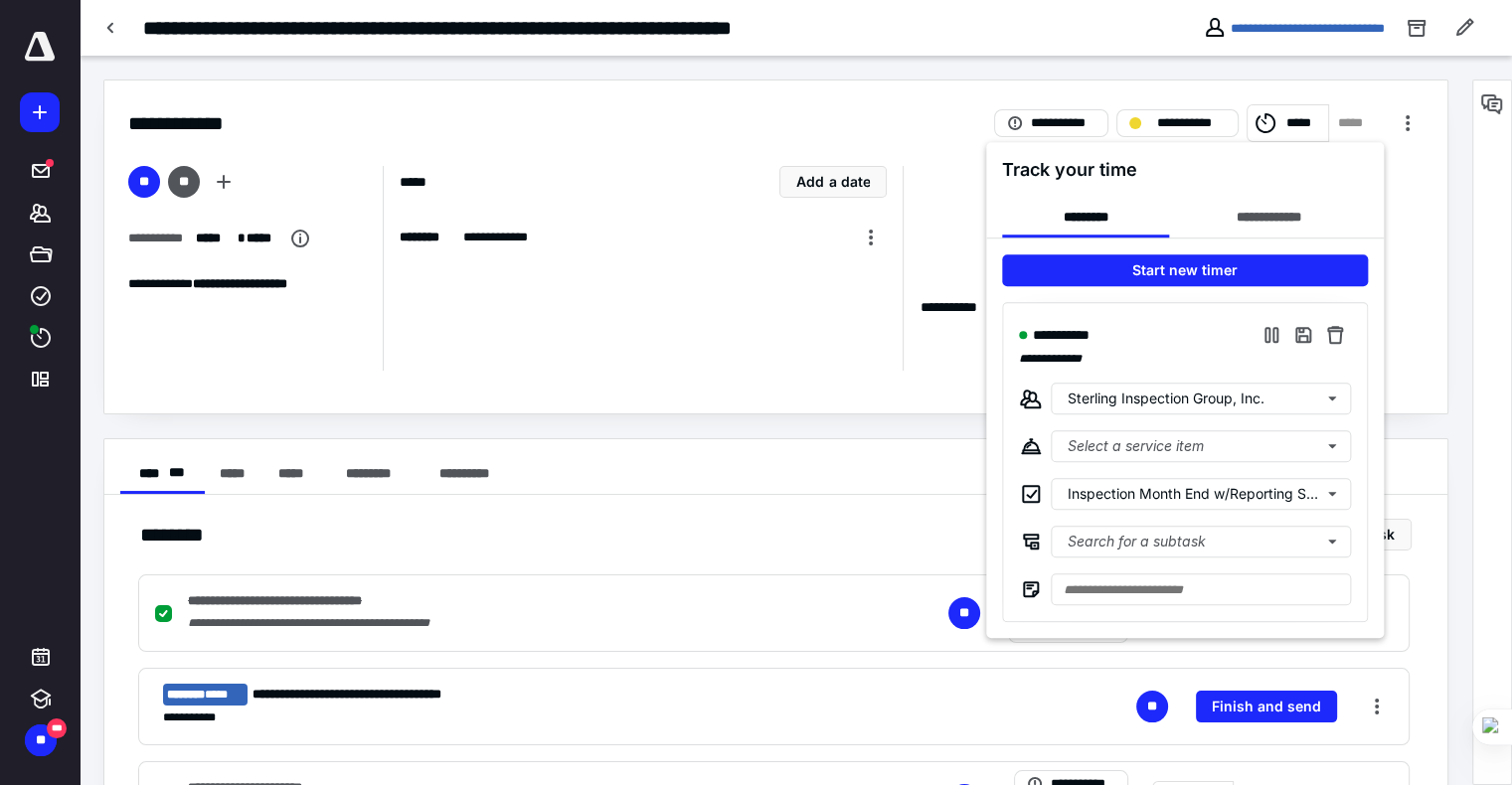 click at bounding box center (756, 392) 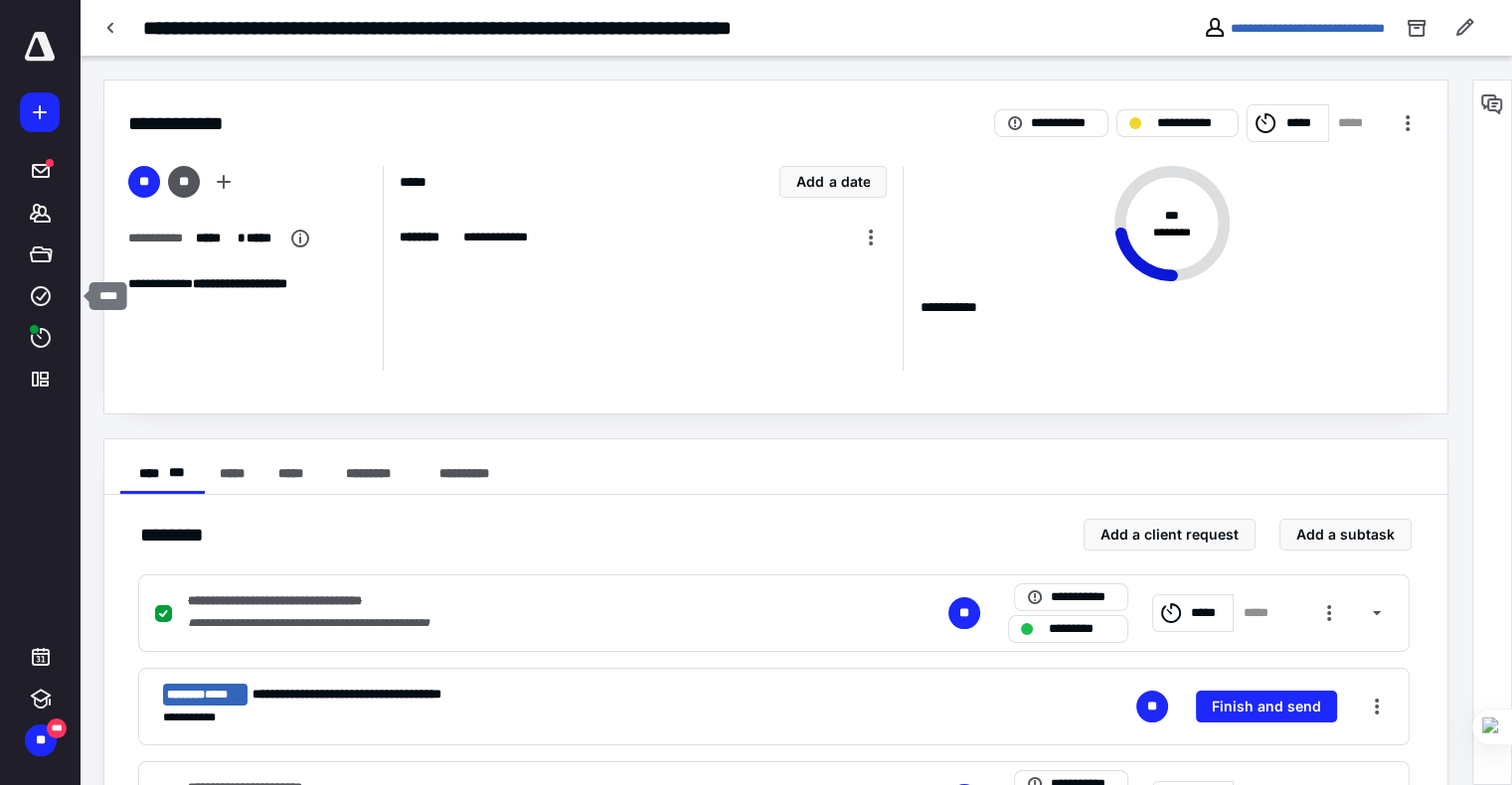 click 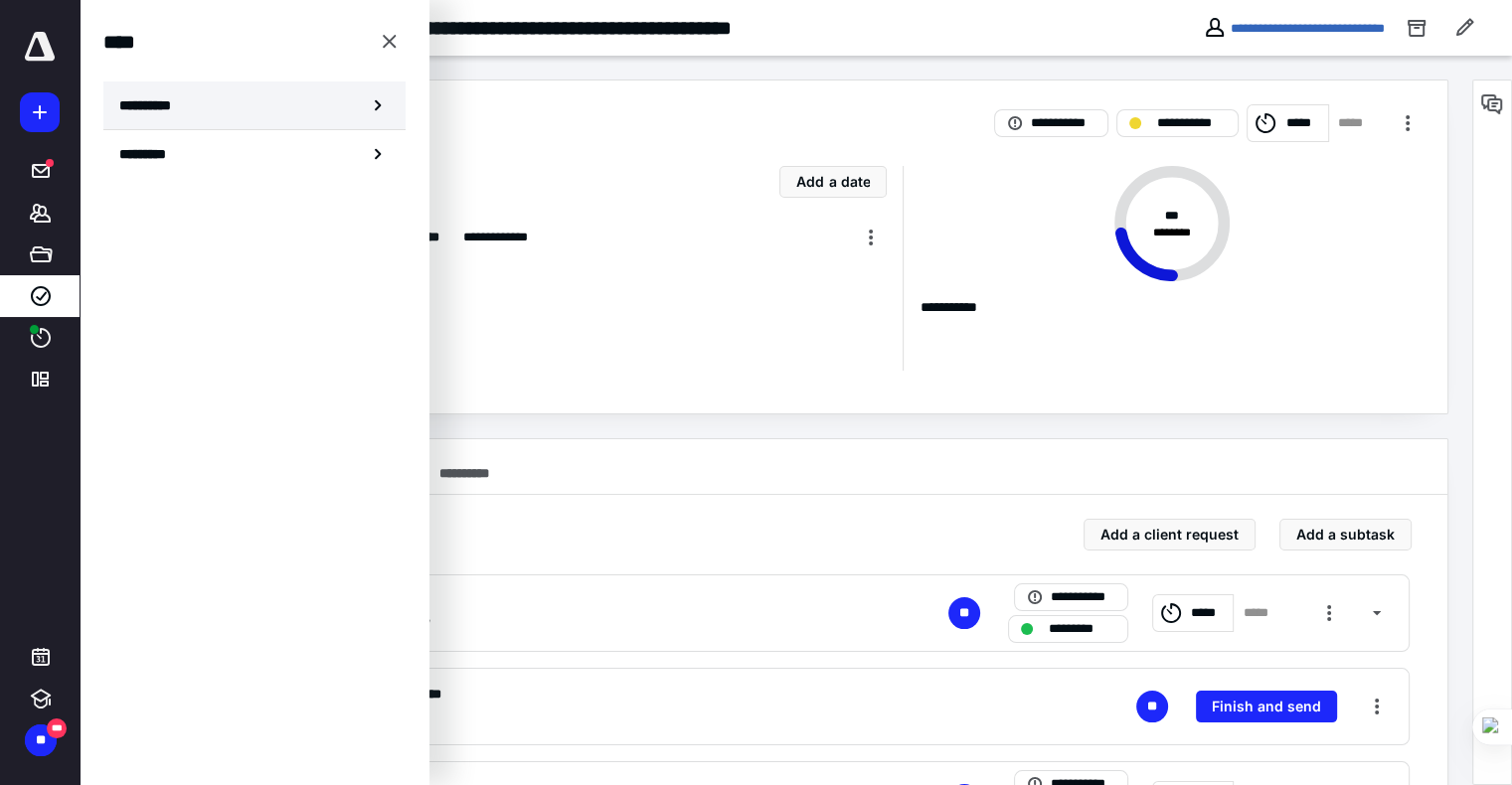 click on "**********" at bounding box center [152, 105] 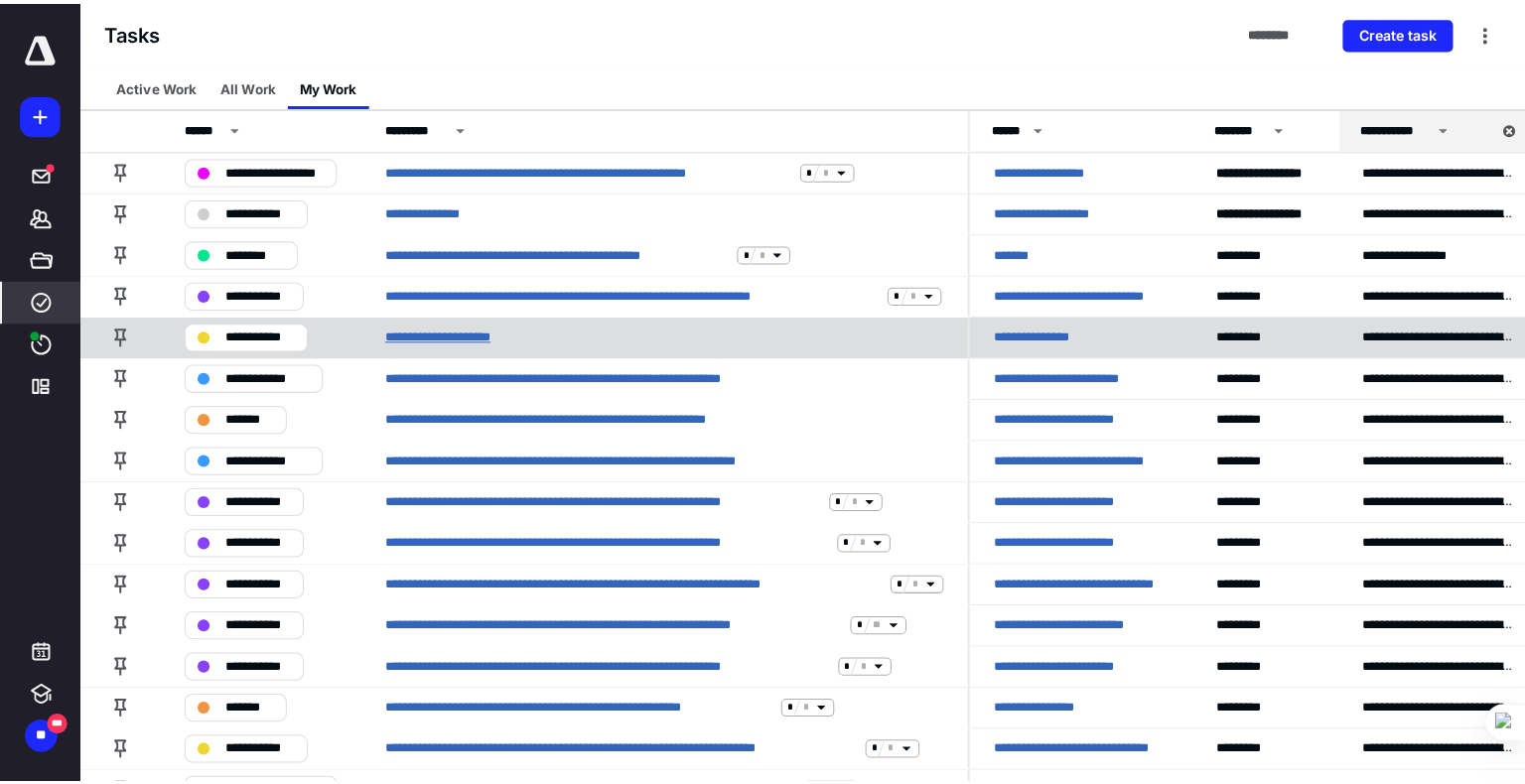 scroll, scrollTop: 0, scrollLeft: 0, axis: both 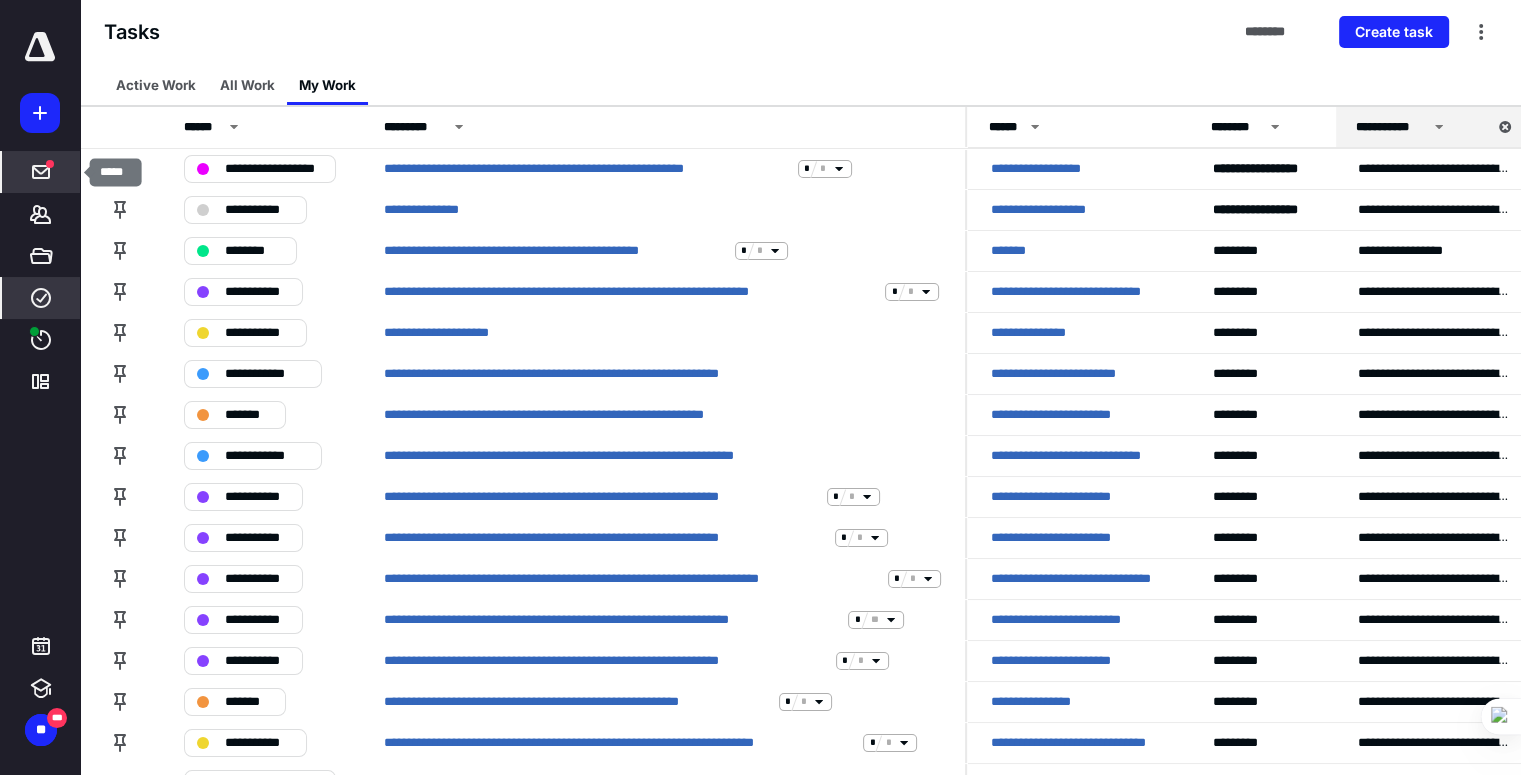 click at bounding box center [41, 172] 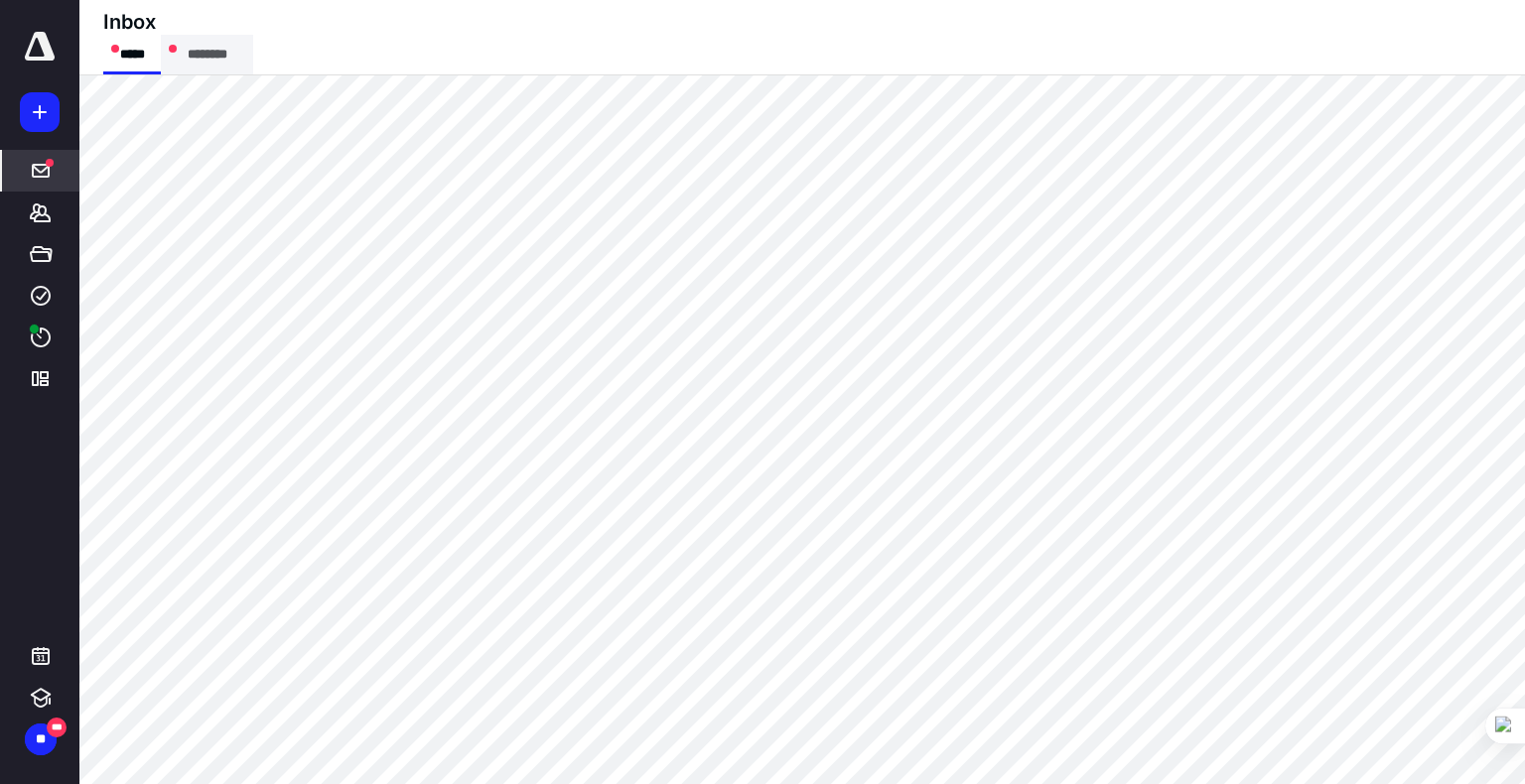 click on "********" at bounding box center [207, 55] 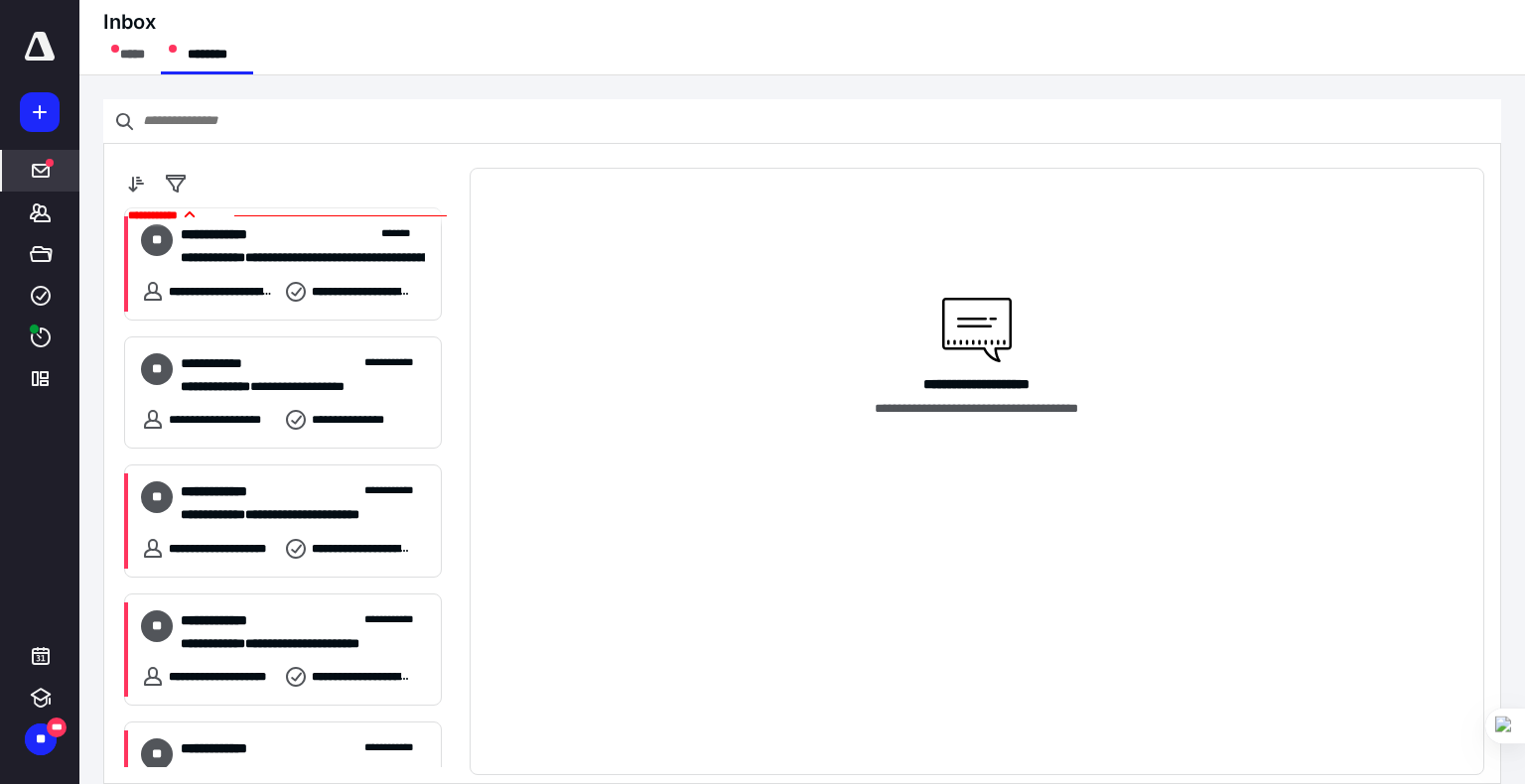 scroll, scrollTop: 2563, scrollLeft: 0, axis: vertical 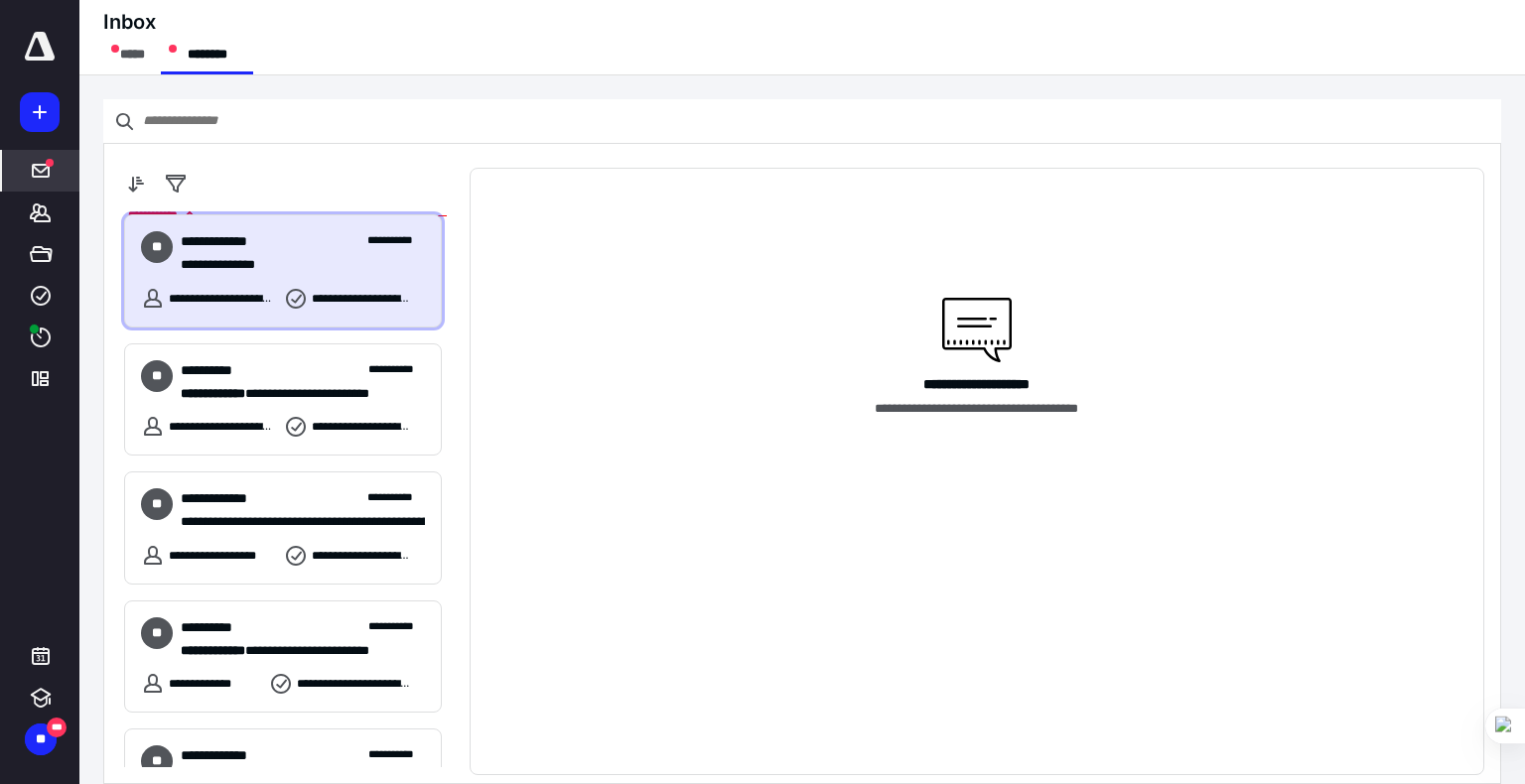 click on "**********" at bounding box center (295, 265) 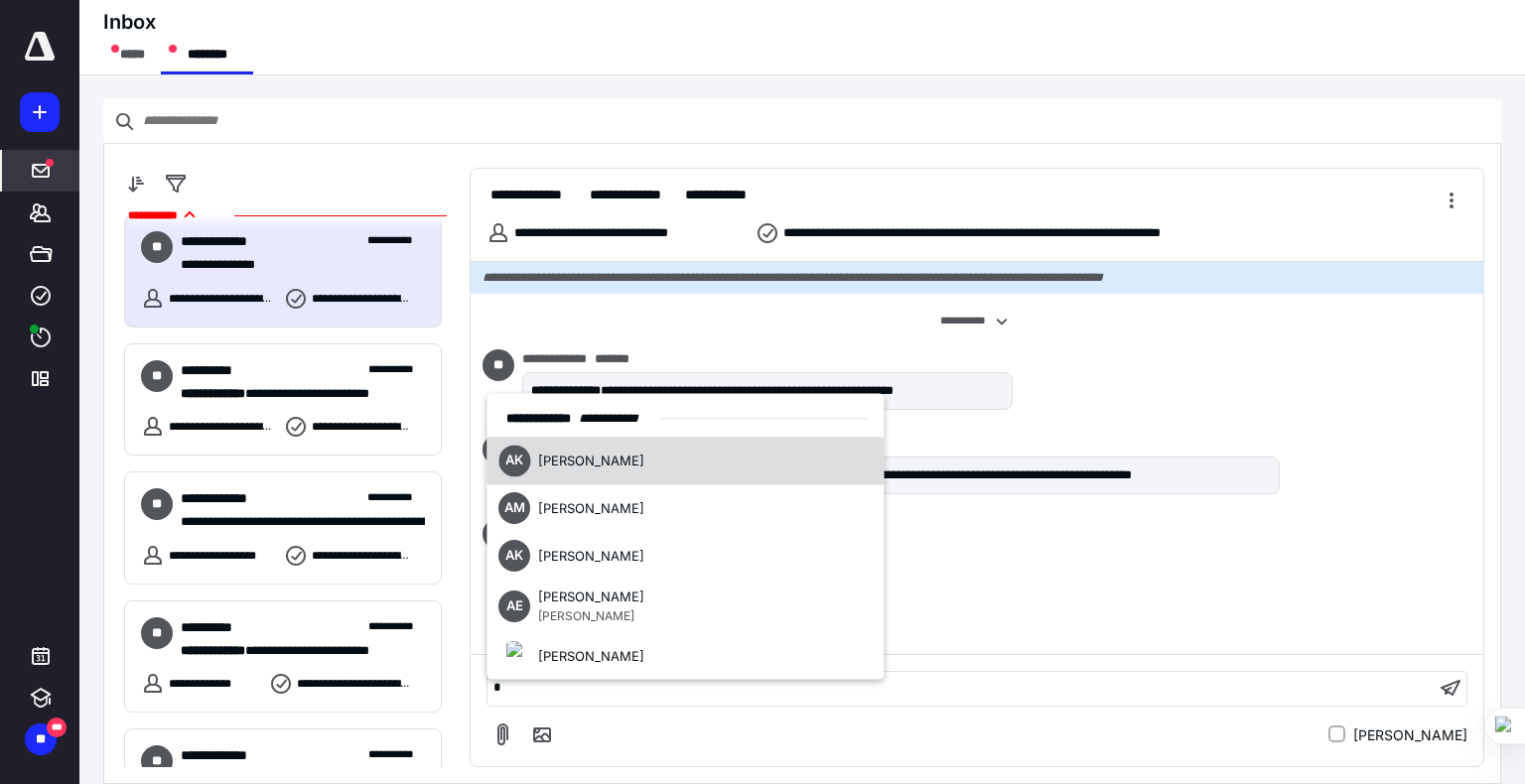 type 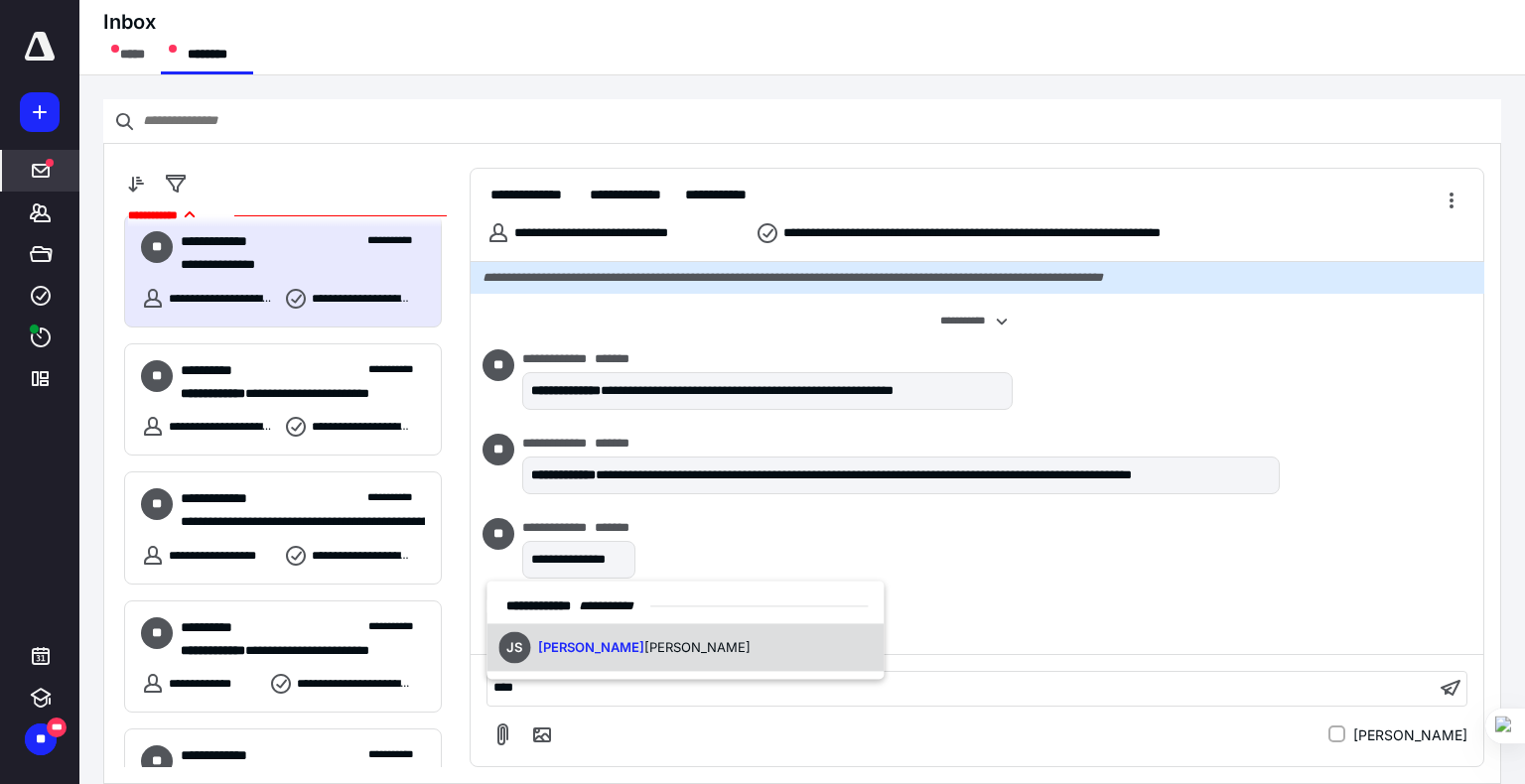 click on "JS [PERSON_NAME] [PERSON_NAME]" at bounding box center (624, 648) 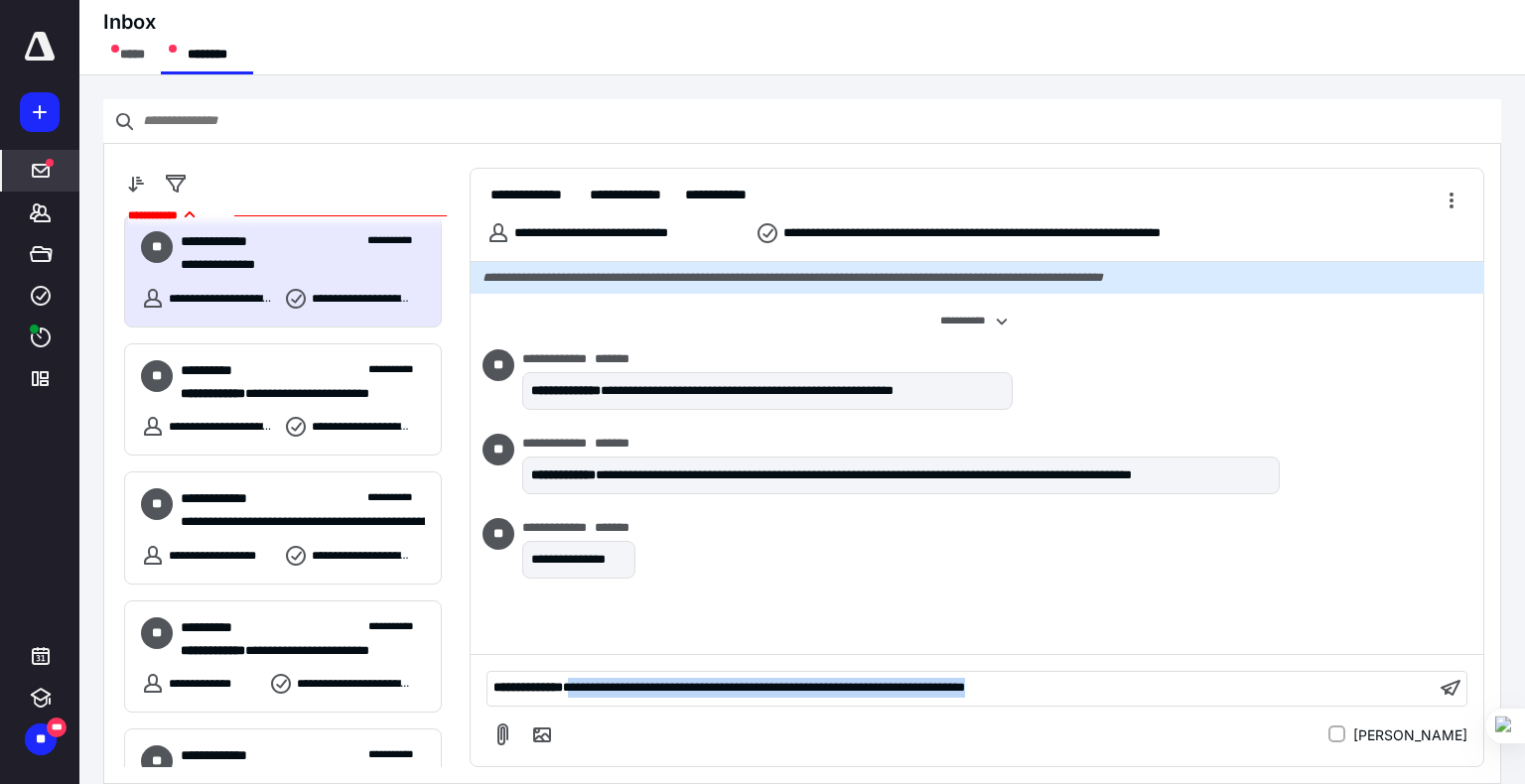 drag, startPoint x: 600, startPoint y: 692, endPoint x: 1216, endPoint y: 685, distance: 616.0398 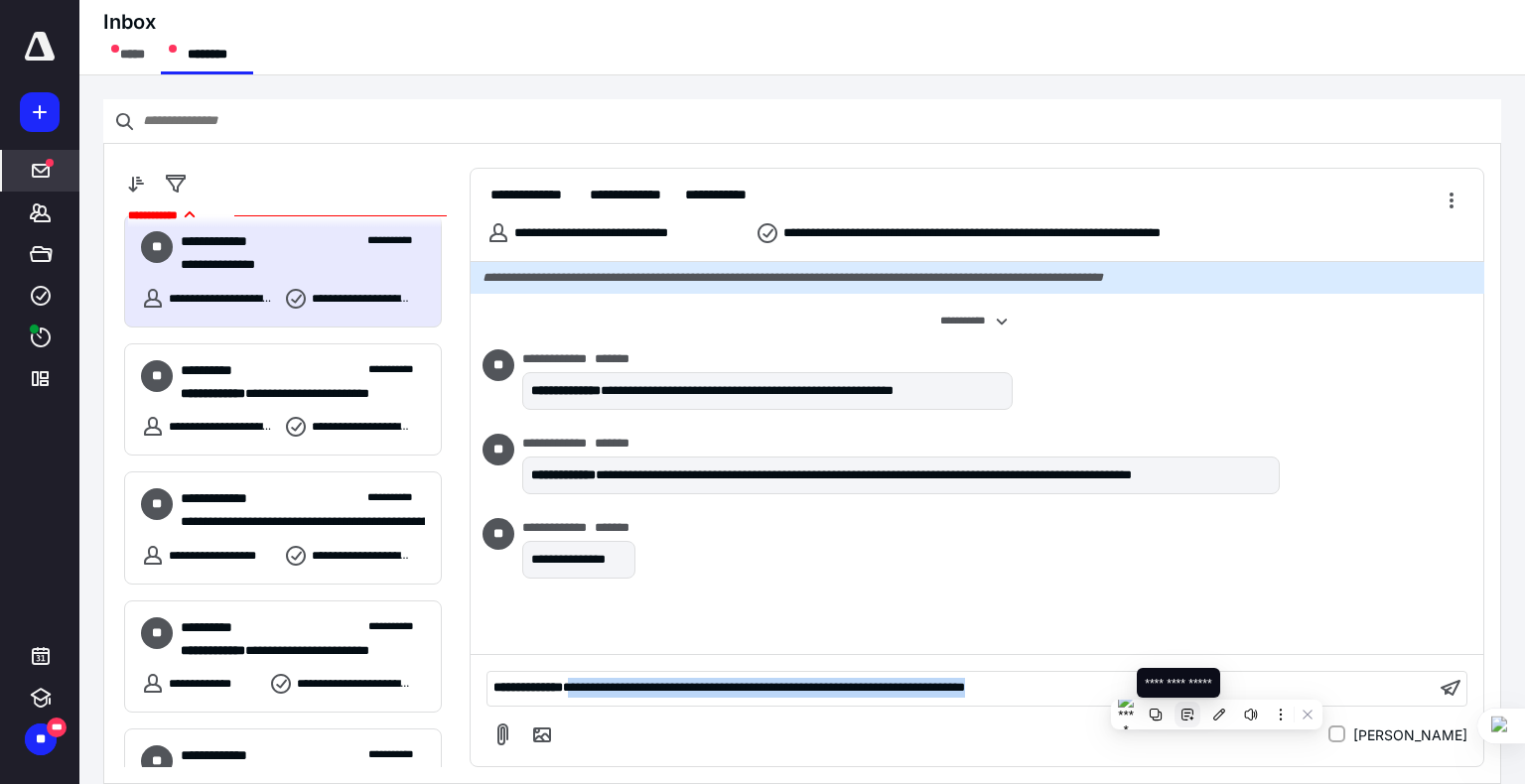 click 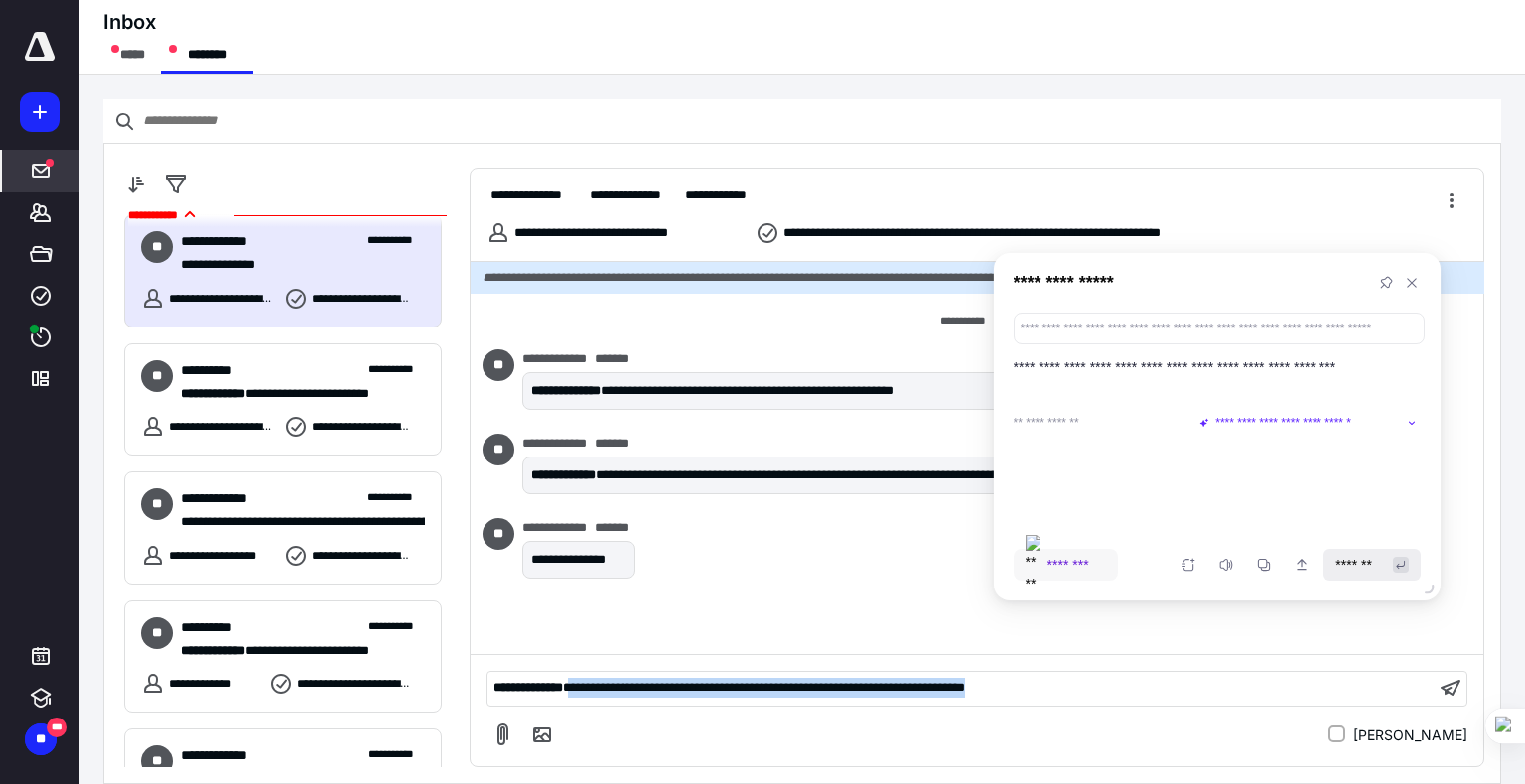 click on "*******" at bounding box center [1360, 565] 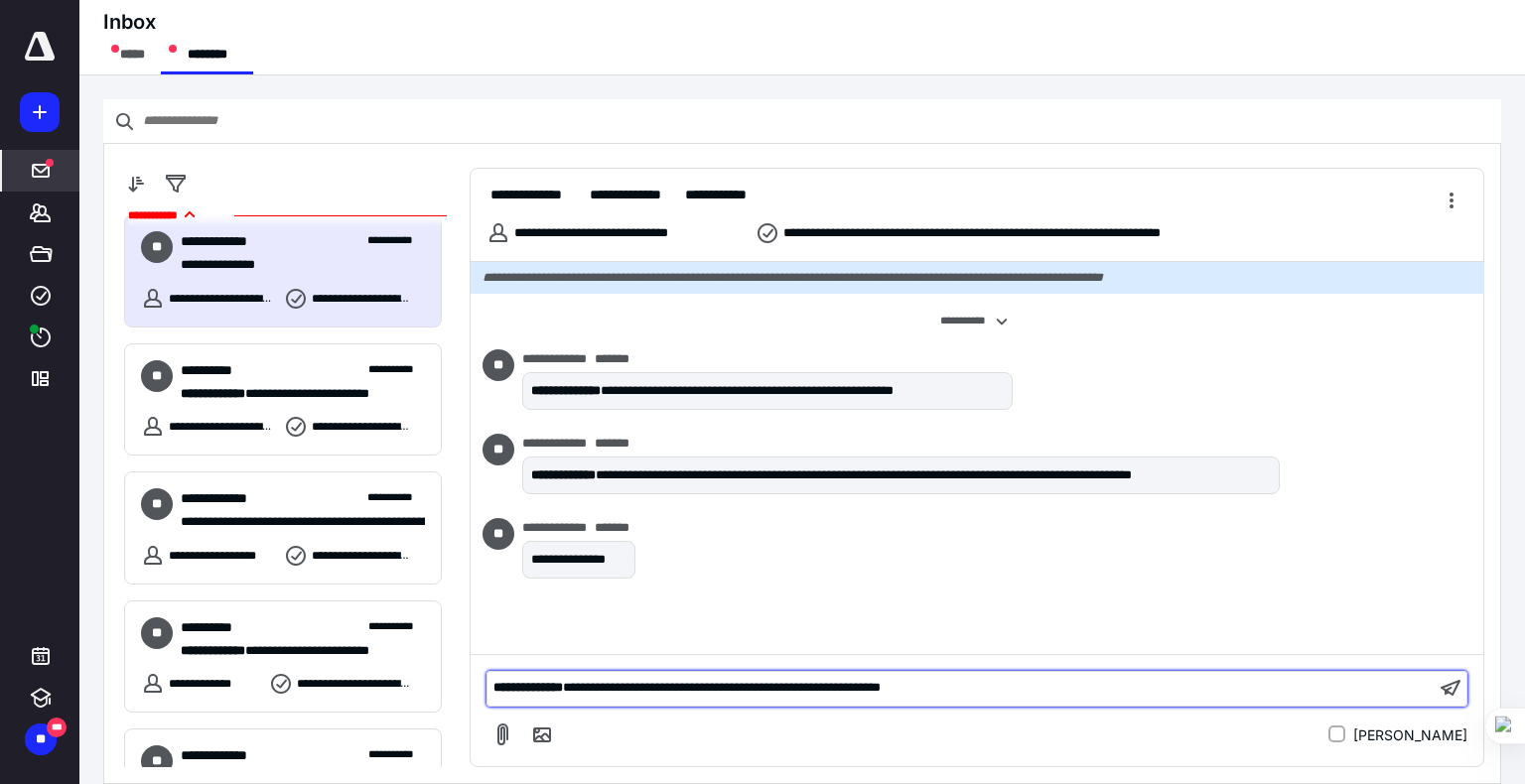 scroll, scrollTop: 64, scrollLeft: 0, axis: vertical 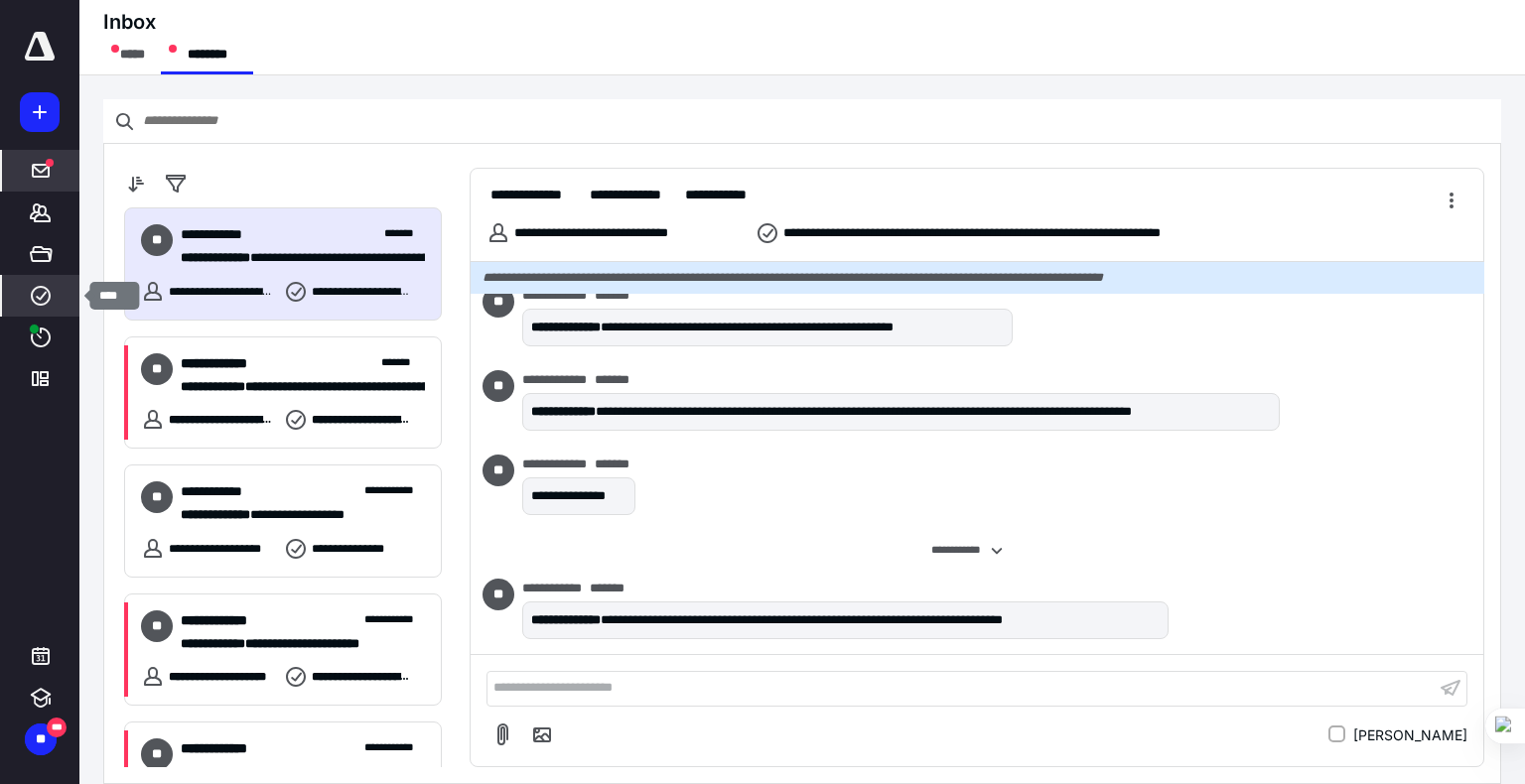 click on "****" at bounding box center [41, 296] 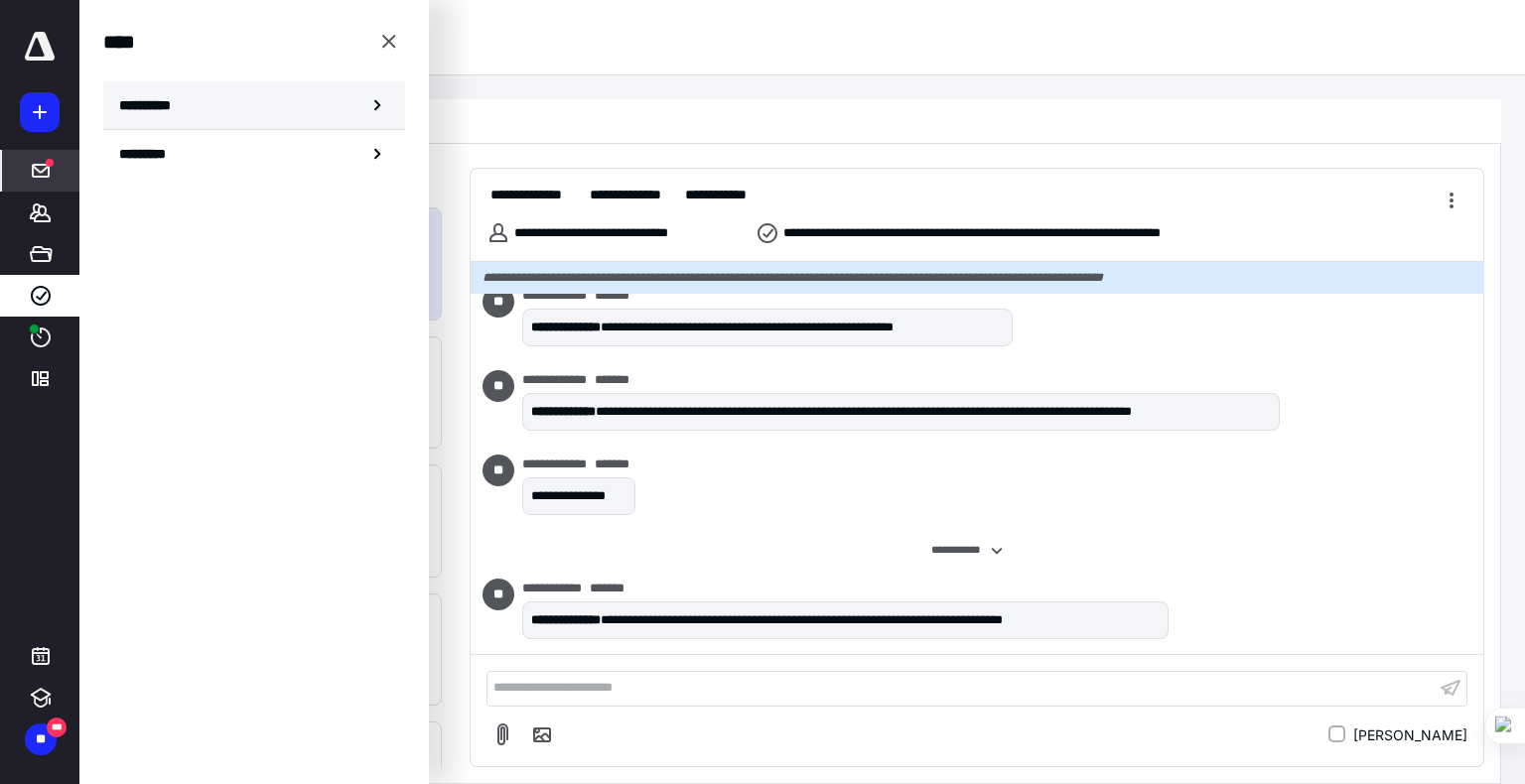 click on "**********" at bounding box center (254, 105) 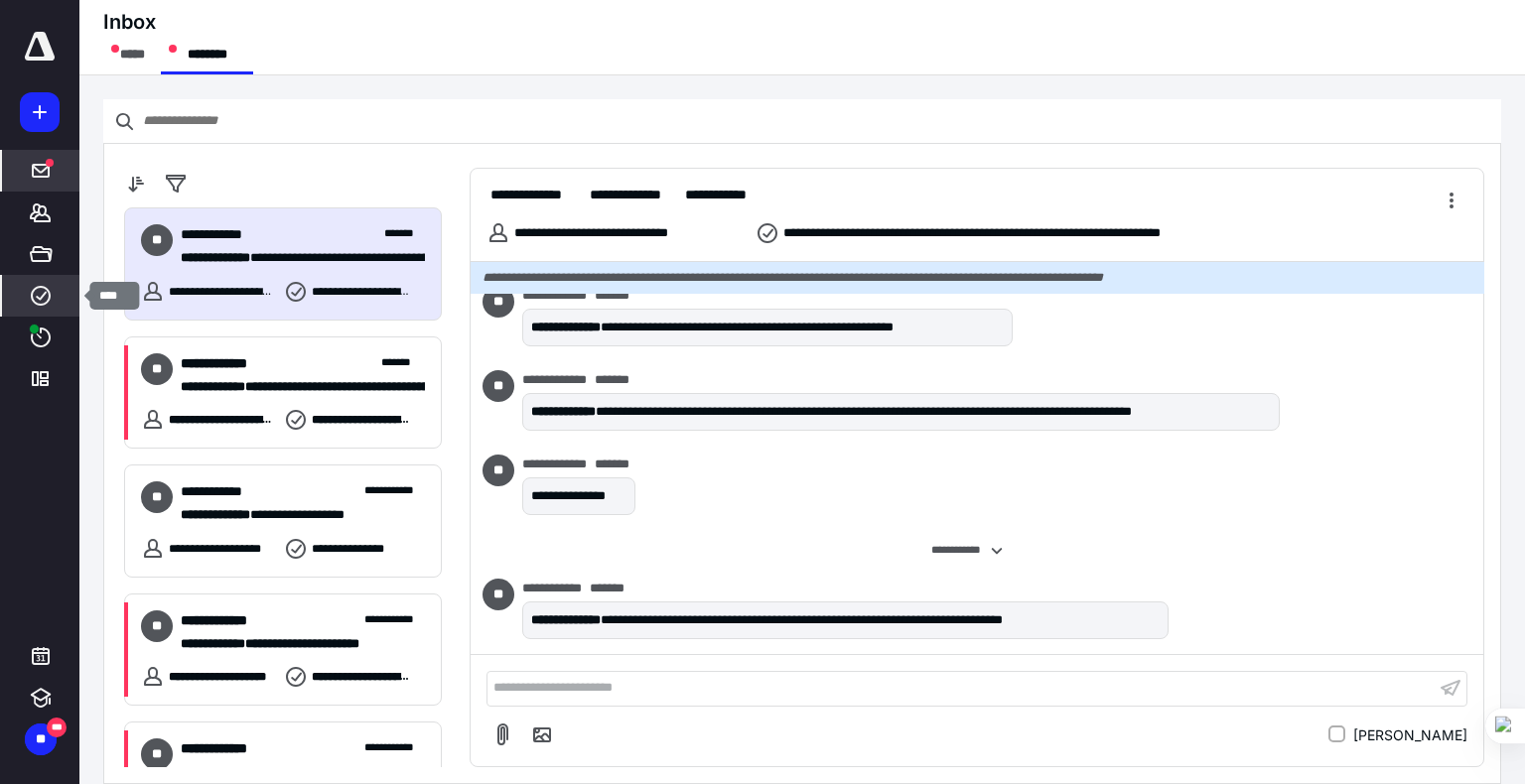 click on "****" at bounding box center [41, 296] 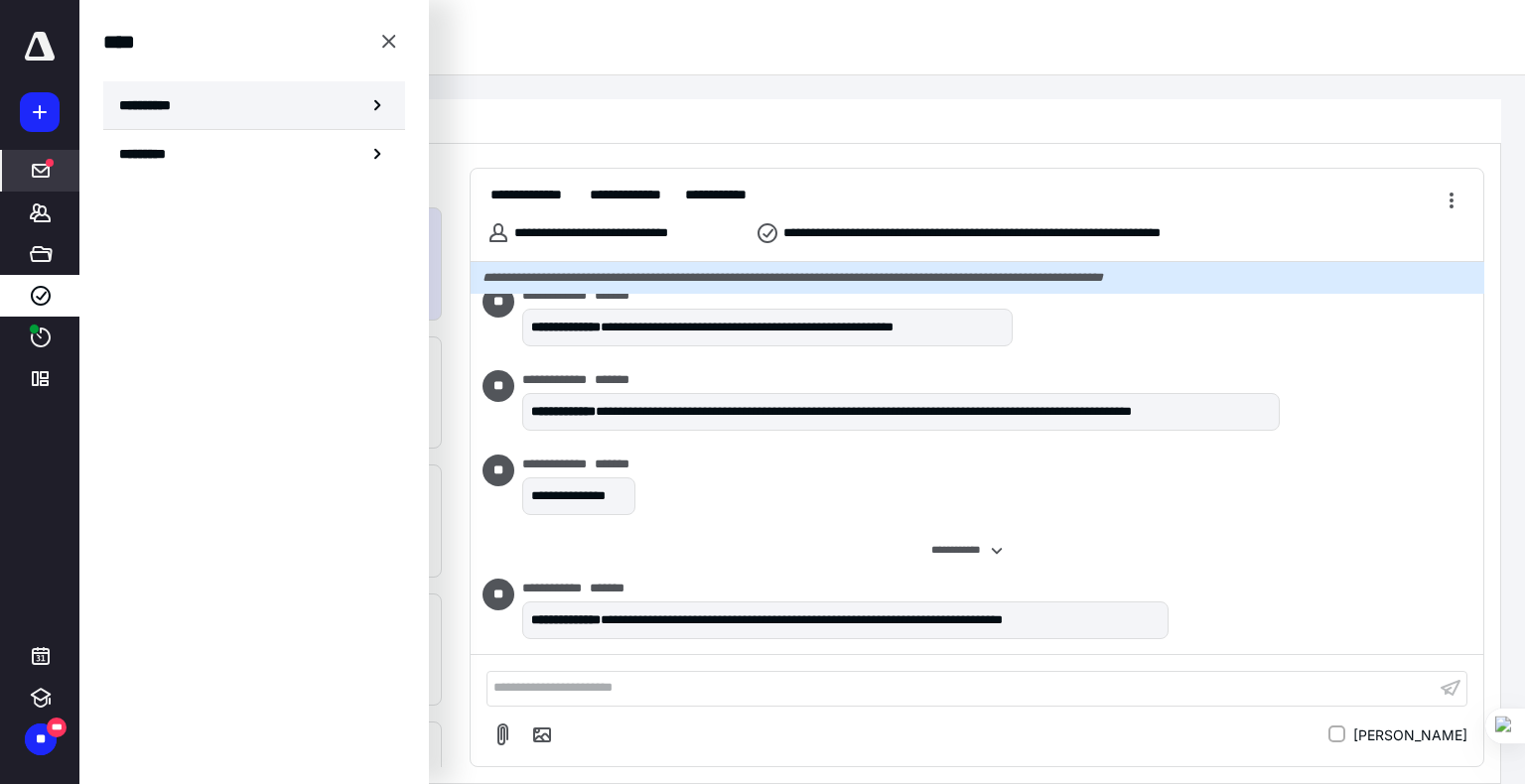 click on "**********" at bounding box center [254, 105] 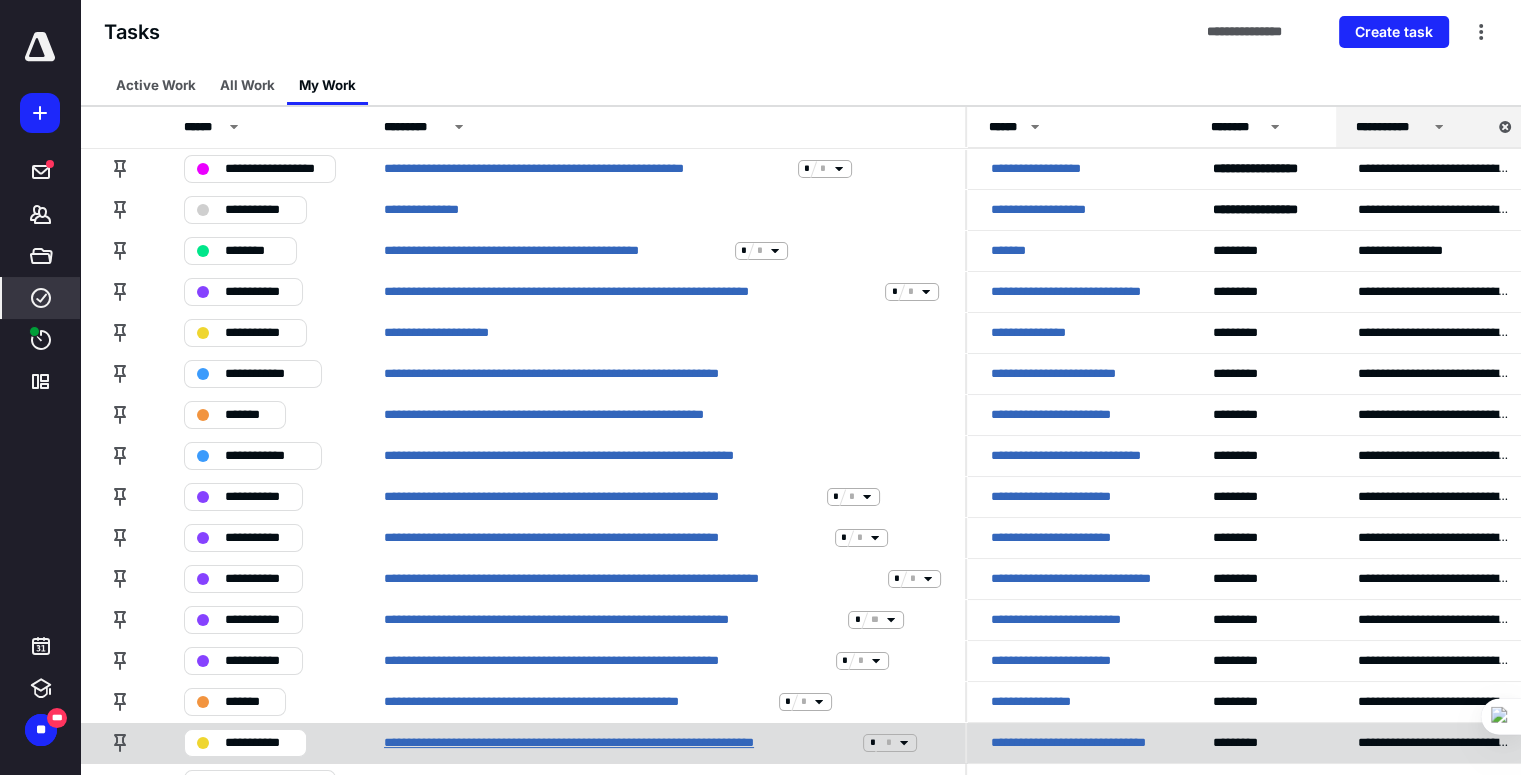 click on "**********" at bounding box center [619, 743] 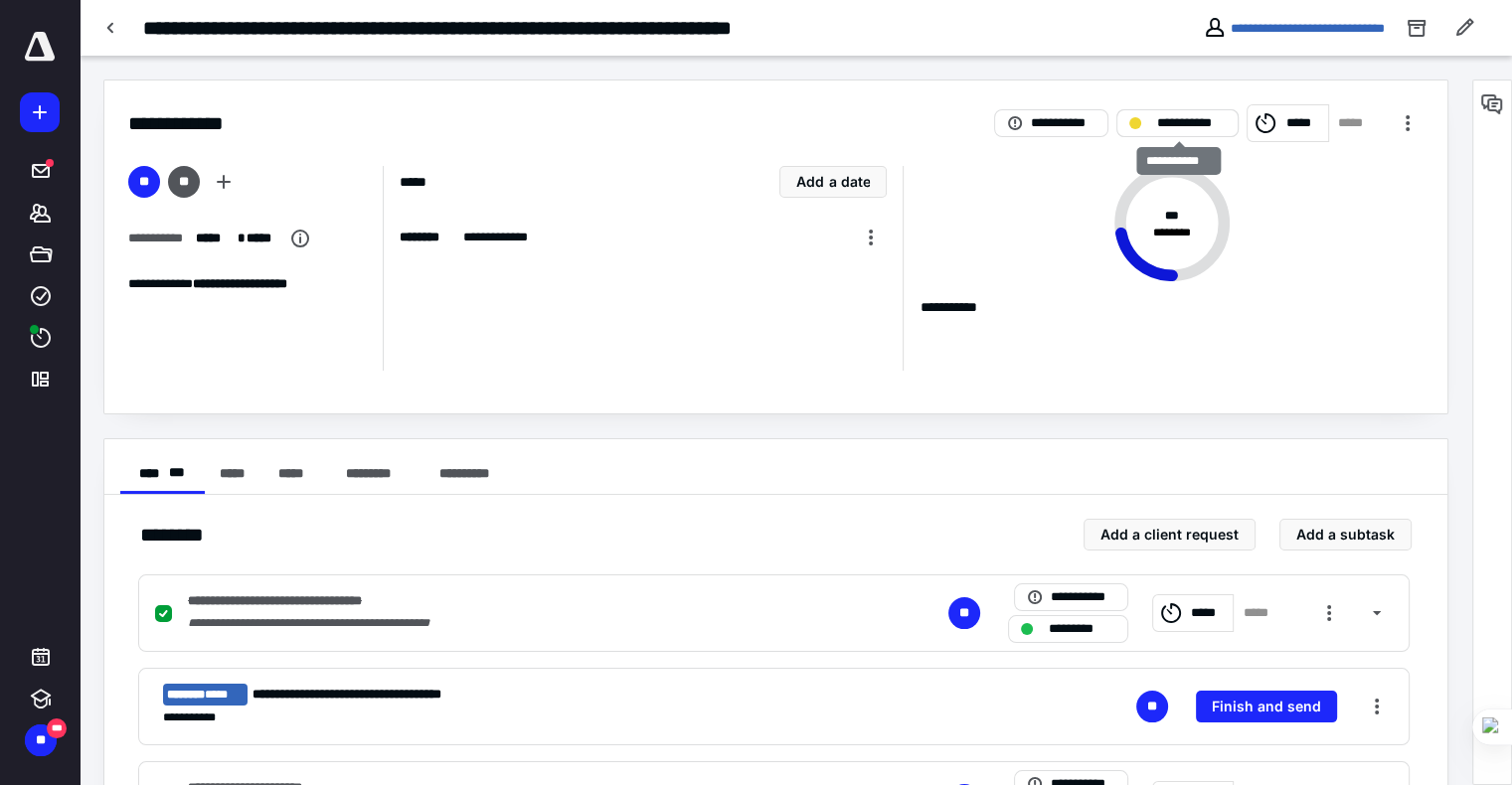 click on "**********" at bounding box center [1177, 123] 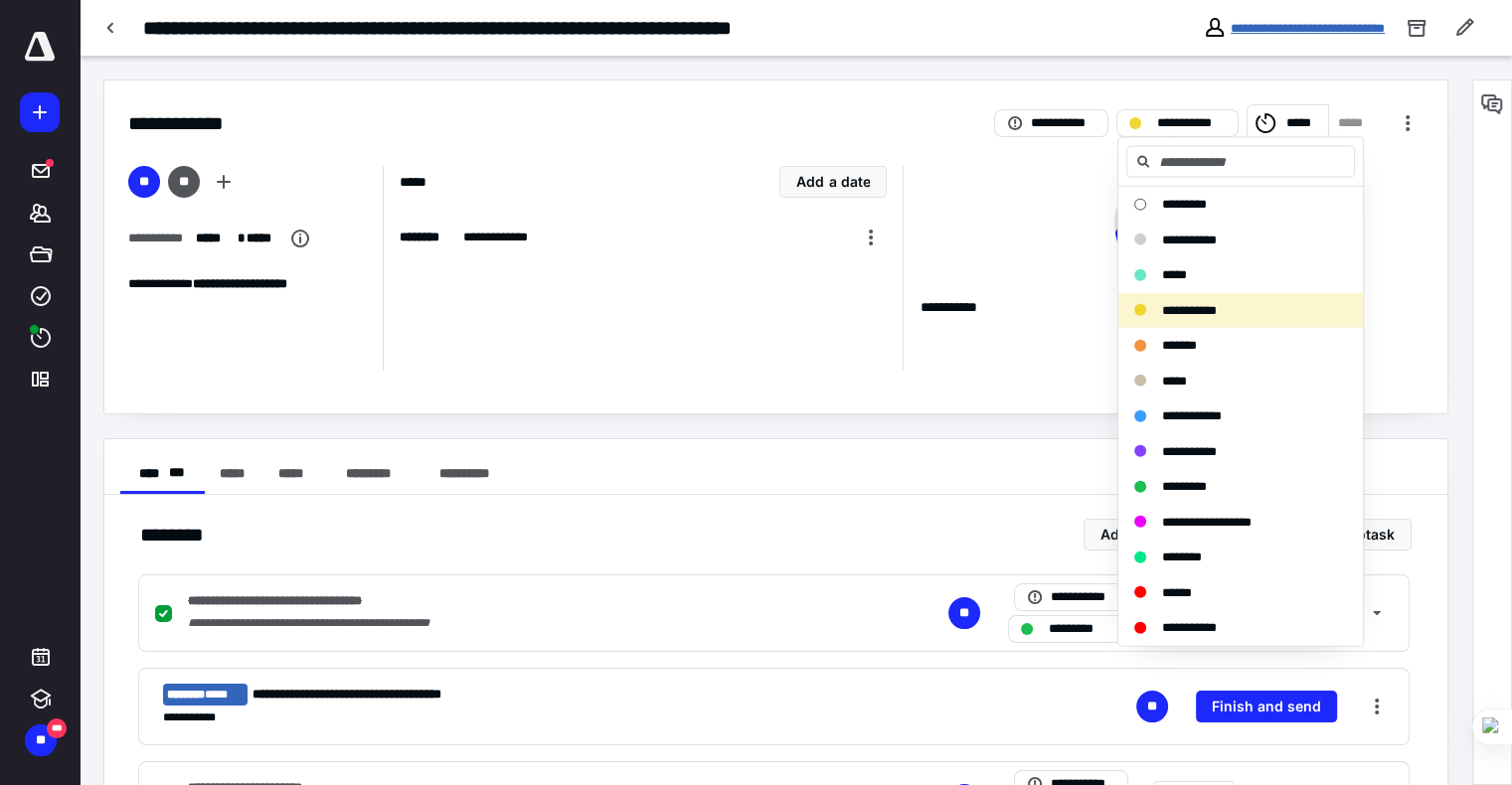 click on "**********" at bounding box center [1307, 28] 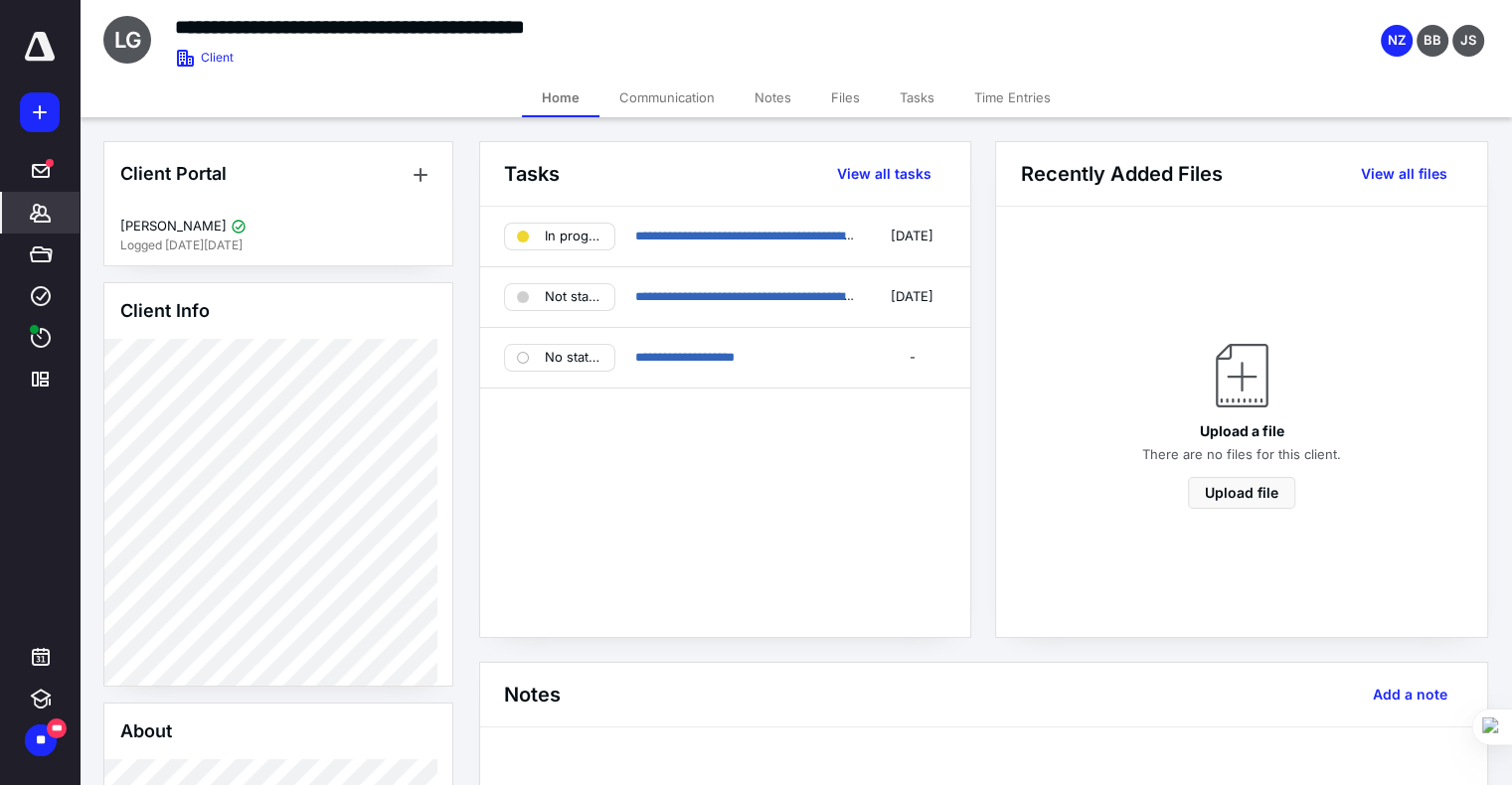 click on "Tasks" at bounding box center [917, 97] 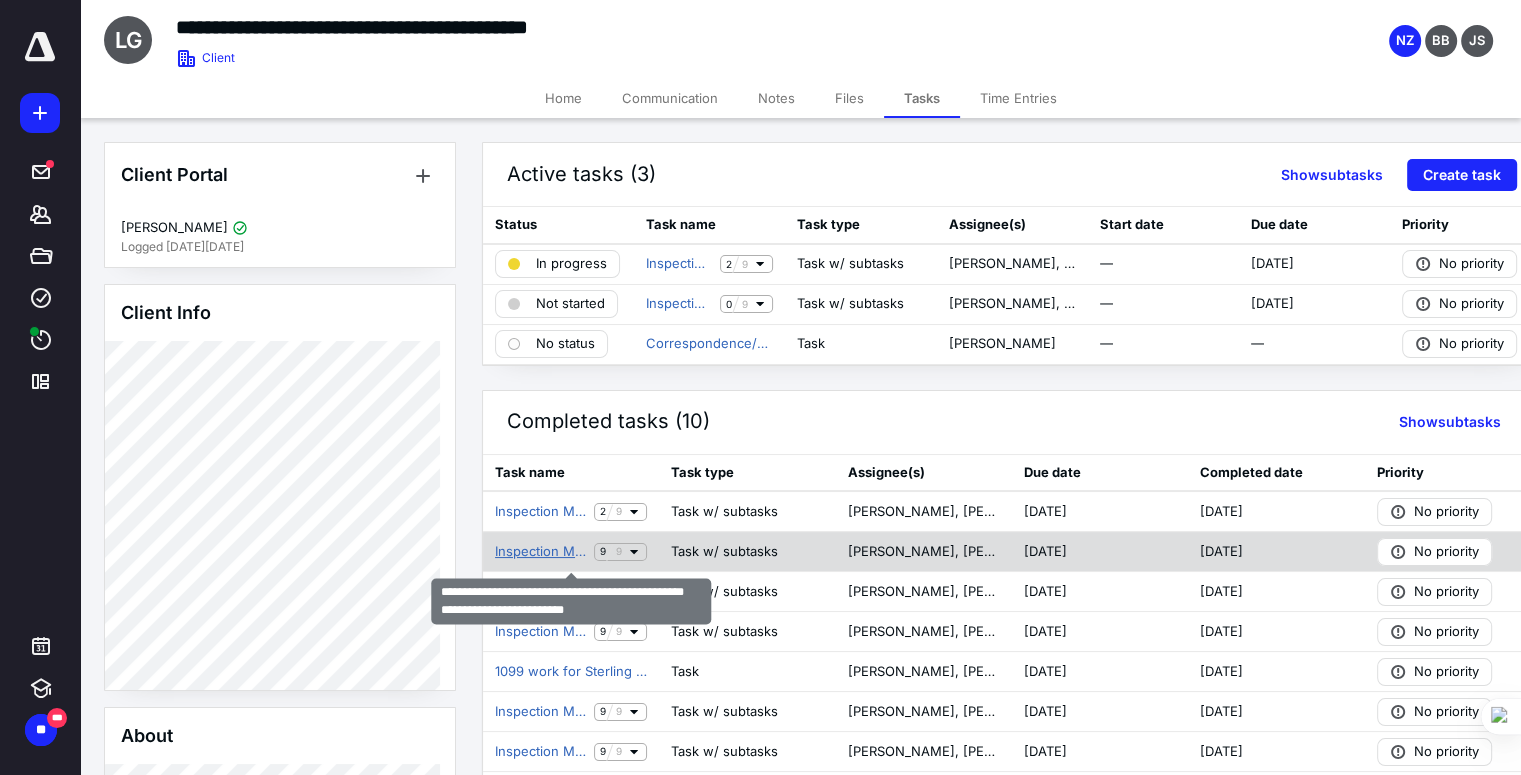 click on "Inspection Month End w/Reporting Sterling Inspection Group, Inc. [DATE]" at bounding box center [540, 552] 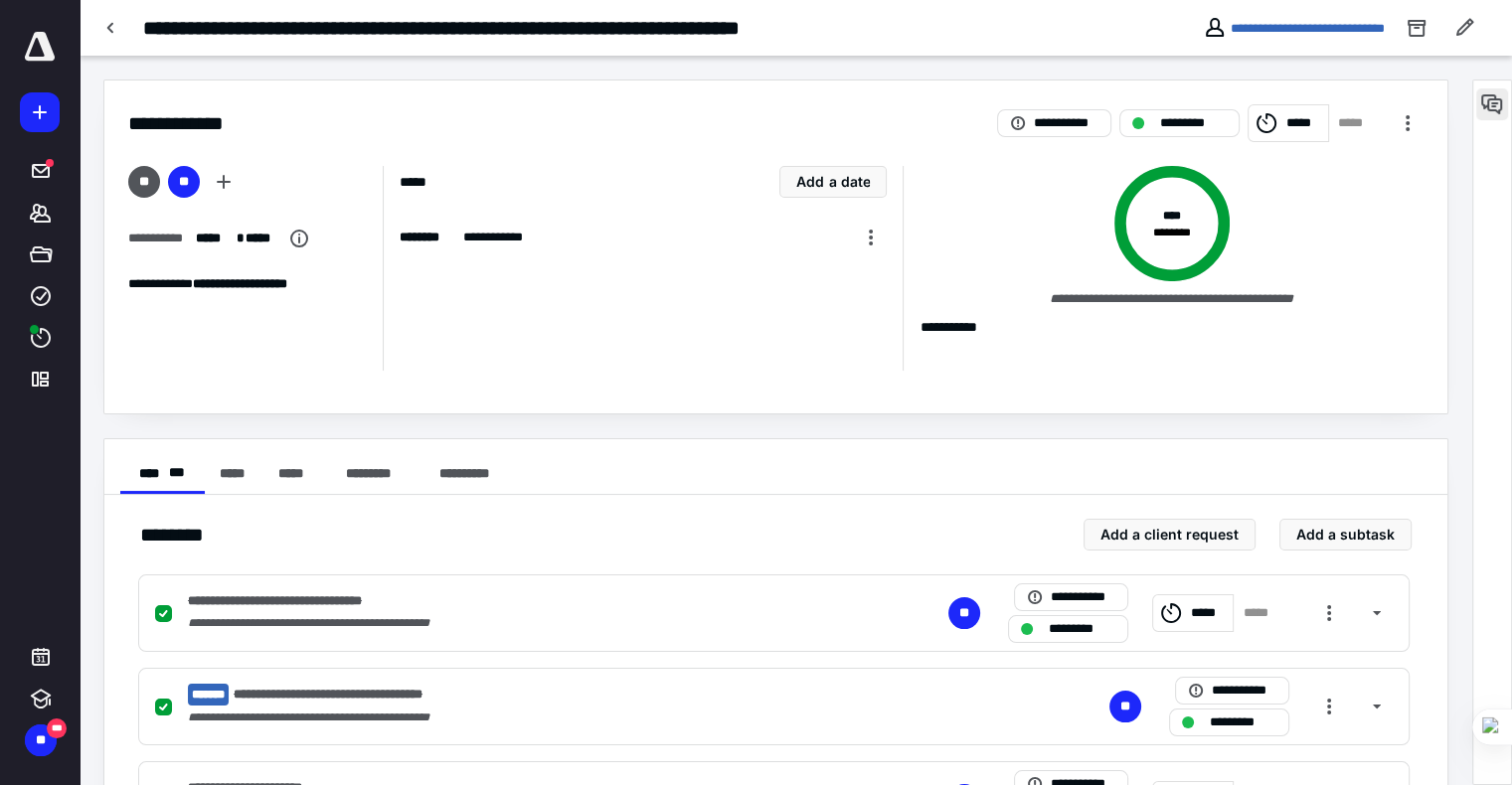 click at bounding box center (1492, 104) 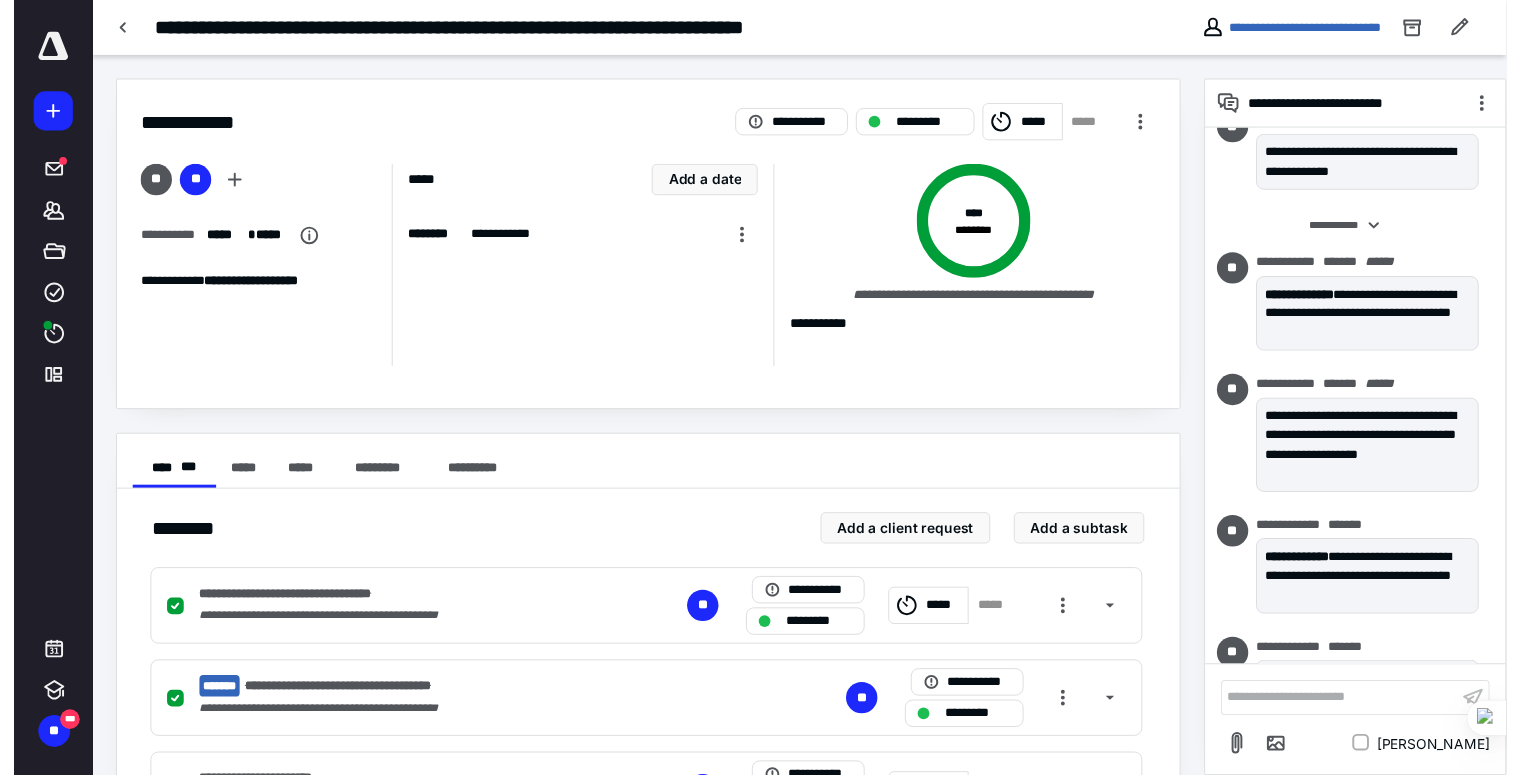 scroll, scrollTop: 216, scrollLeft: 0, axis: vertical 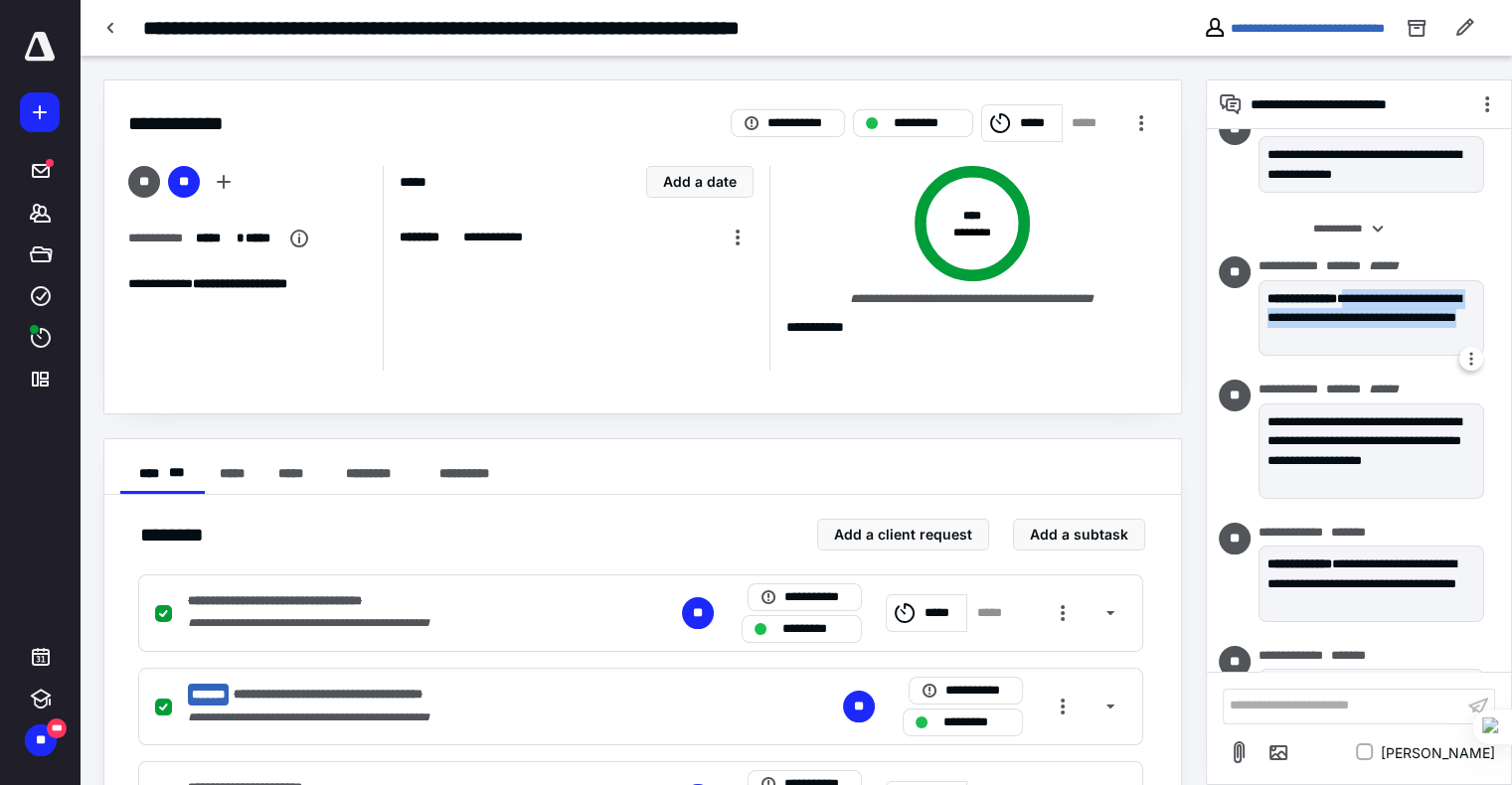 drag, startPoint x: 1369, startPoint y: 292, endPoint x: 1389, endPoint y: 341, distance: 52.924474 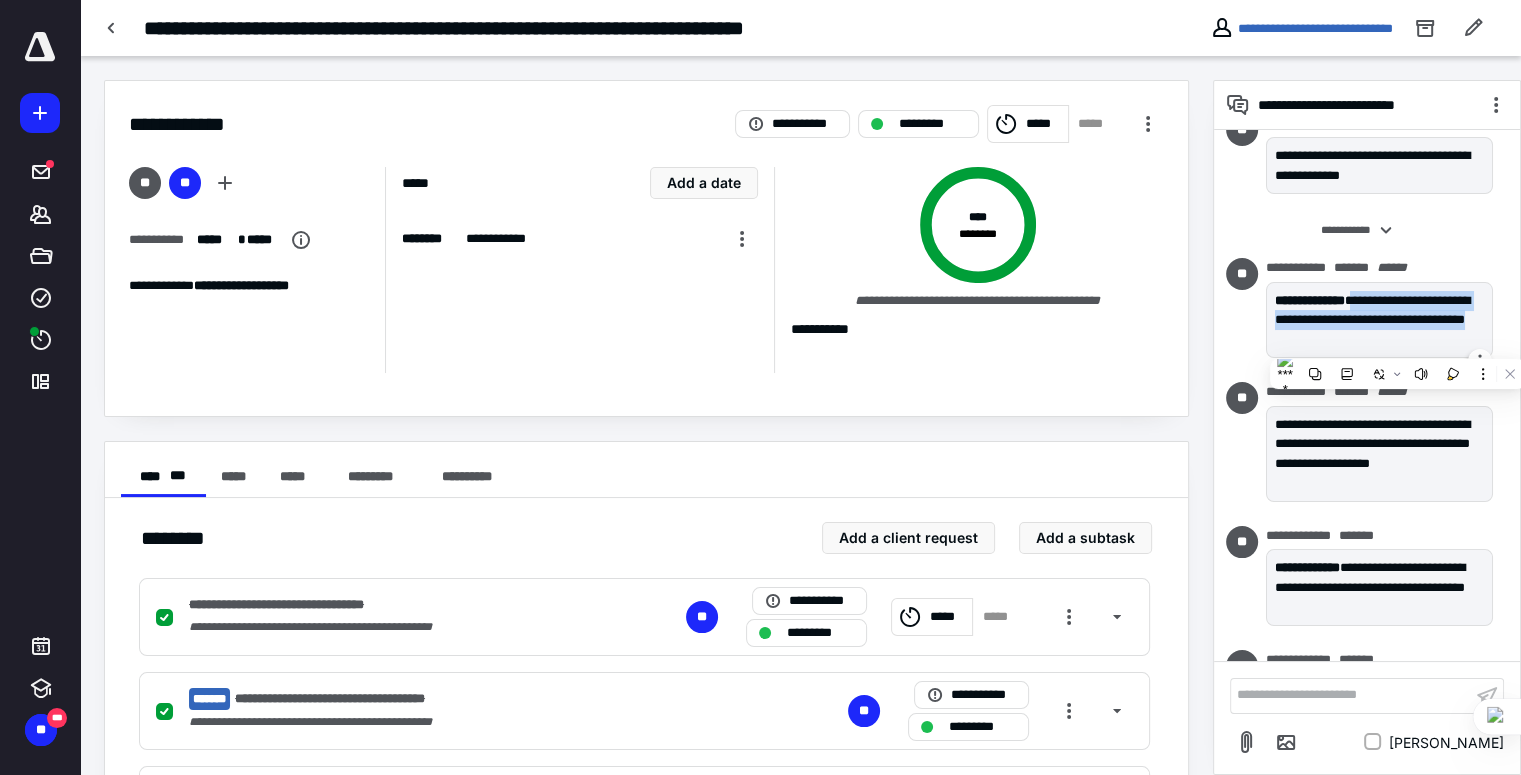 copy on "**********" 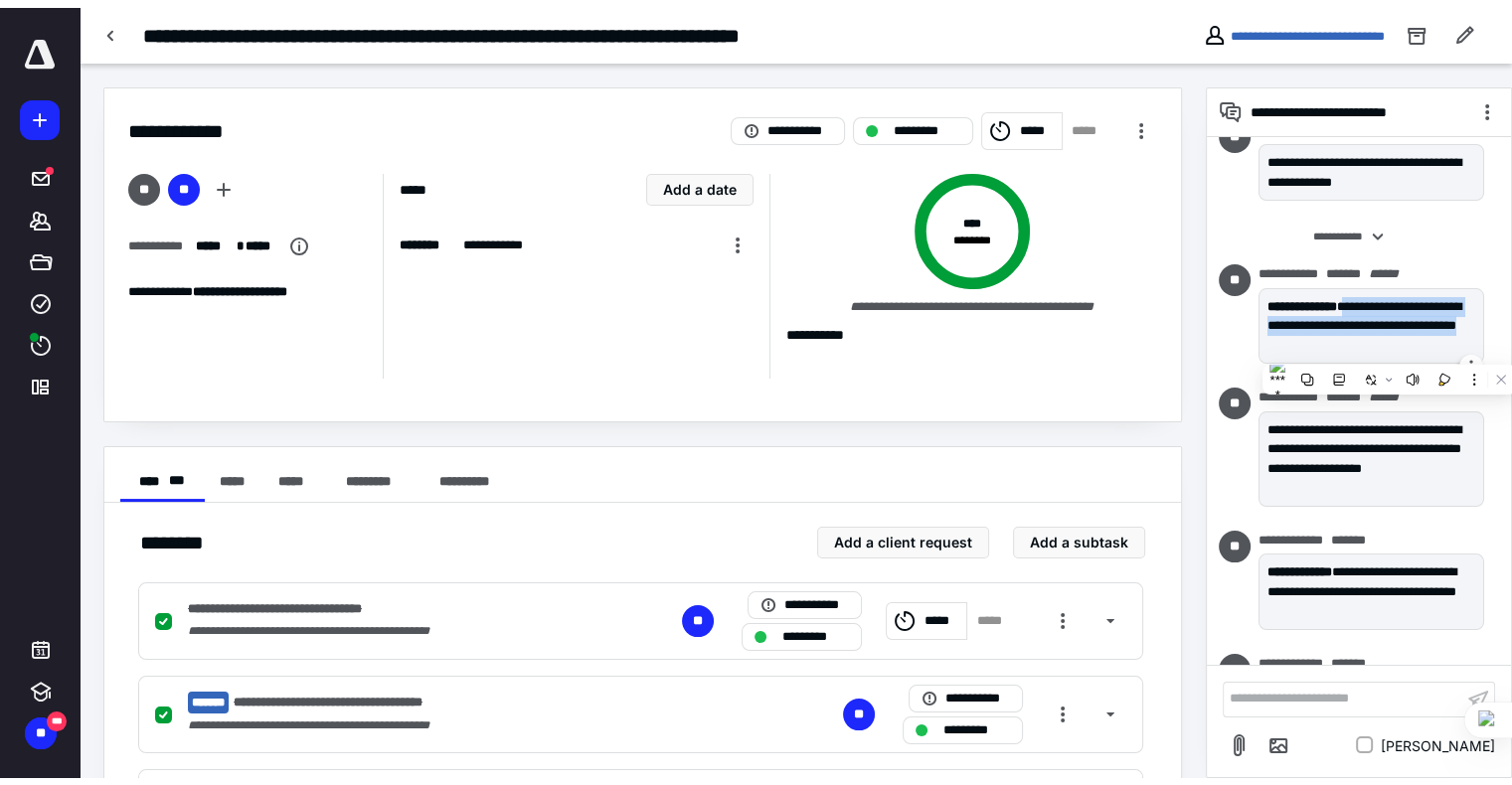 scroll, scrollTop: 406, scrollLeft: 0, axis: vertical 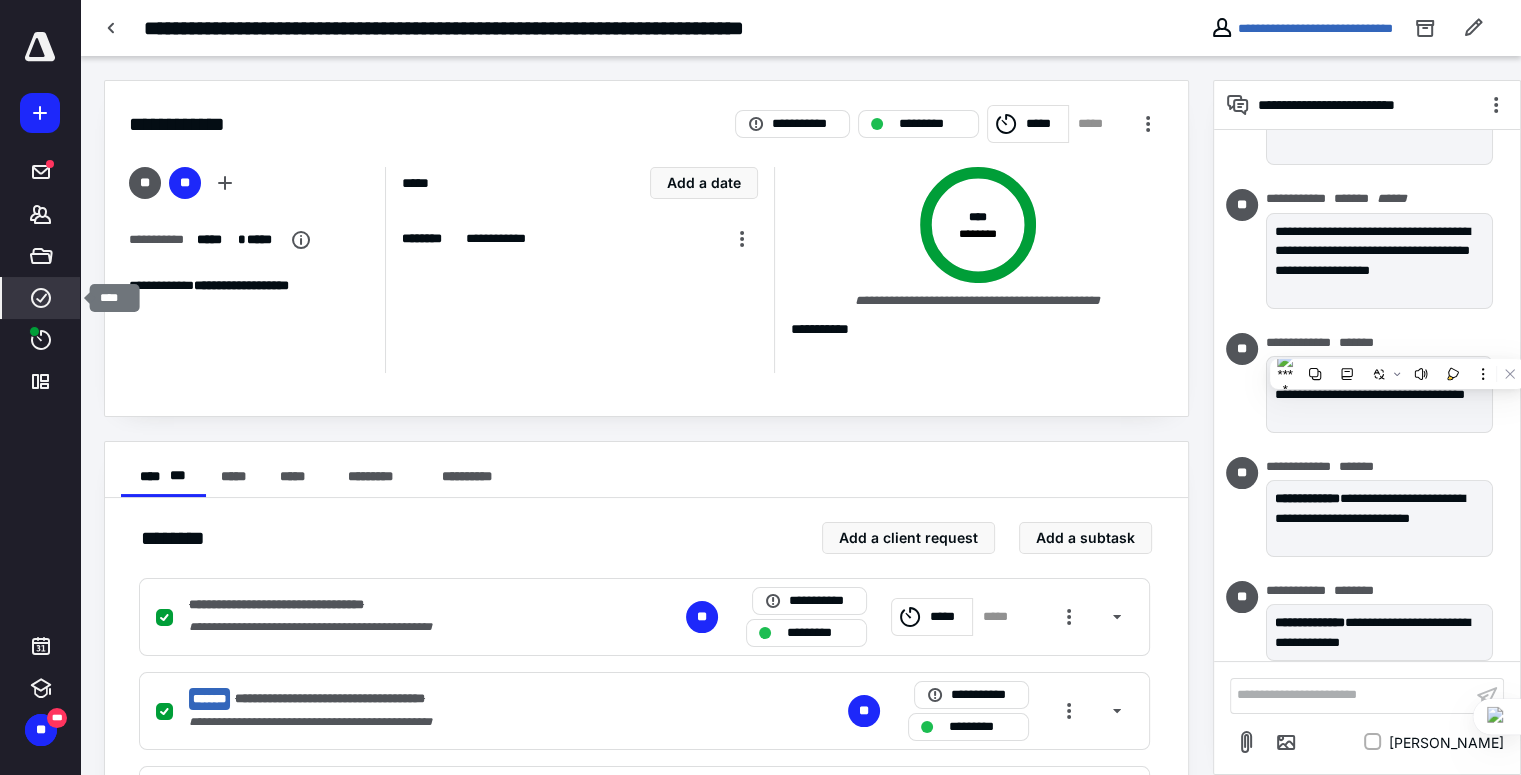 click 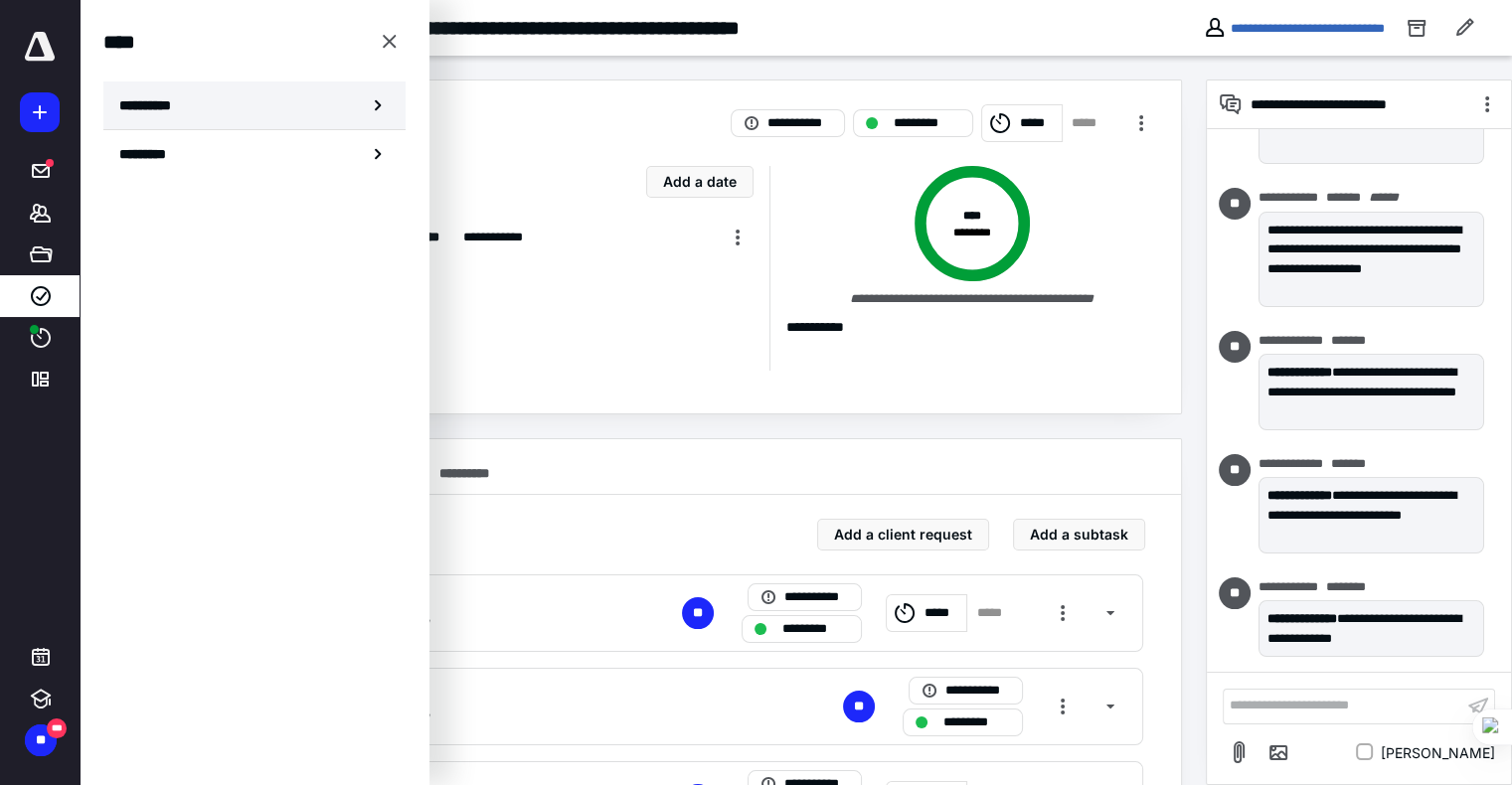 click on "**********" at bounding box center [254, 105] 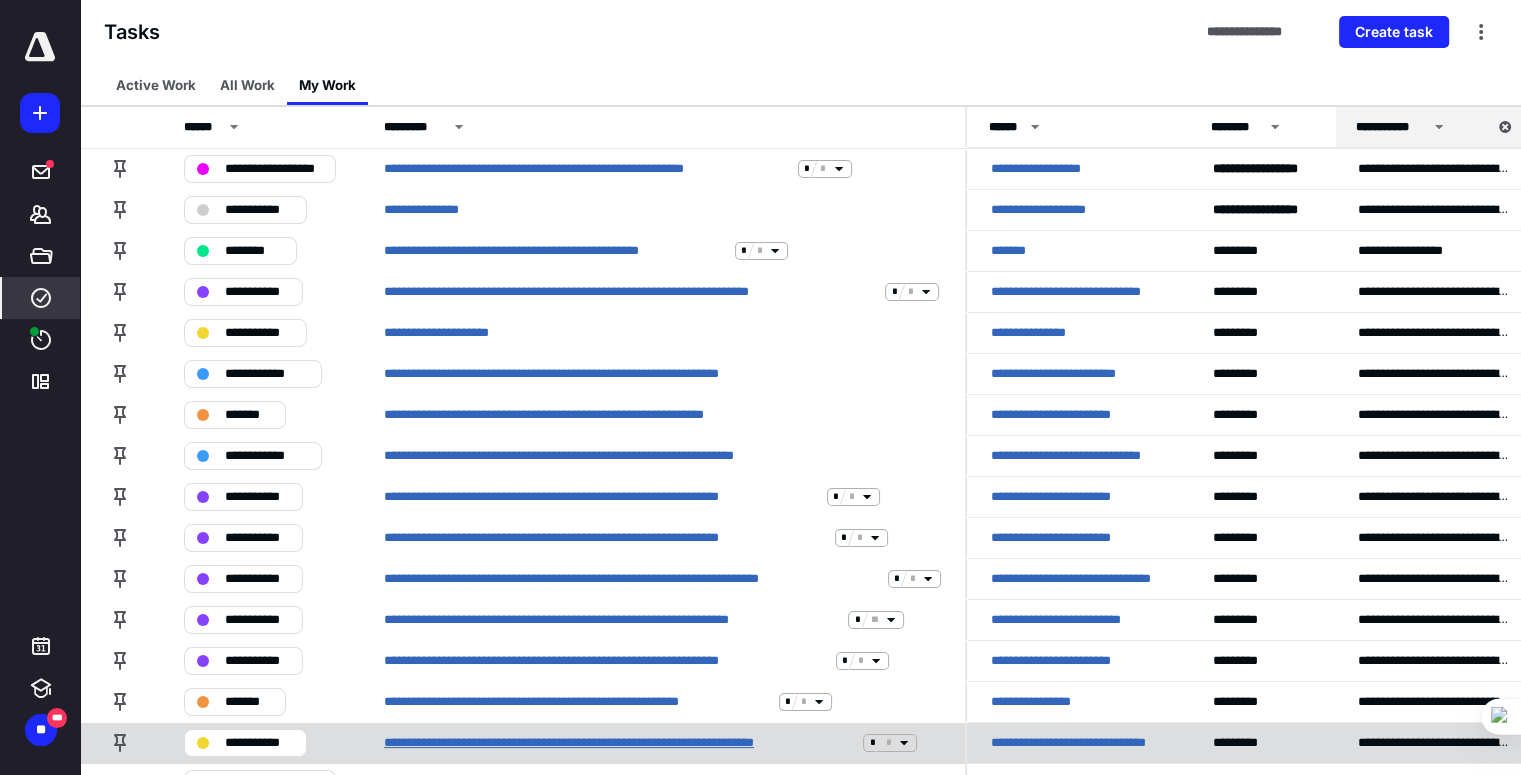 click on "**********" at bounding box center [619, 743] 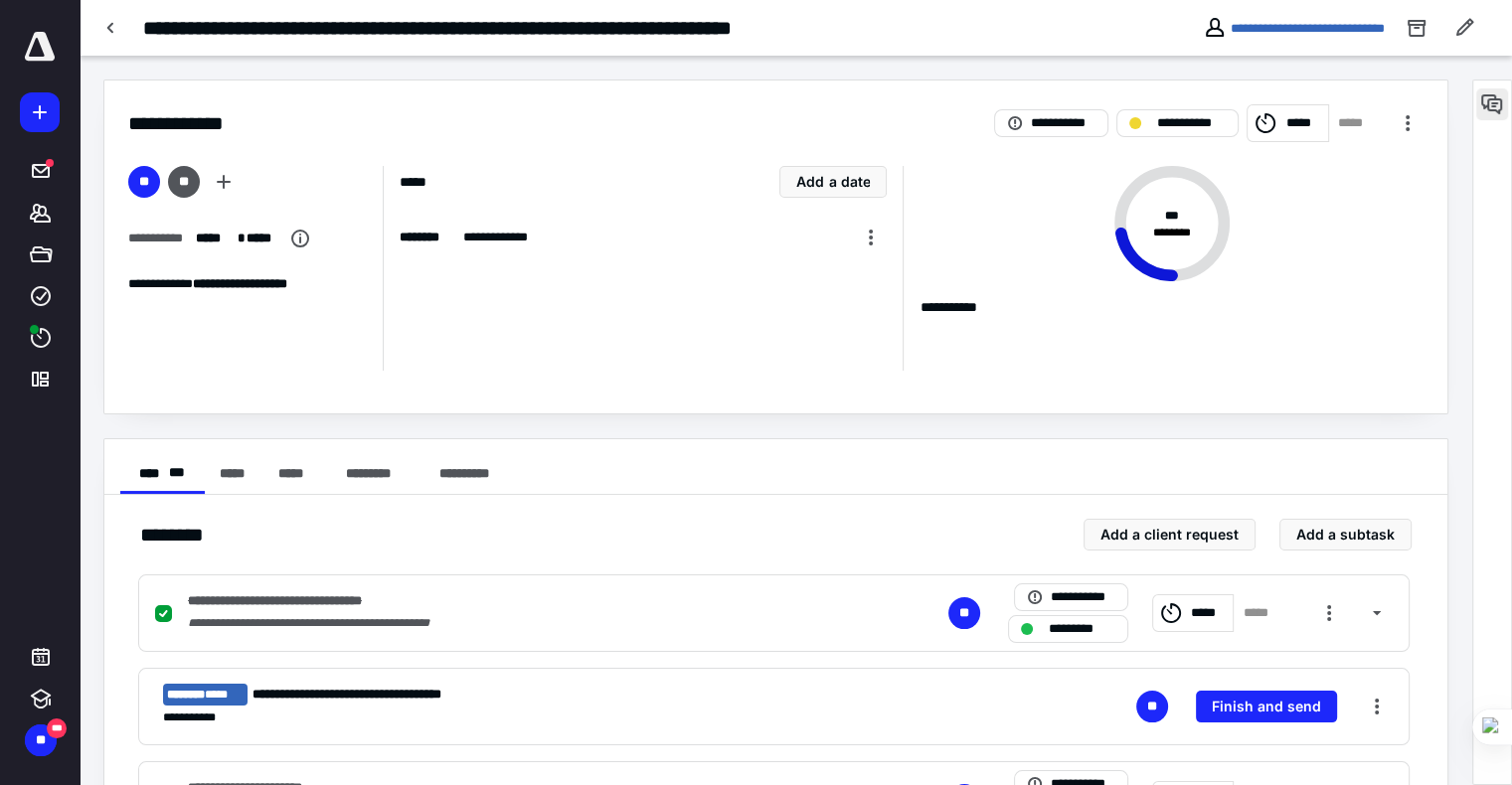 click at bounding box center (1492, 104) 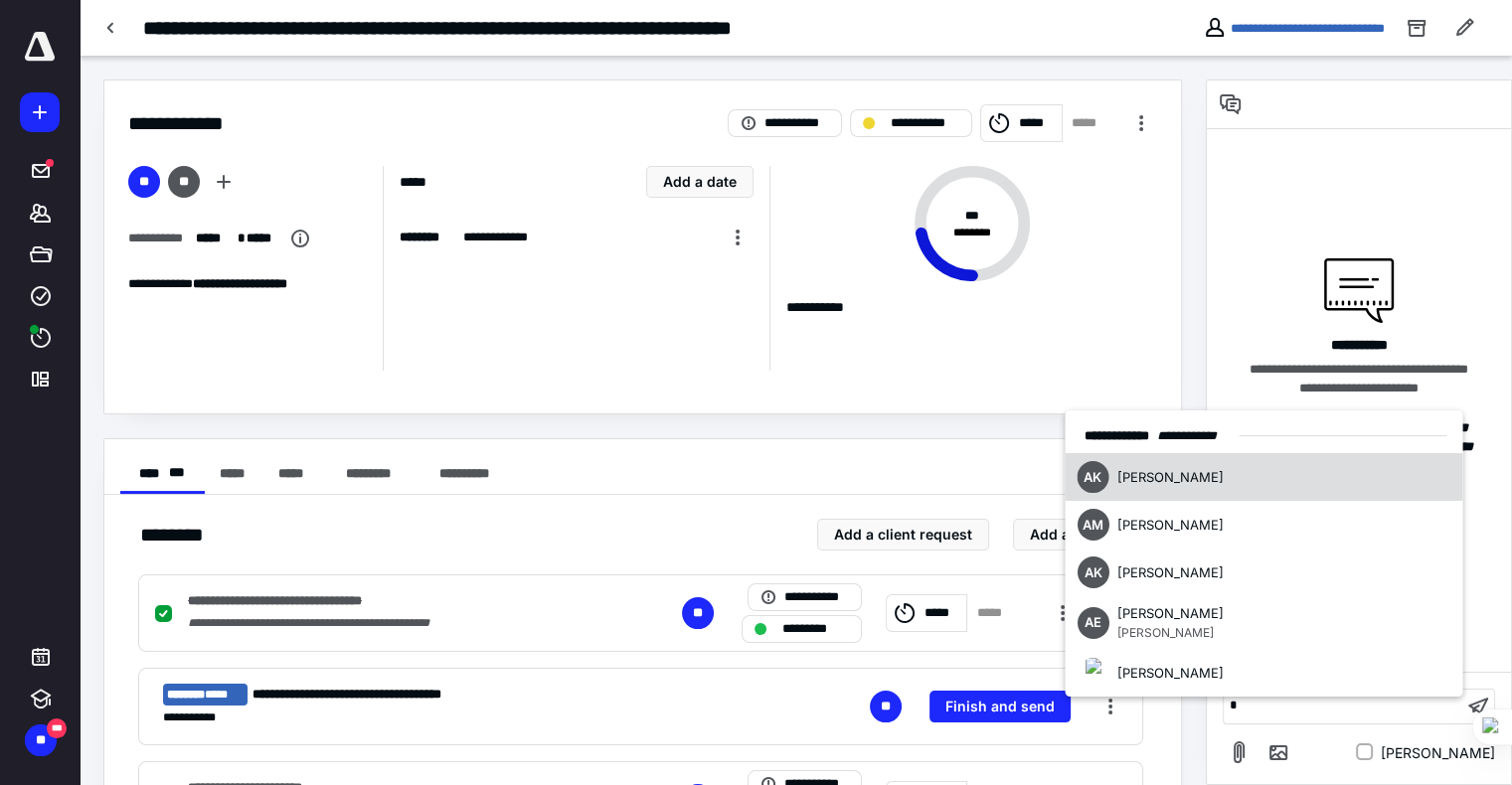 type 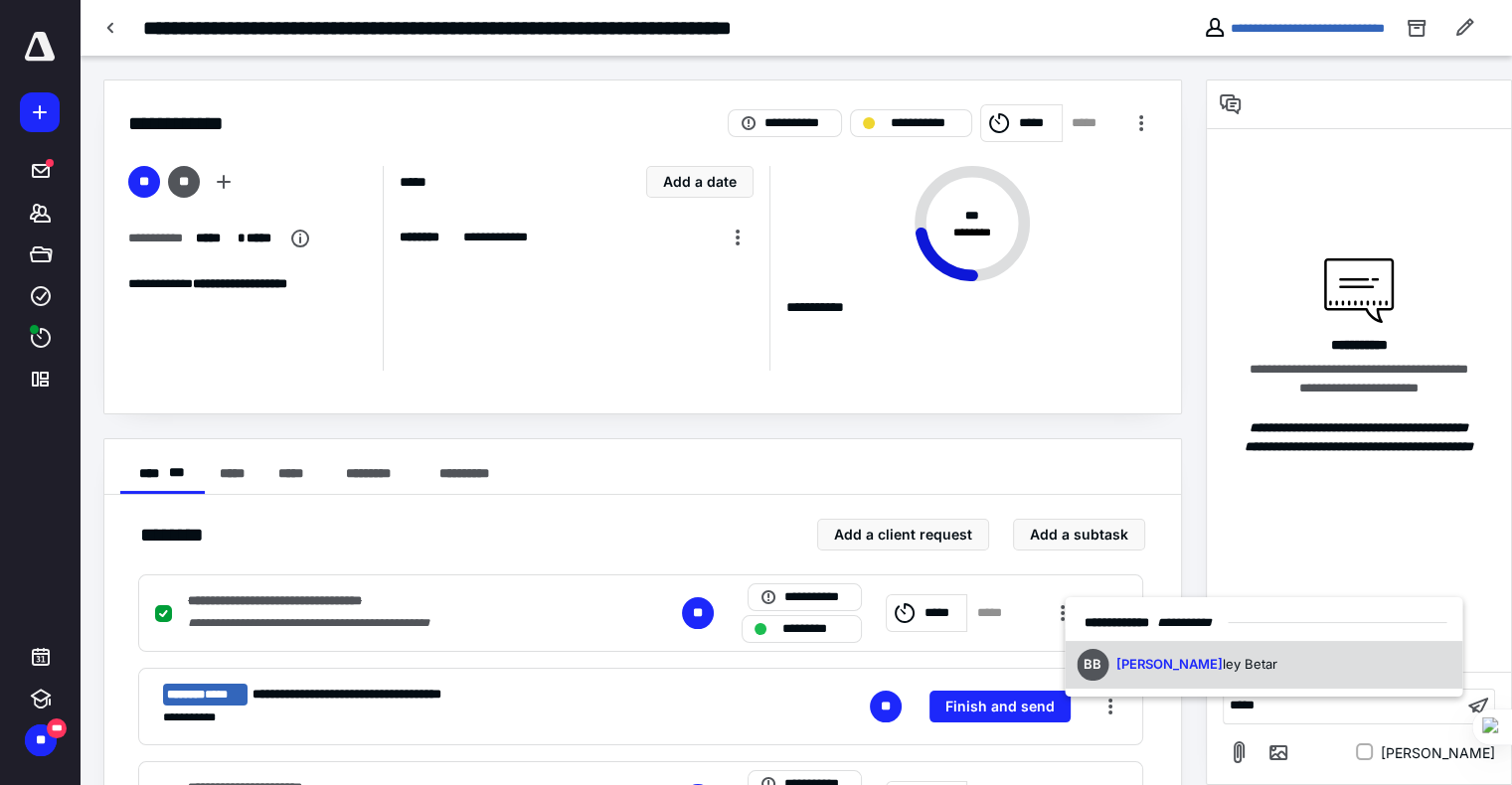 click on "**********" at bounding box center [1263, 623] 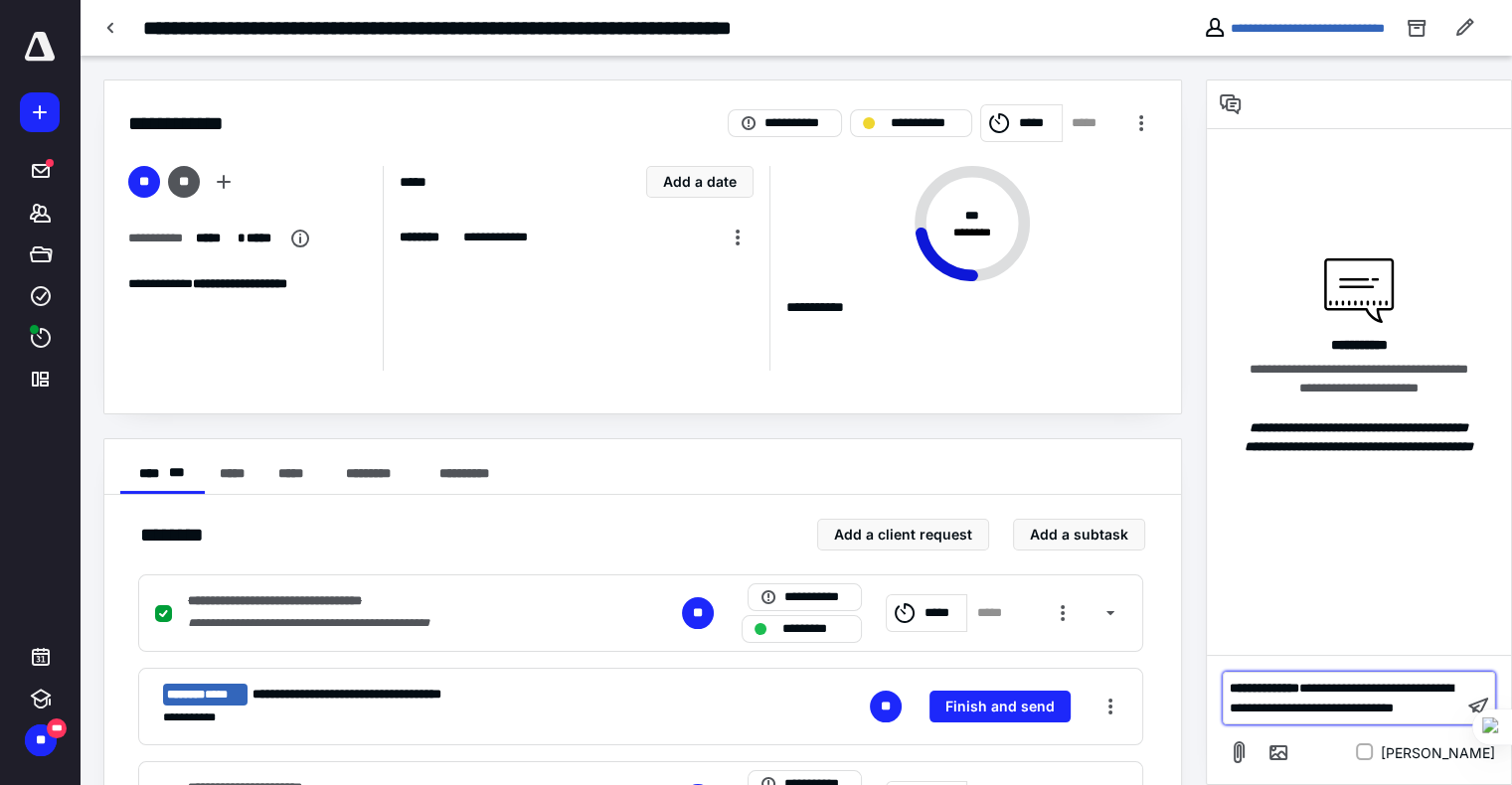 click on "**********" at bounding box center [1343, 698] 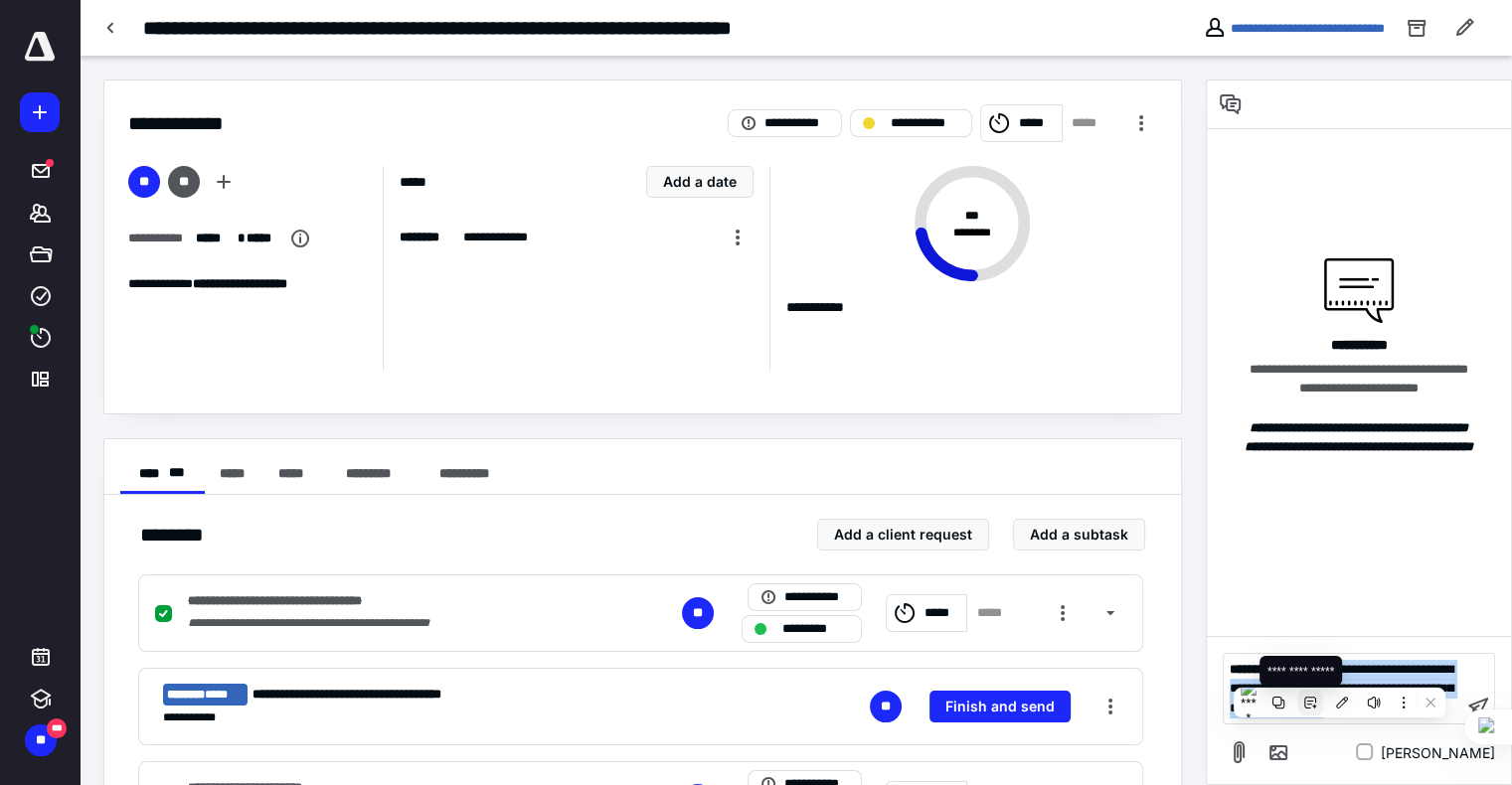 click 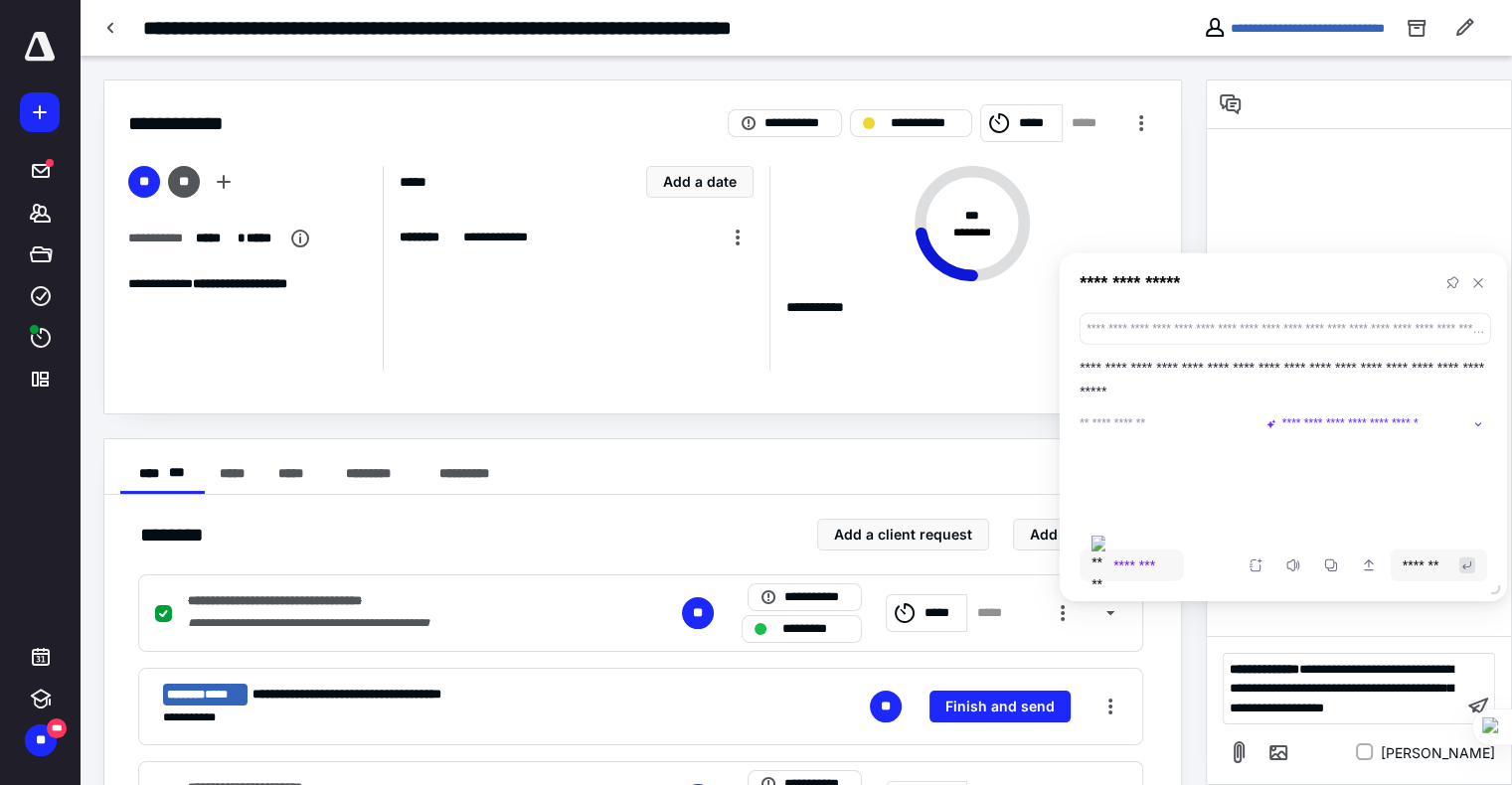 drag, startPoint x: 1085, startPoint y: 368, endPoint x: 1234, endPoint y: 392, distance: 150.92051 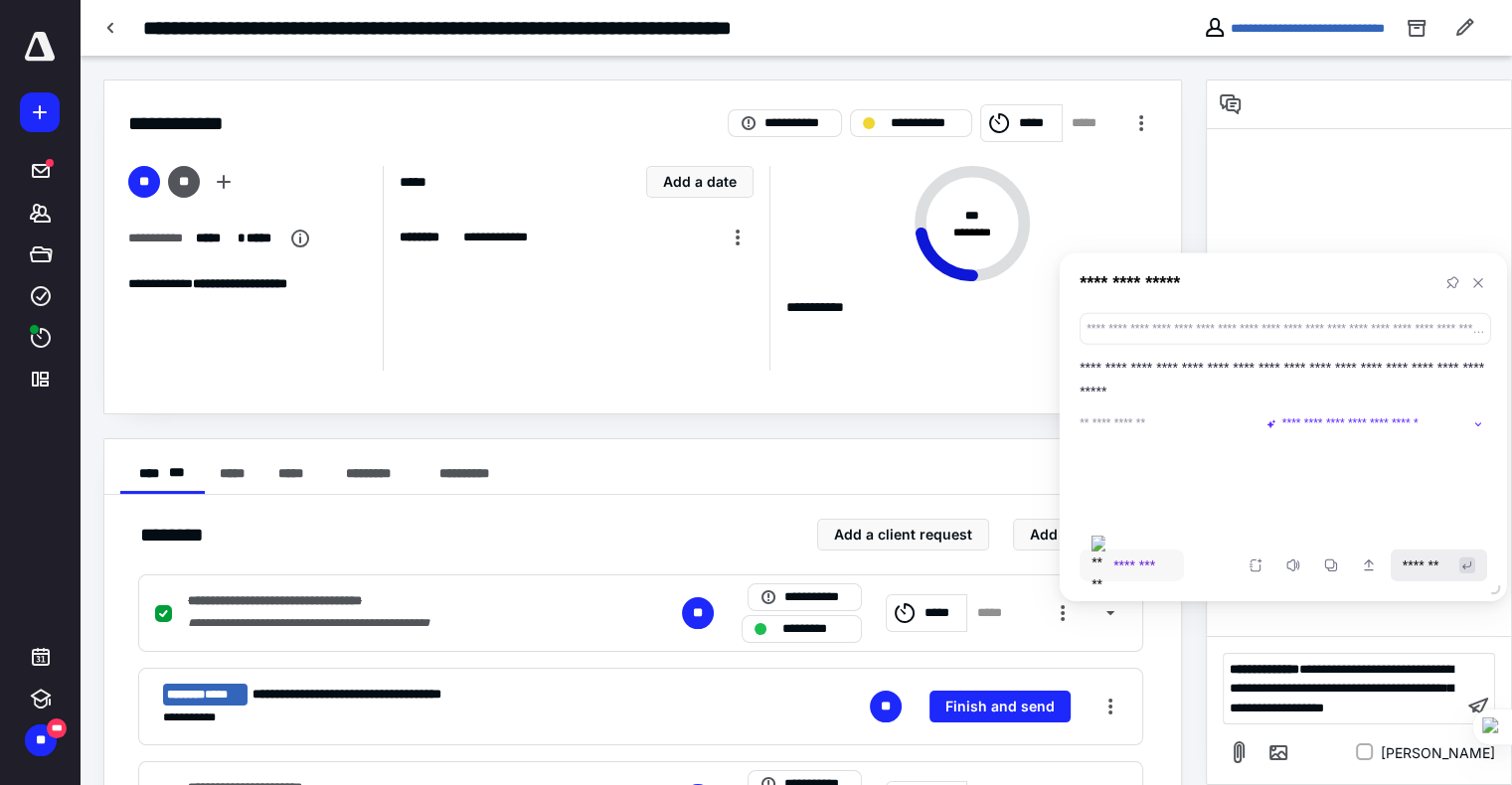 click on "*******" at bounding box center [1428, 565] 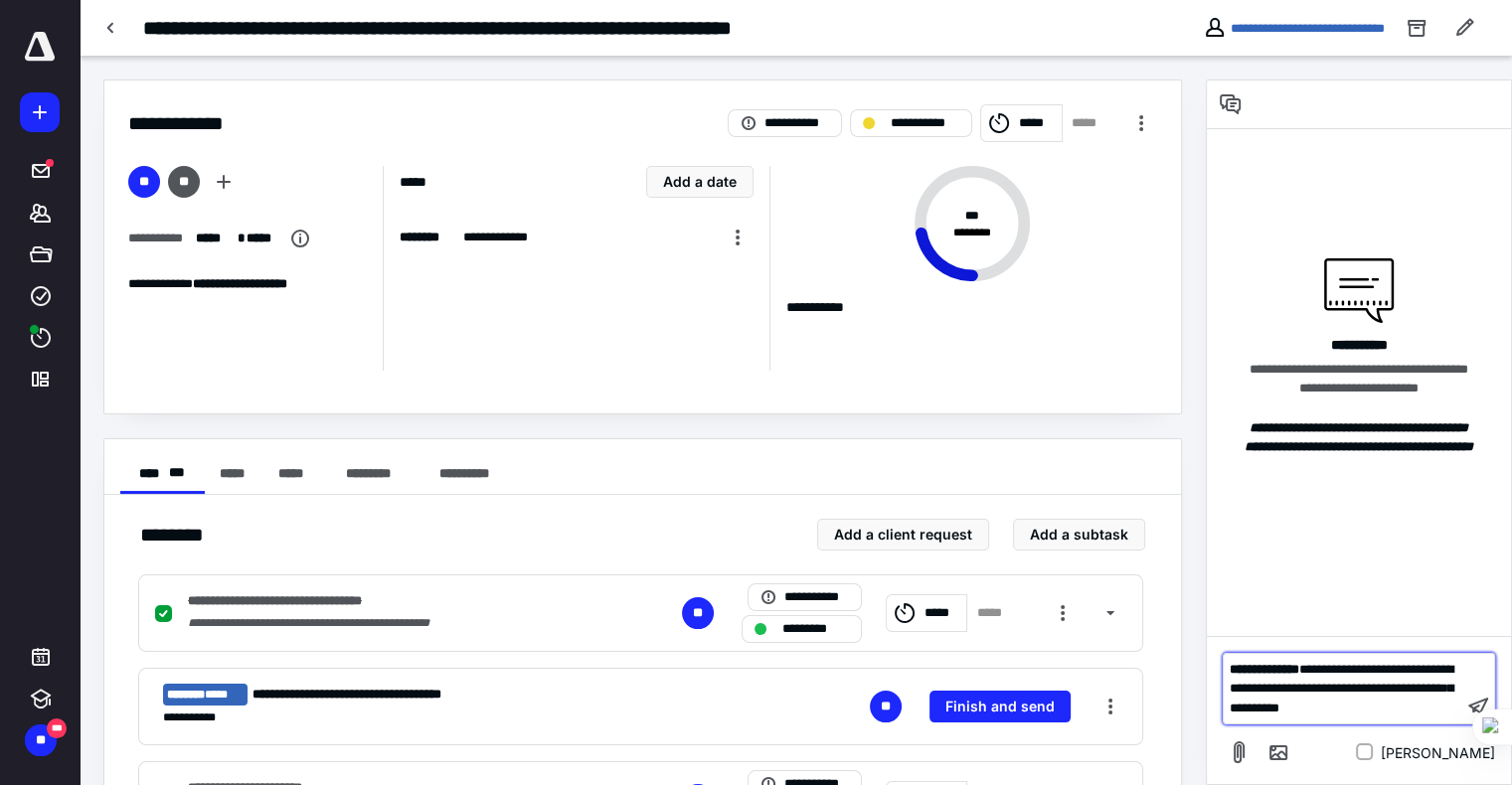 click on "**********" at bounding box center (1341, 689) 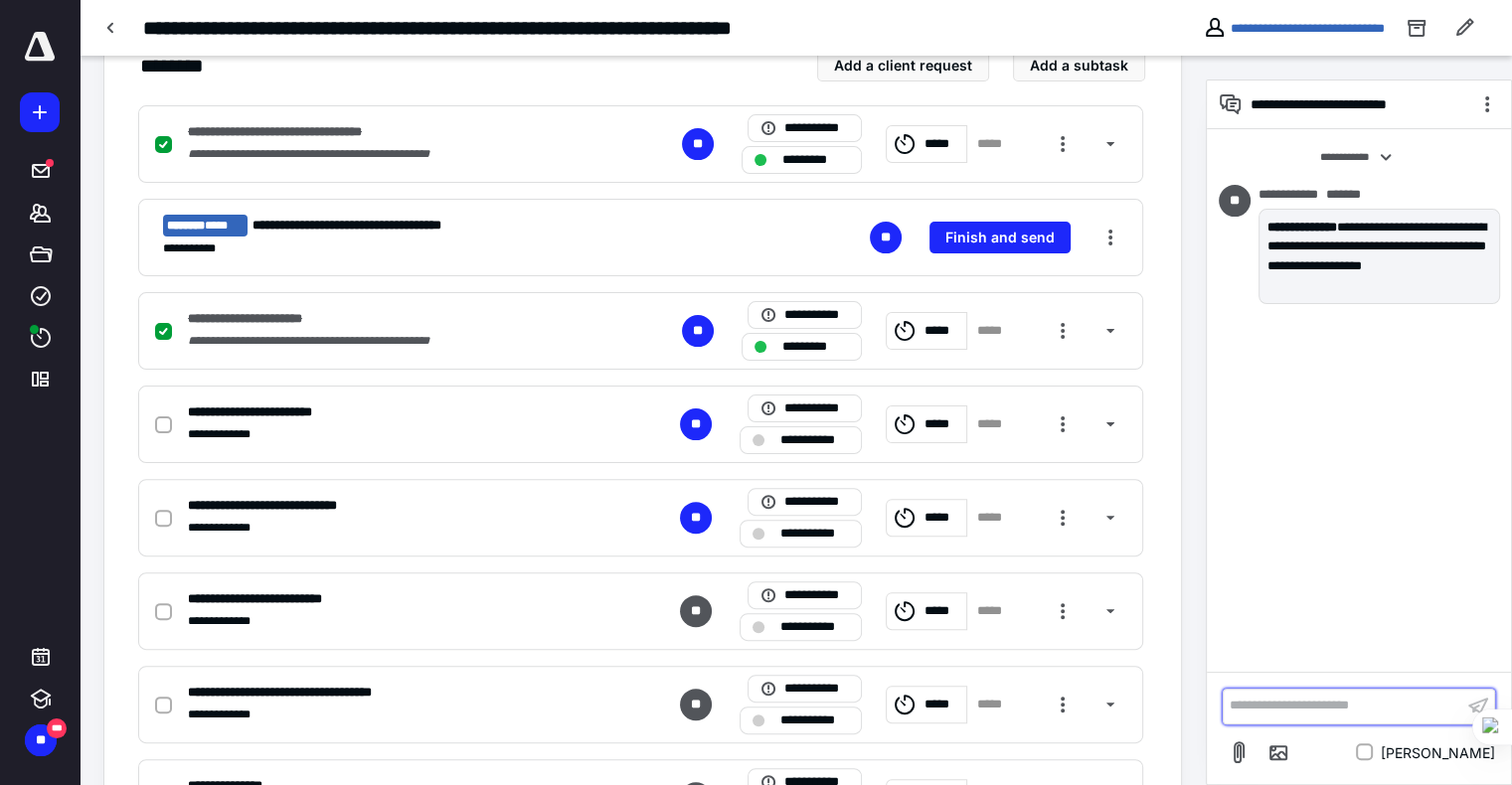 scroll, scrollTop: 483, scrollLeft: 0, axis: vertical 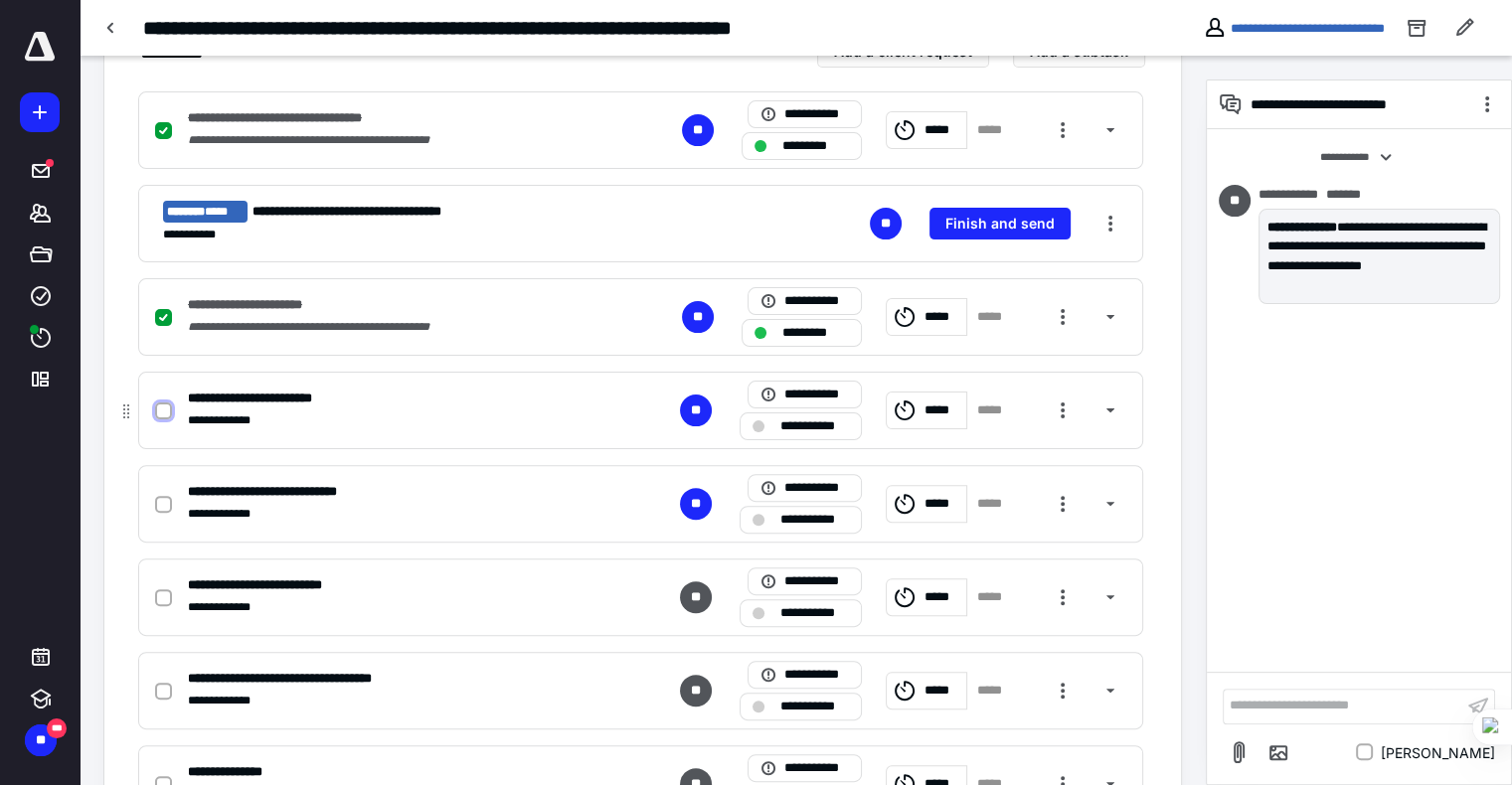 click at bounding box center [163, 411] 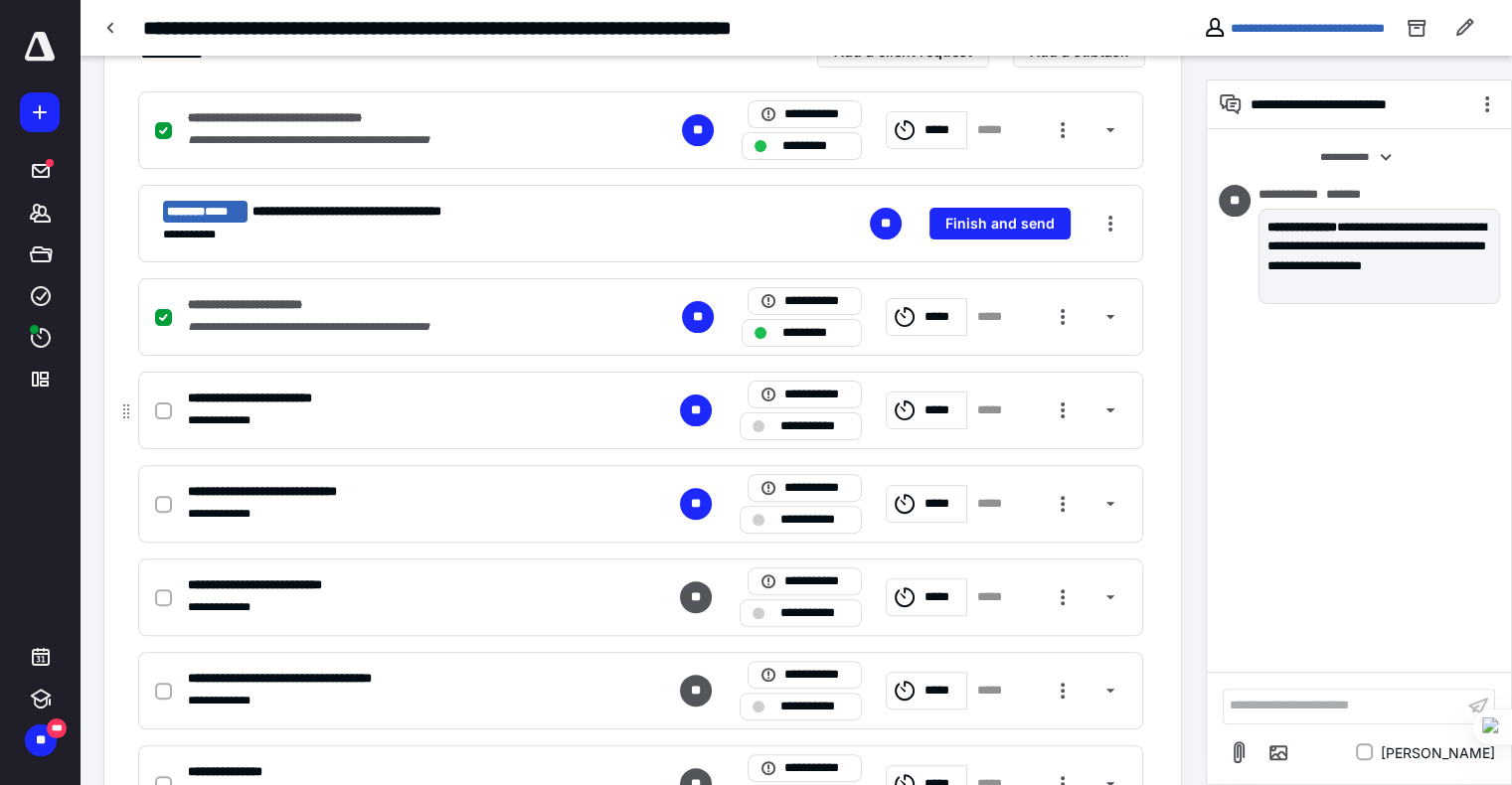checkbox on "true" 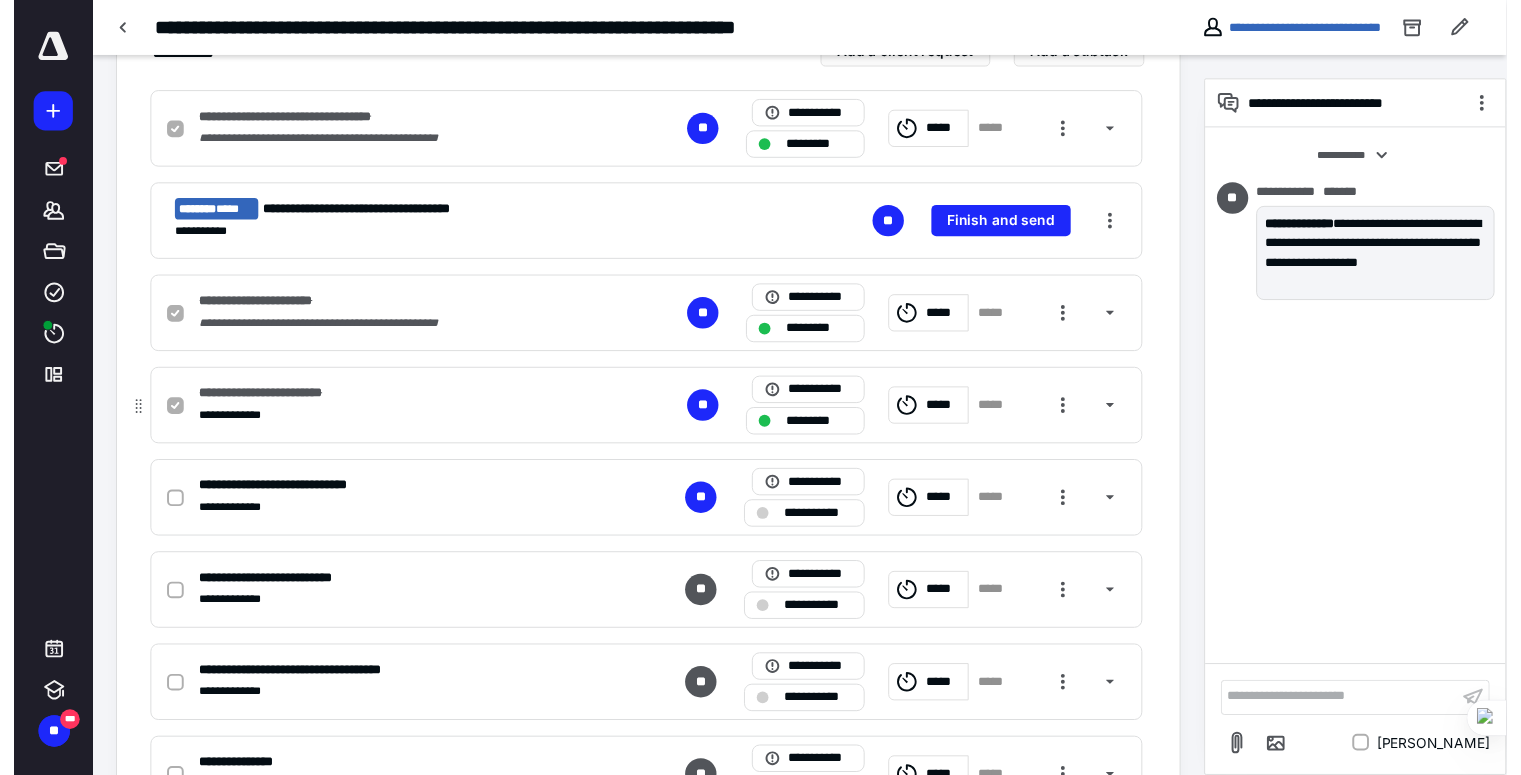 scroll, scrollTop: 0, scrollLeft: 0, axis: both 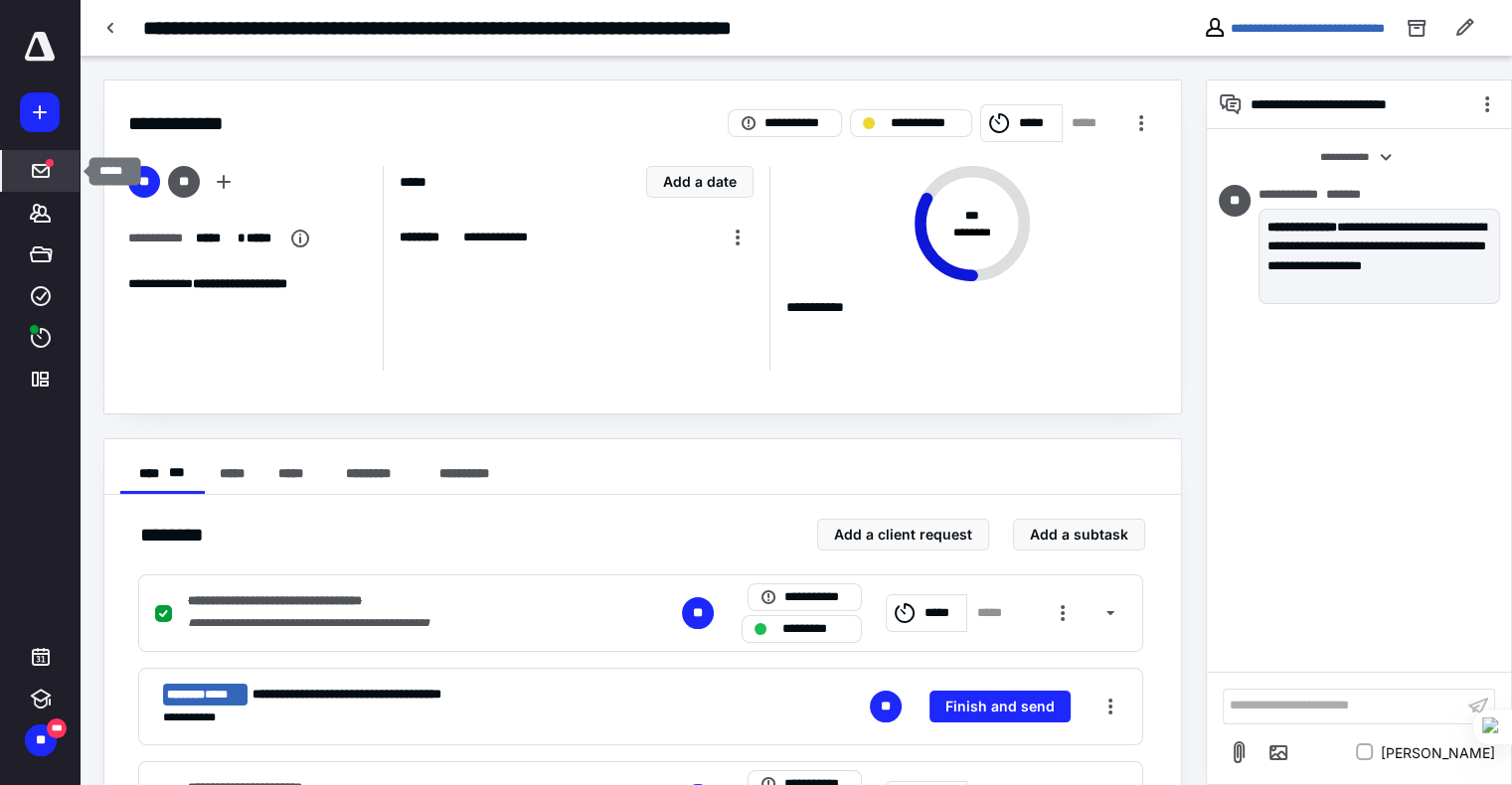 click 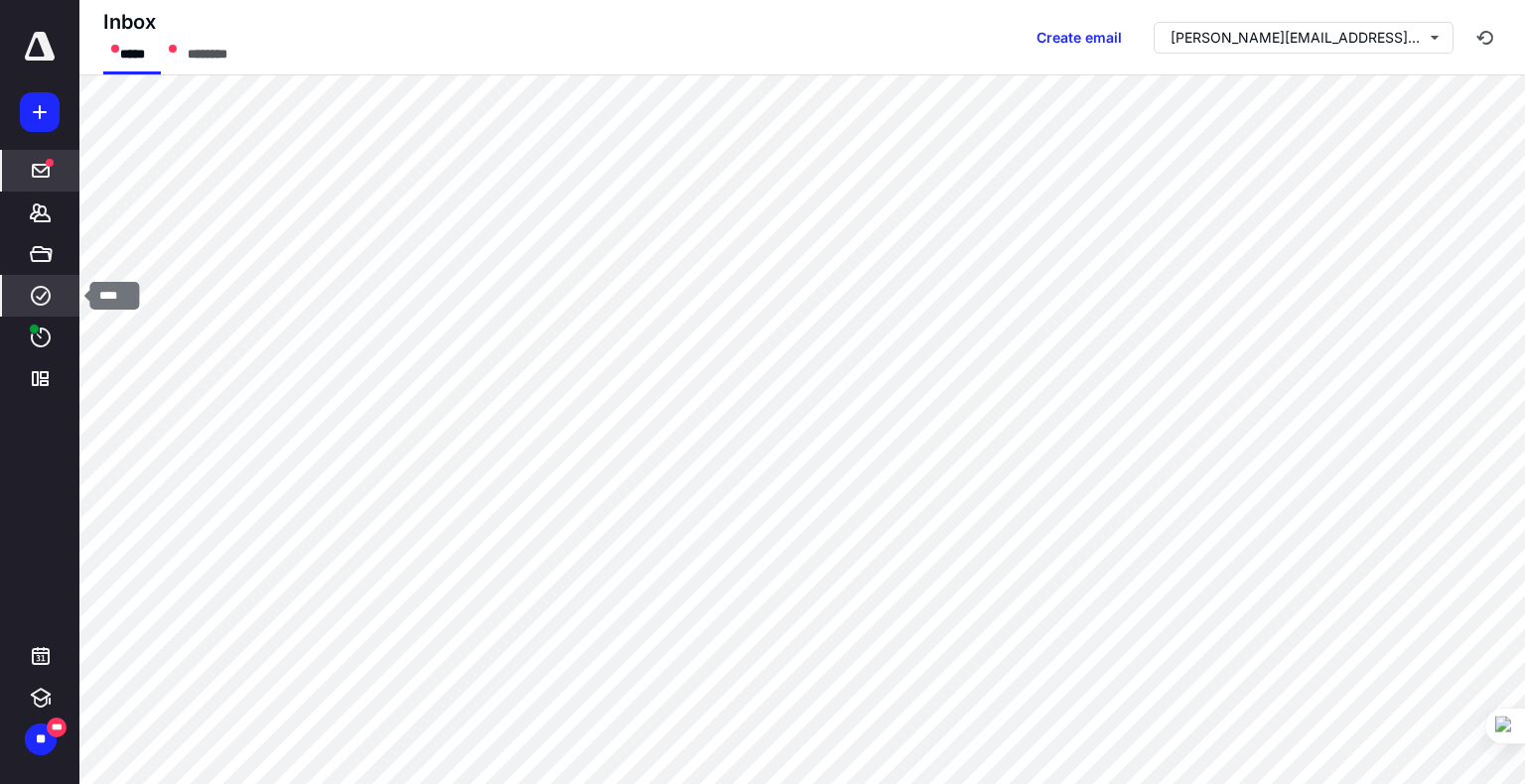 click on "****" at bounding box center [41, 296] 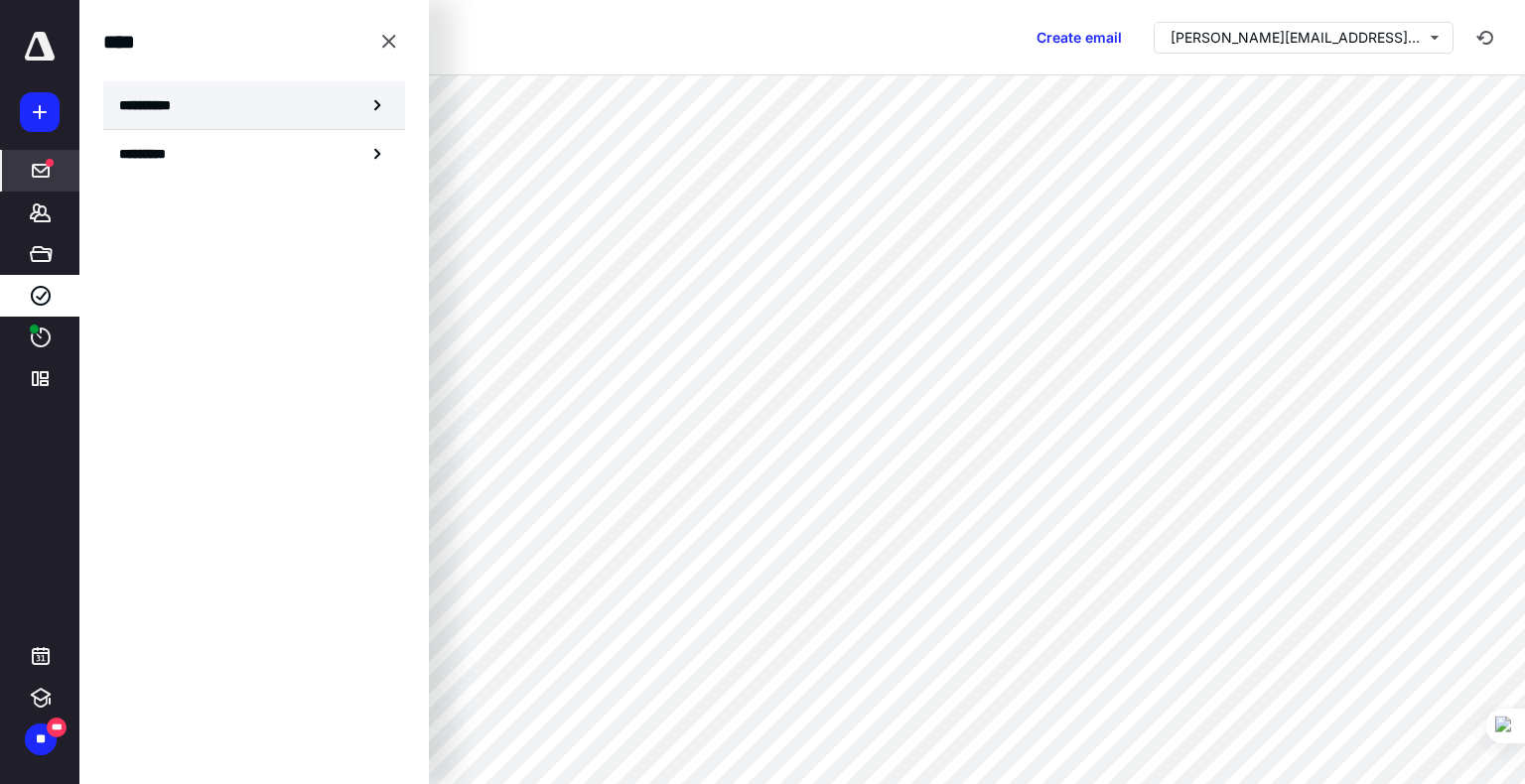 click on "**********" at bounding box center [254, 105] 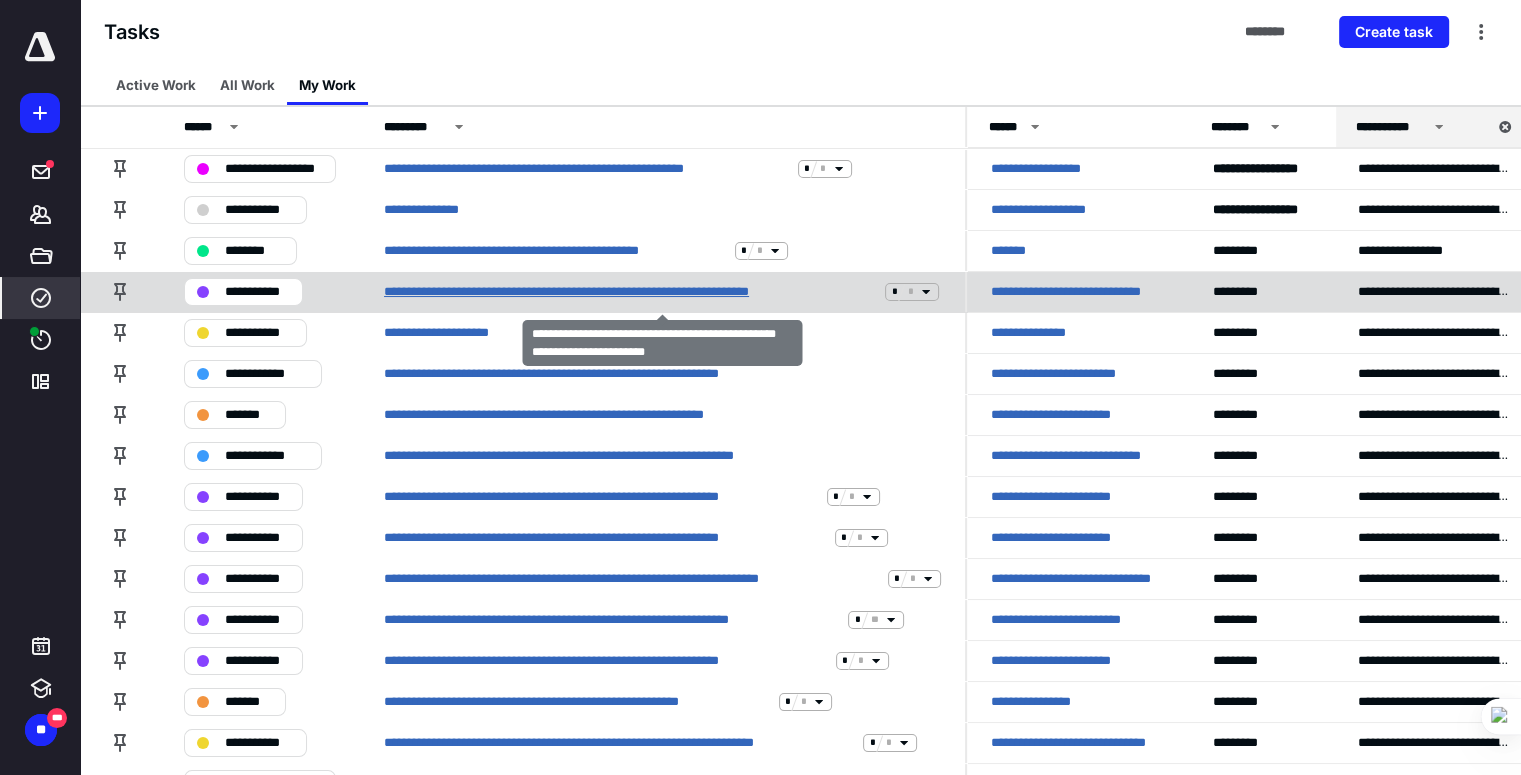 scroll, scrollTop: 1356, scrollLeft: 0, axis: vertical 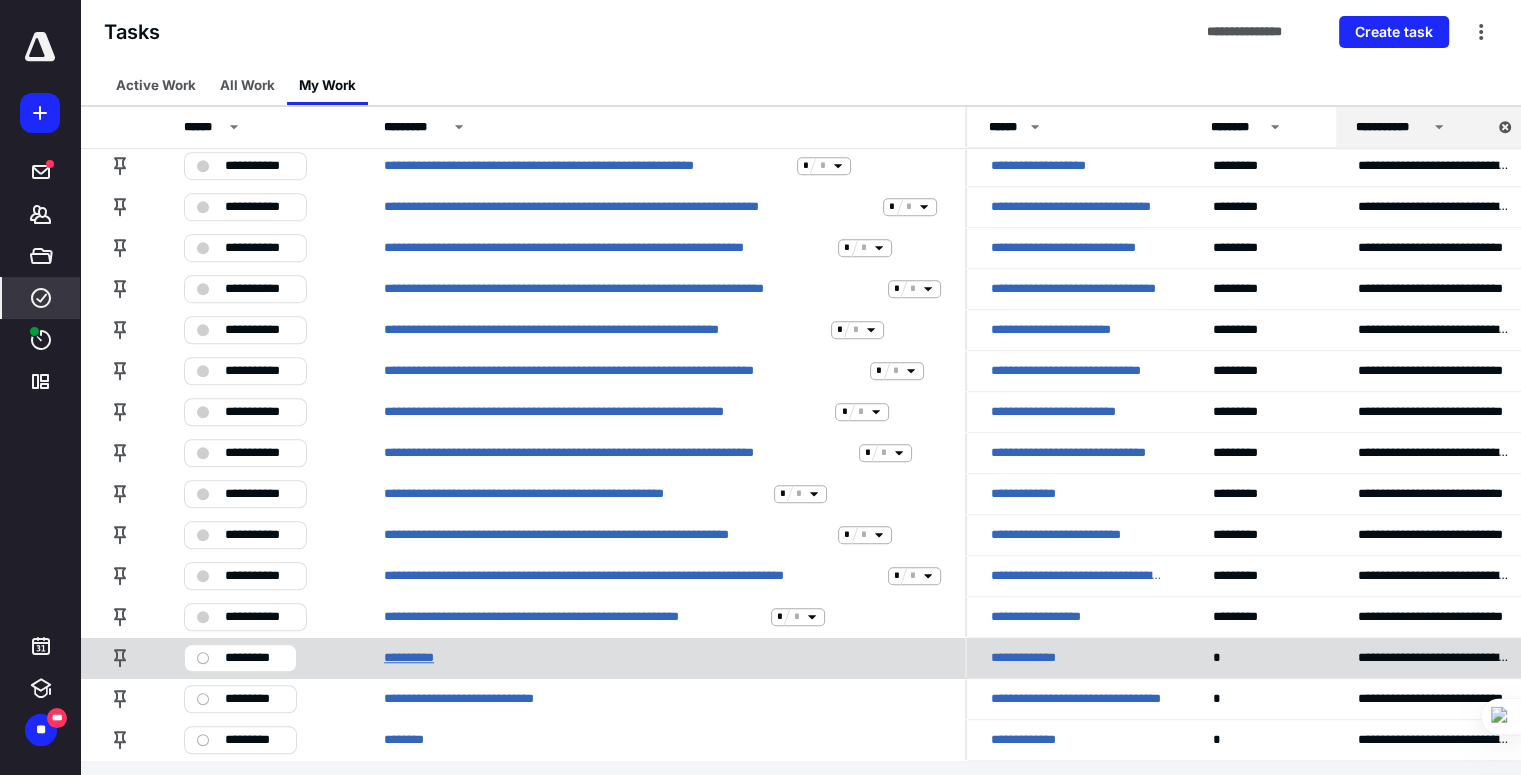 click on "**********" at bounding box center (420, 658) 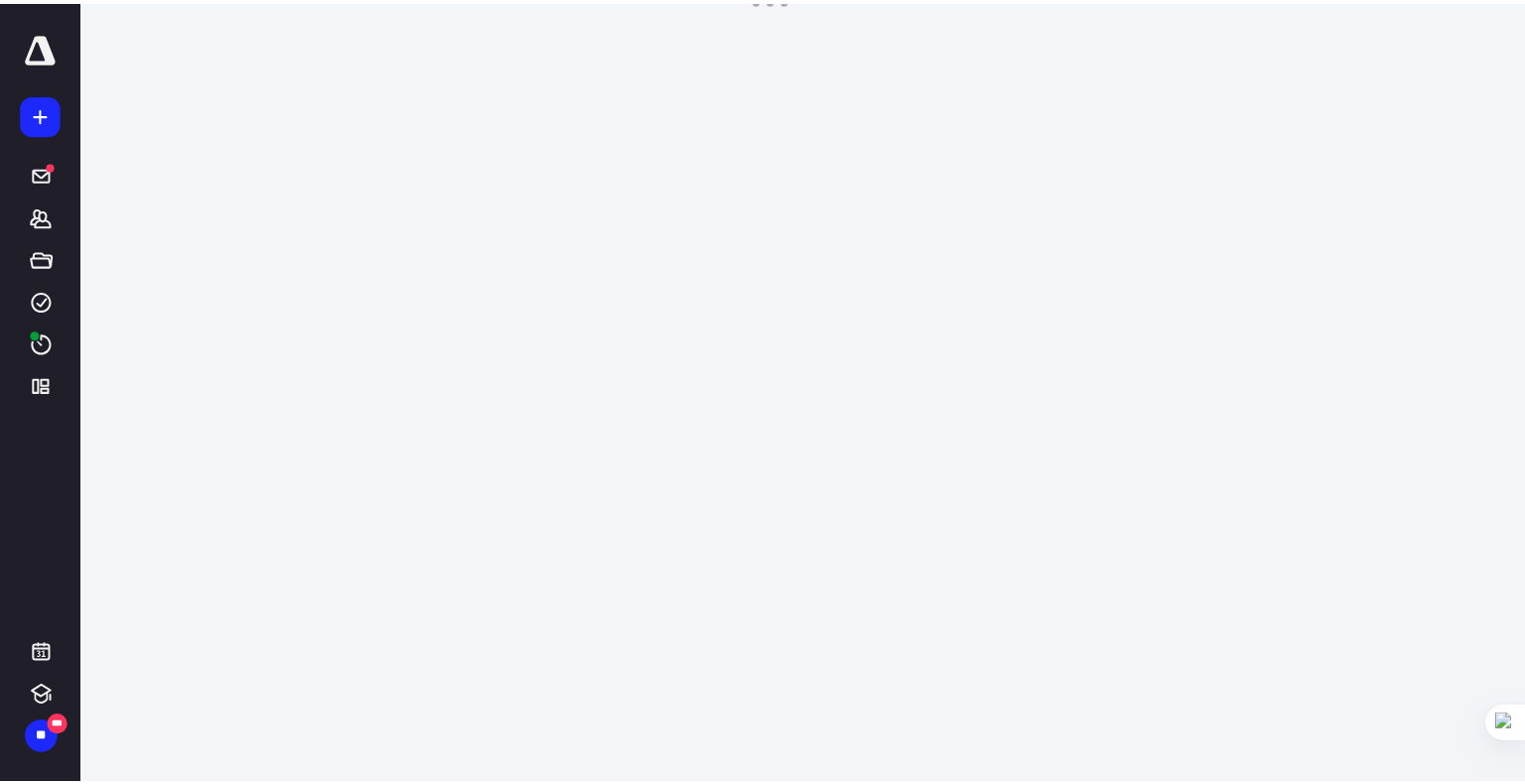 scroll, scrollTop: 0, scrollLeft: 0, axis: both 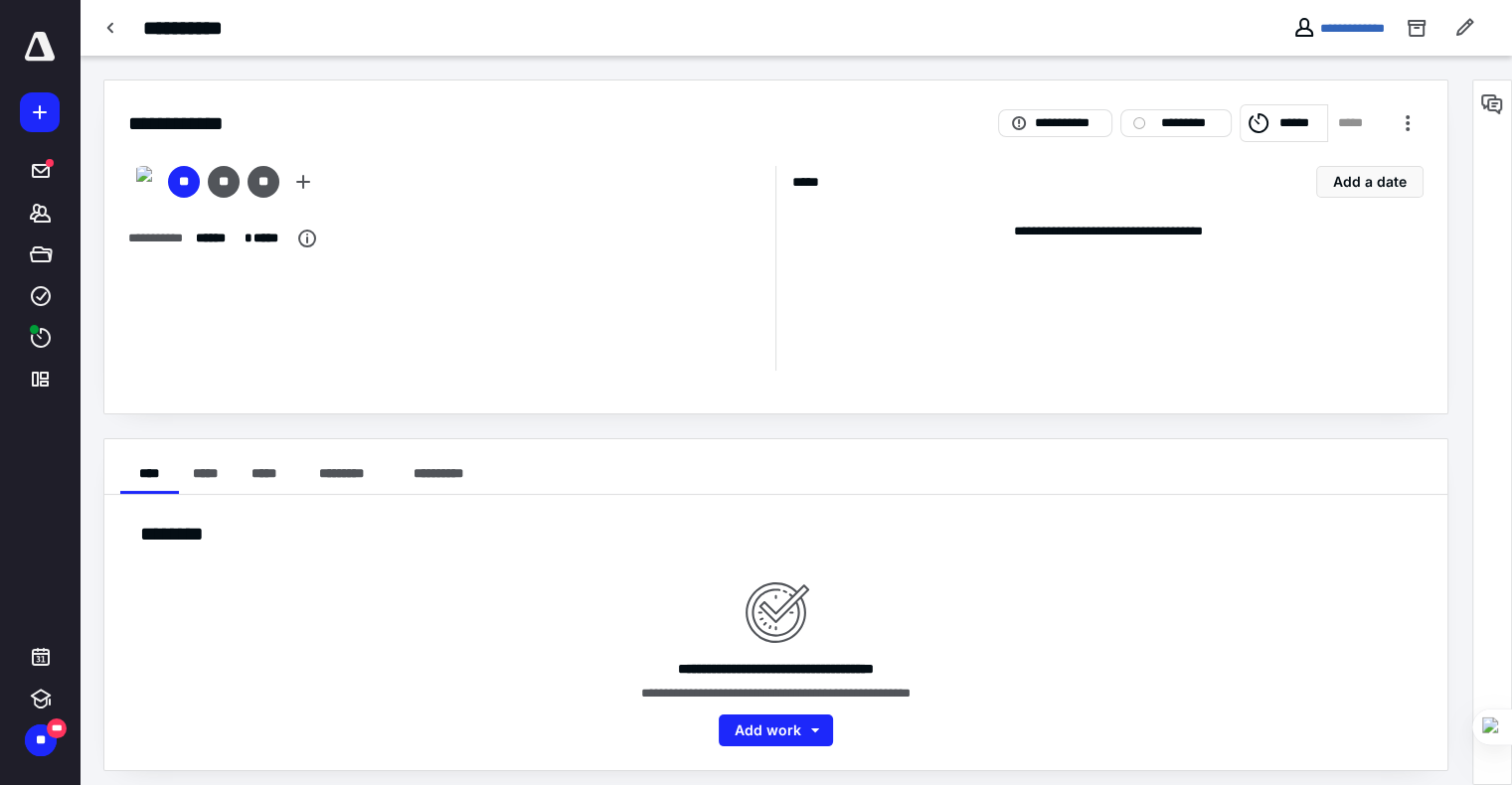 click on "******" at bounding box center [1283, 123] 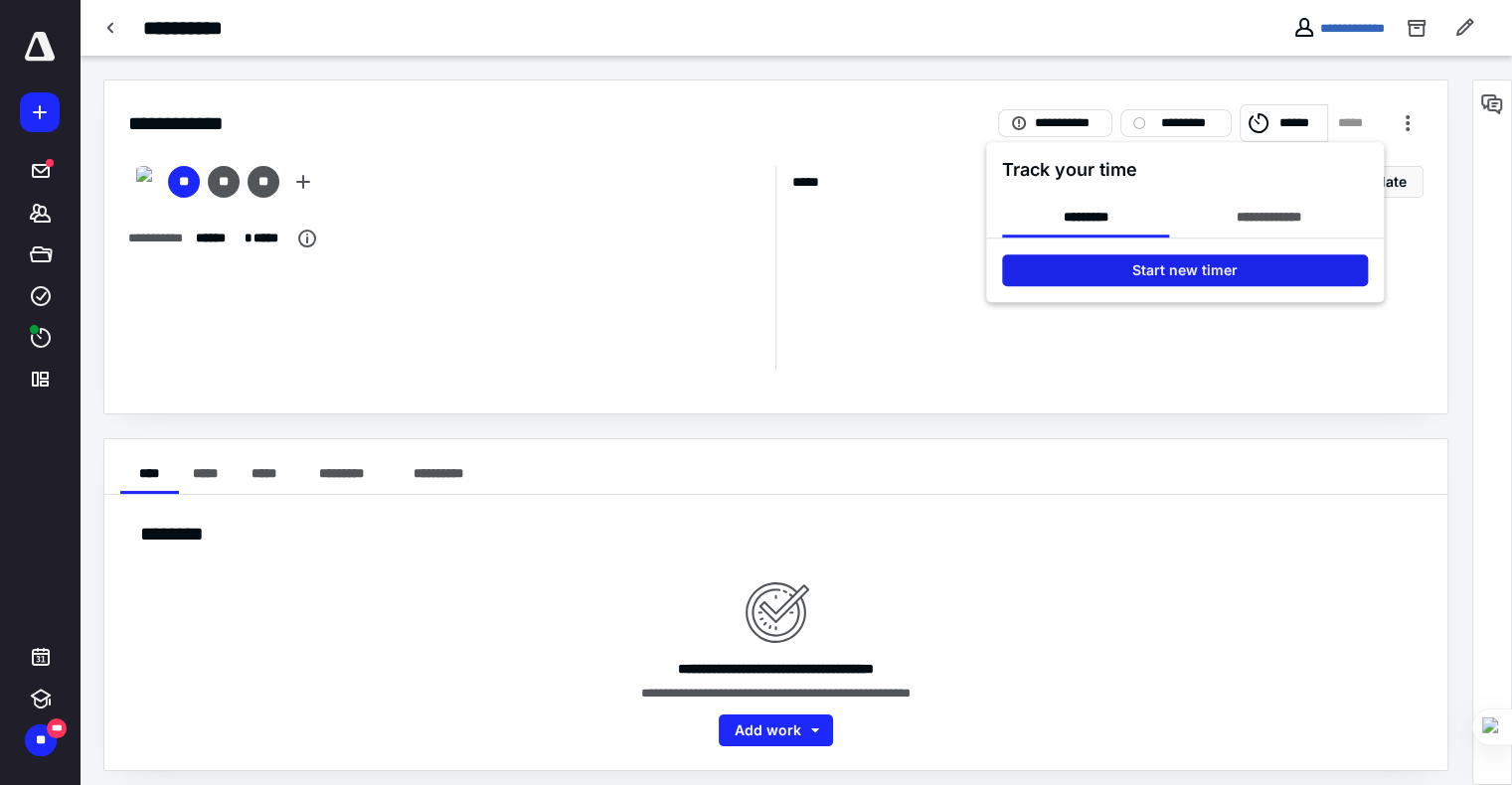 click on "Start new timer" at bounding box center [1185, 270] 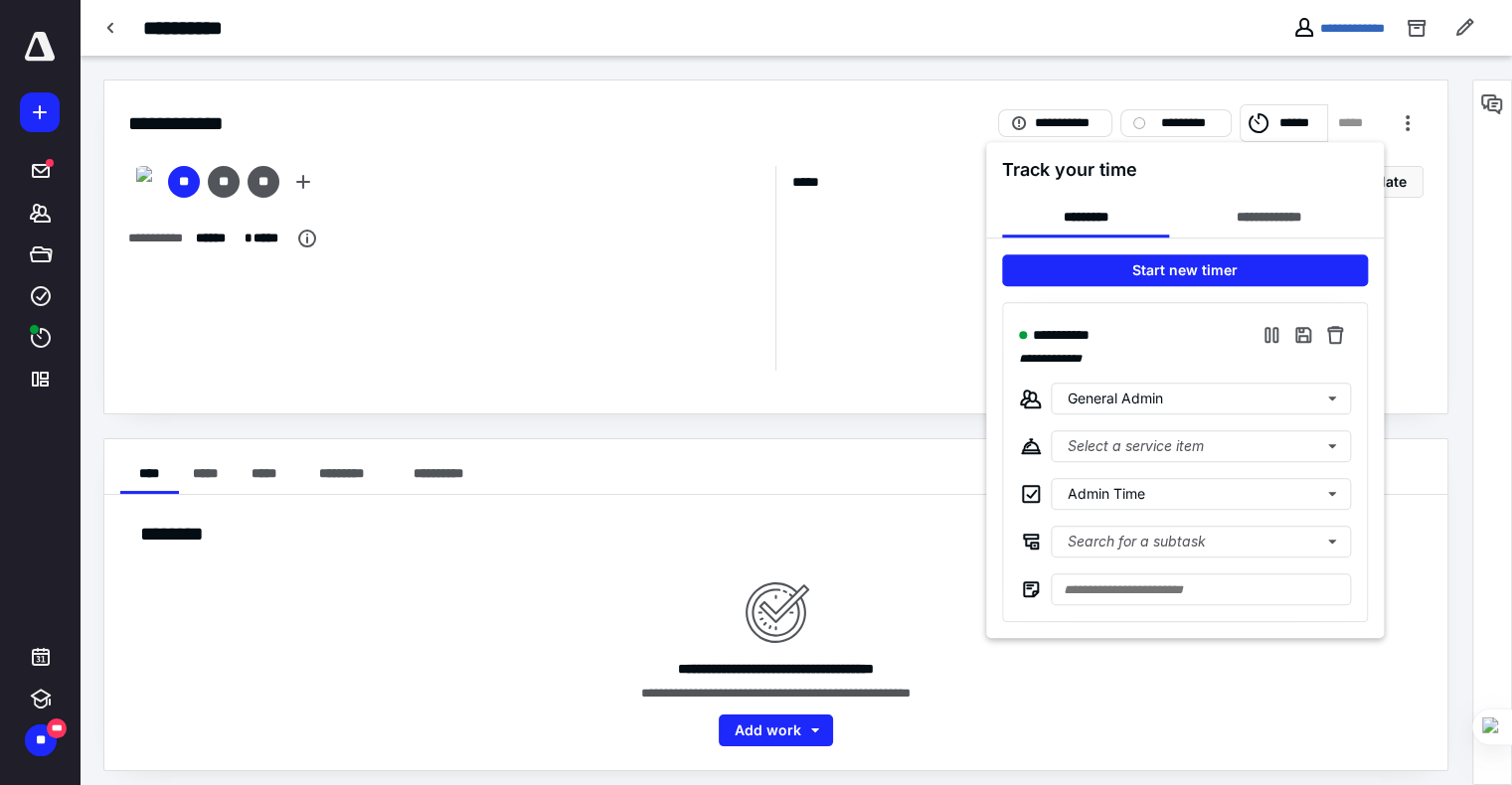 type 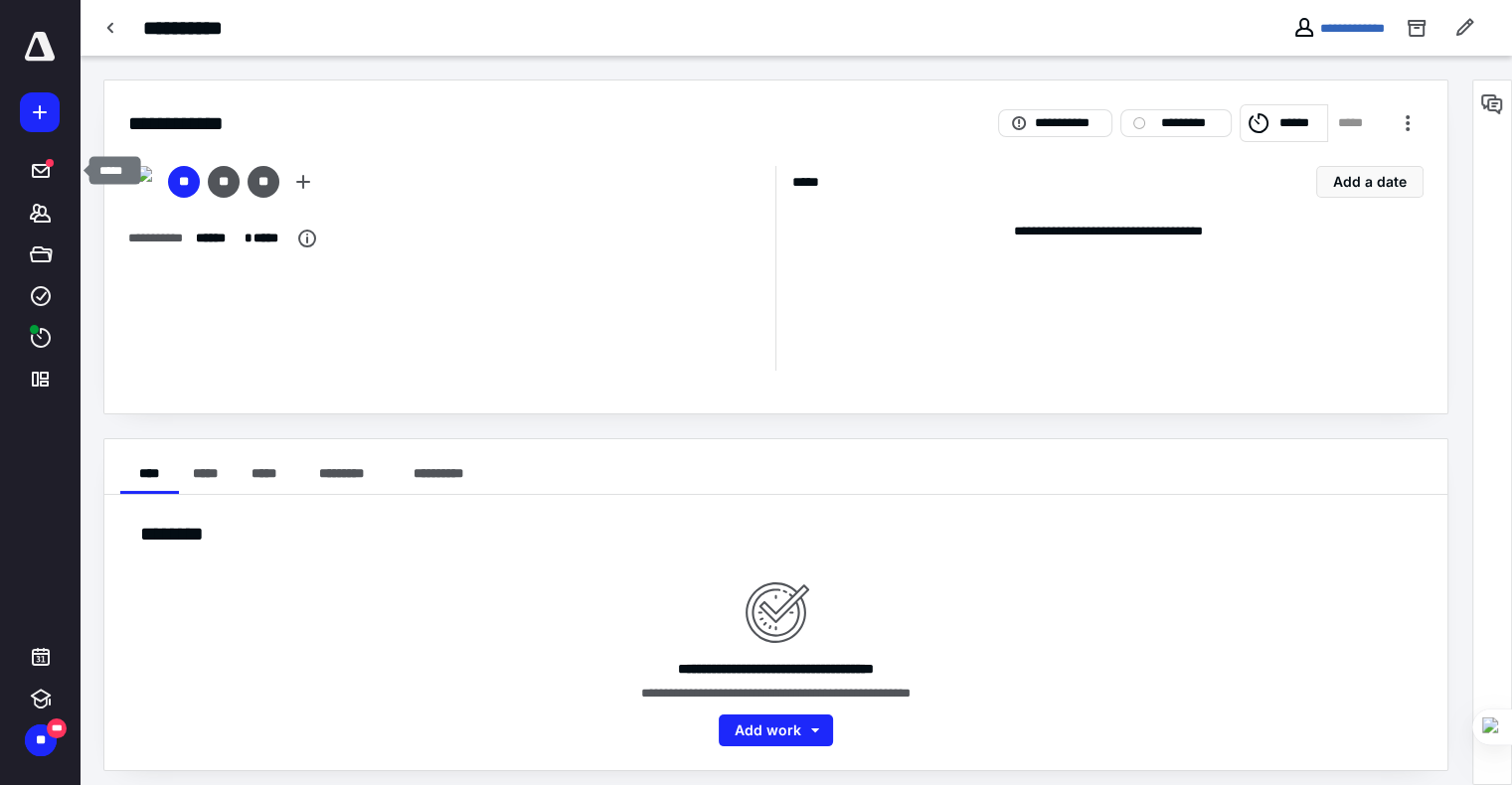 click 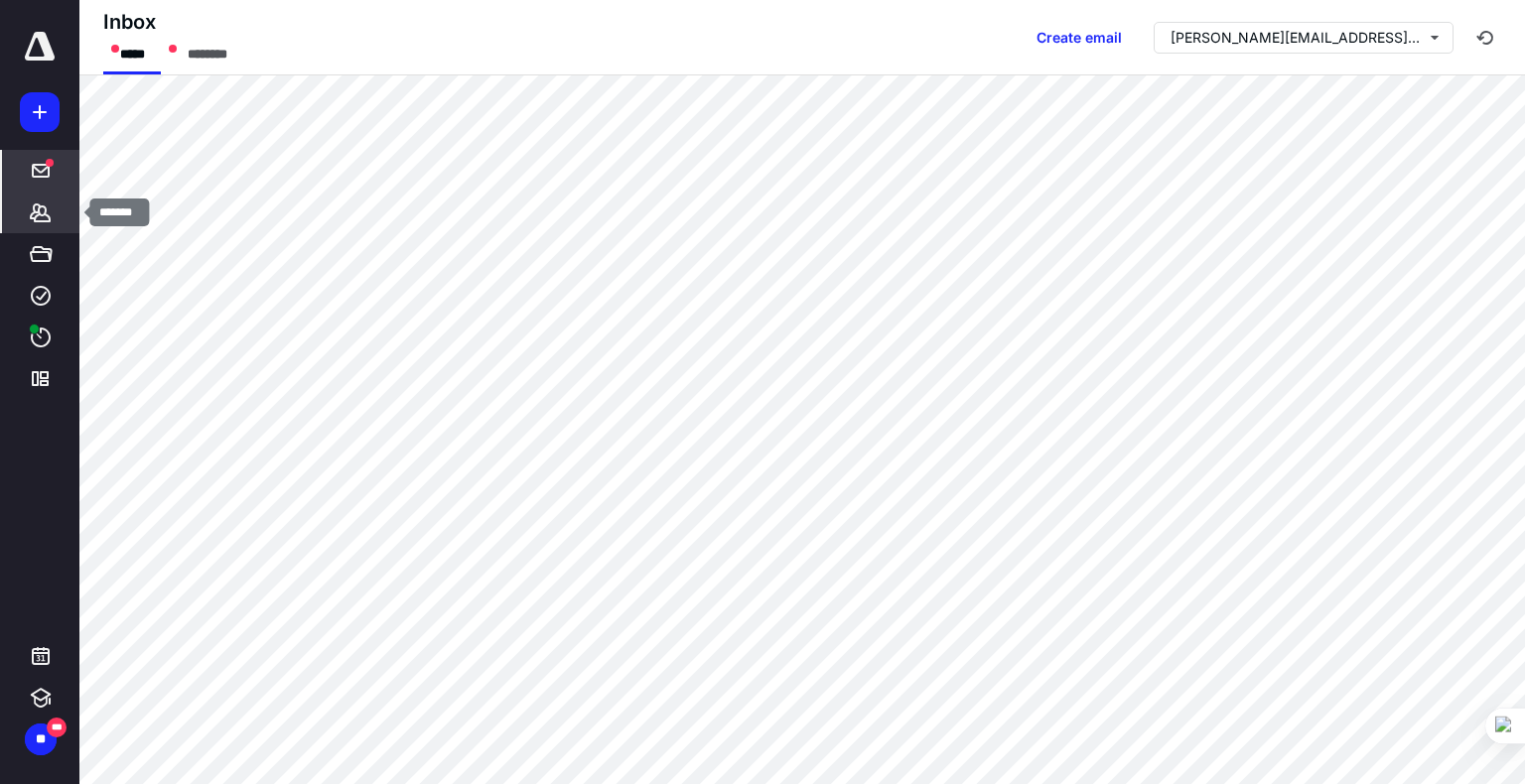 click on "*******" at bounding box center (41, 212) 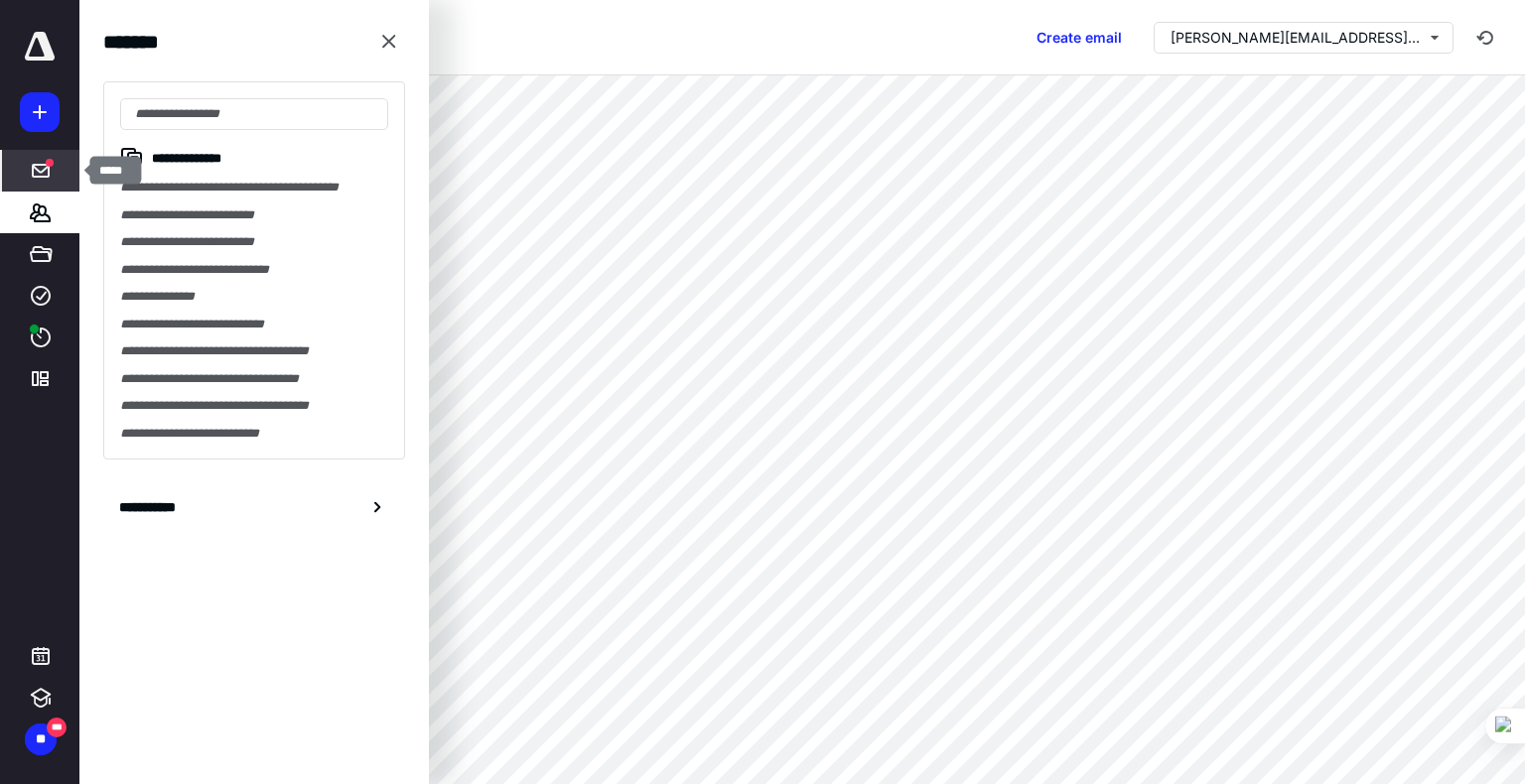 click 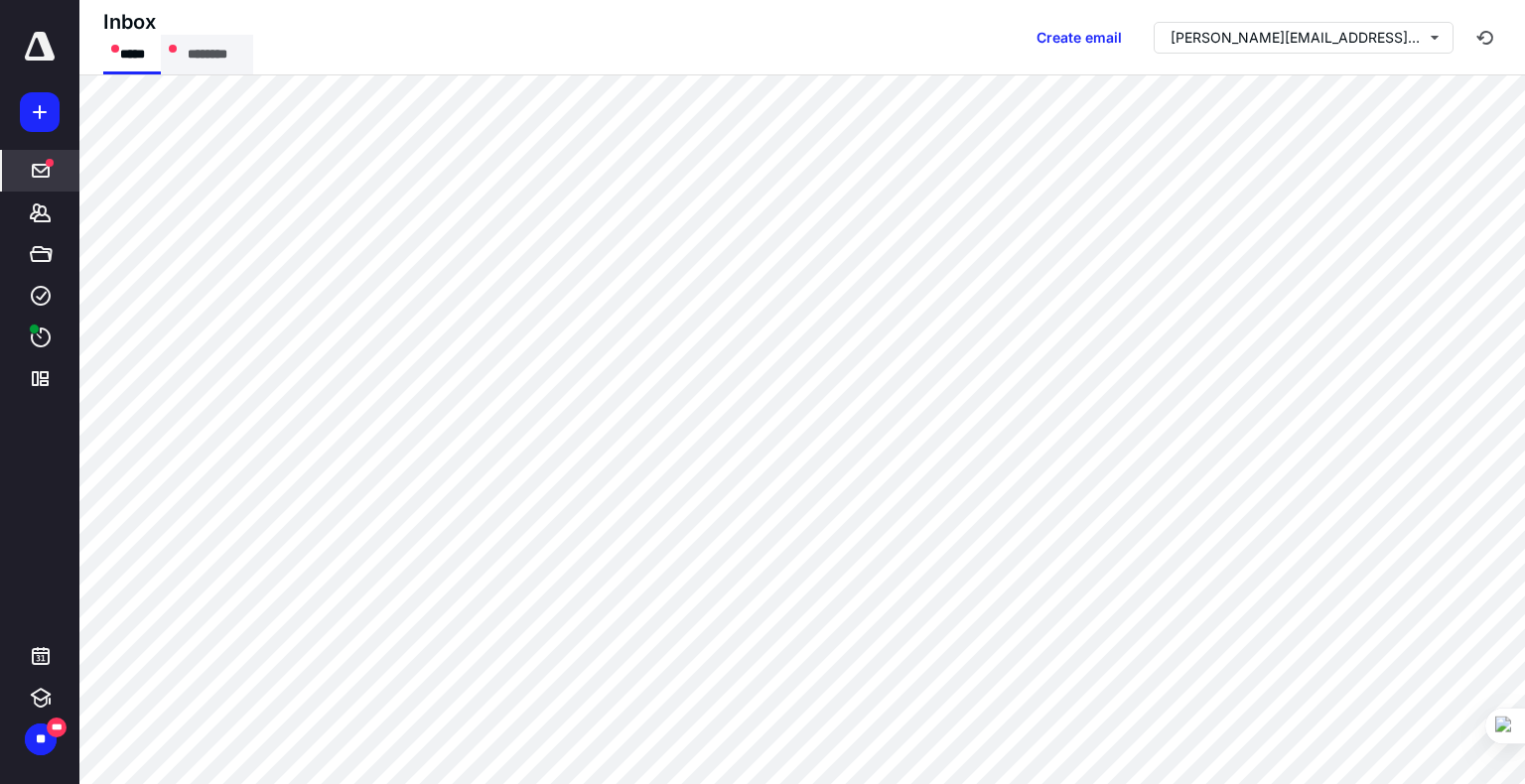 click on "********" at bounding box center [207, 55] 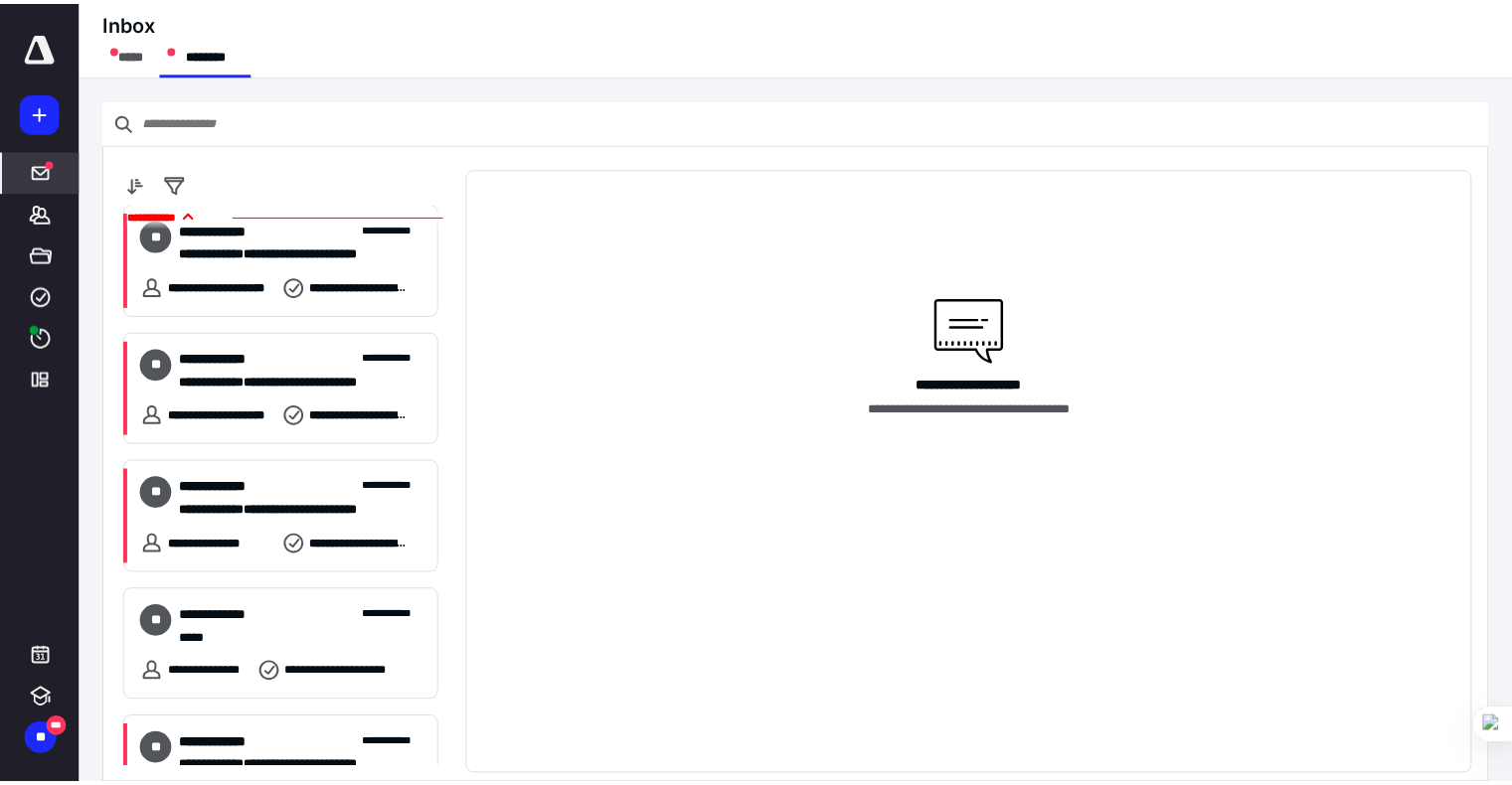 scroll, scrollTop: 501, scrollLeft: 0, axis: vertical 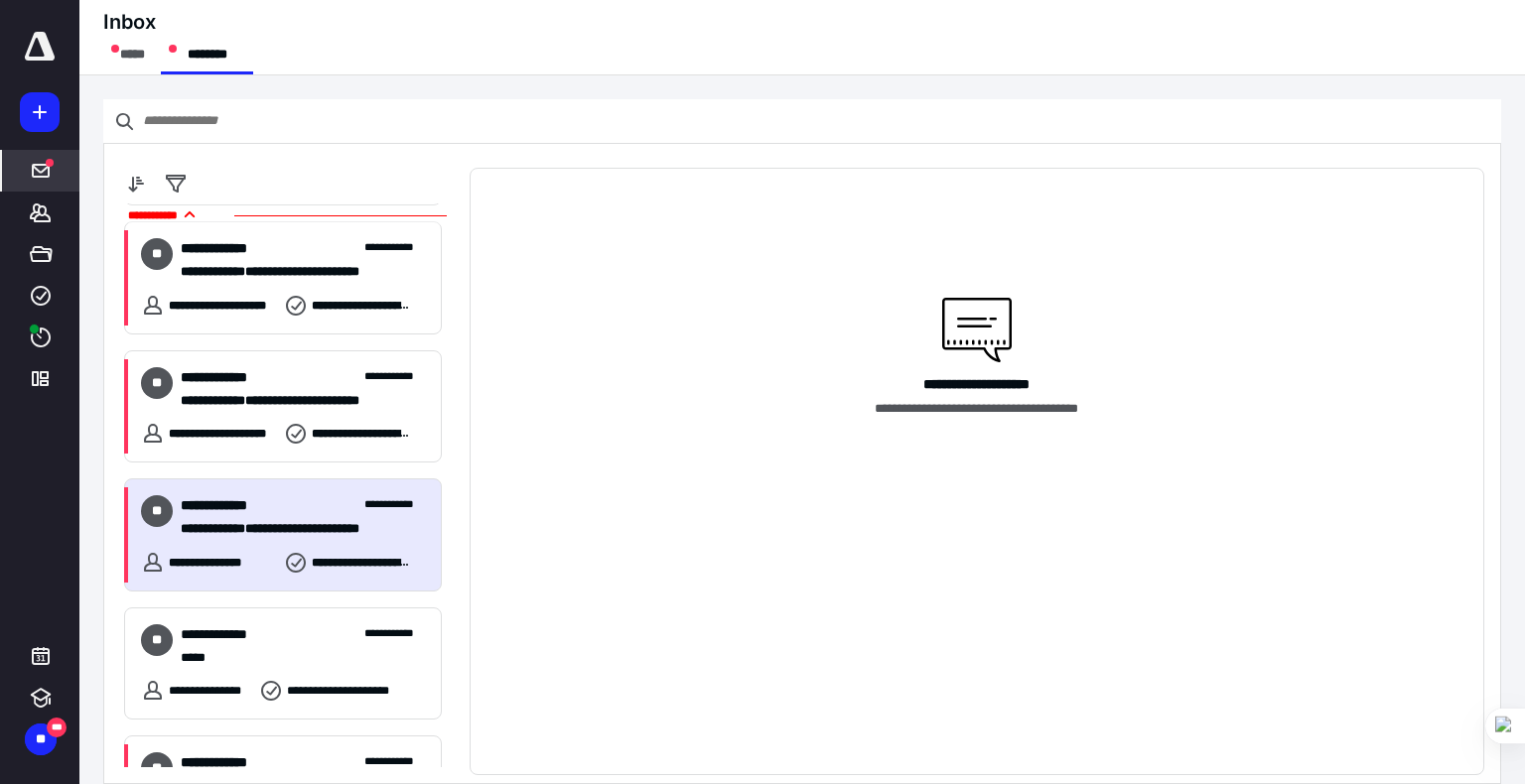 click on "**********" at bounding box center [295, 529] 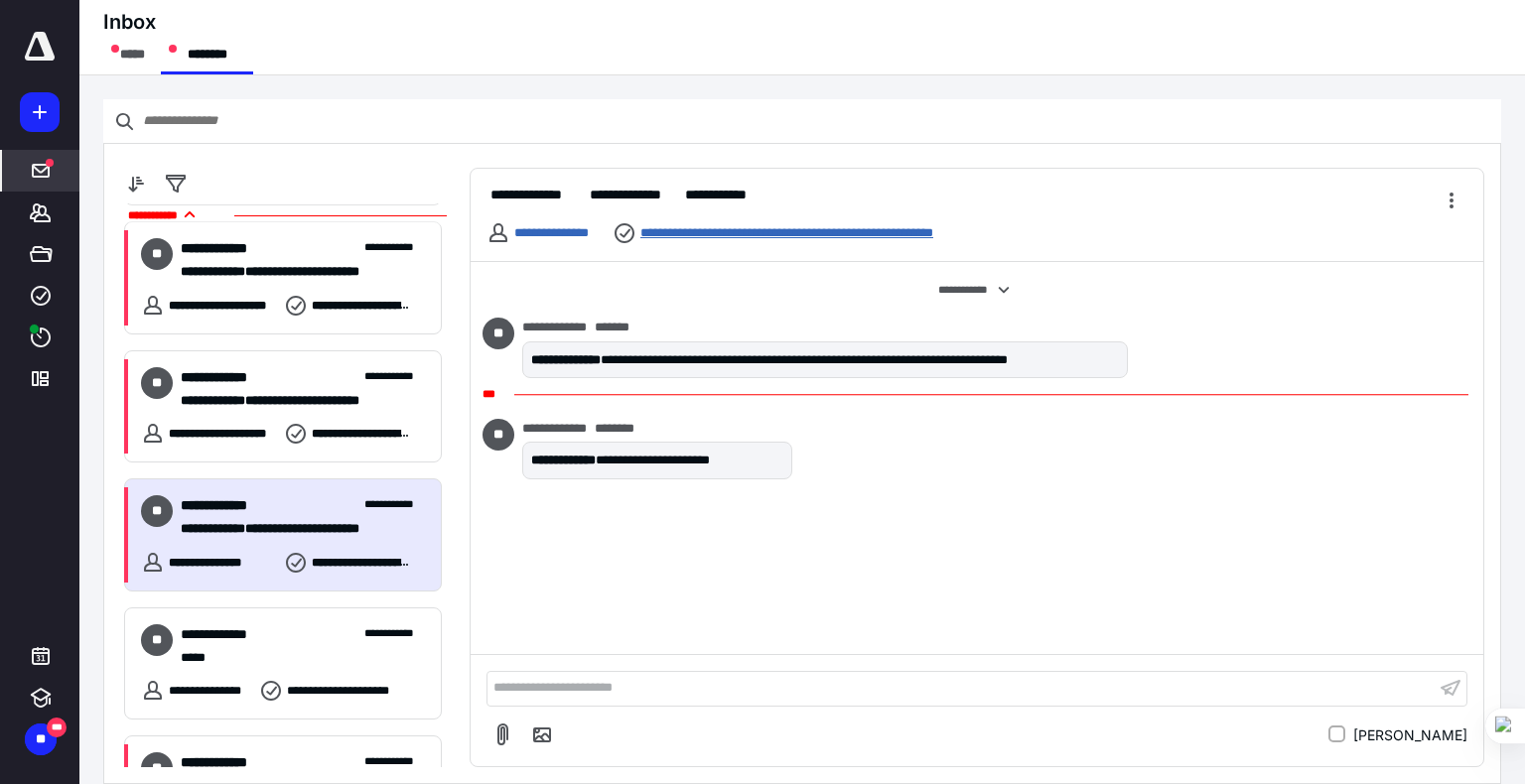 click on "**********" at bounding box center [846, 233] 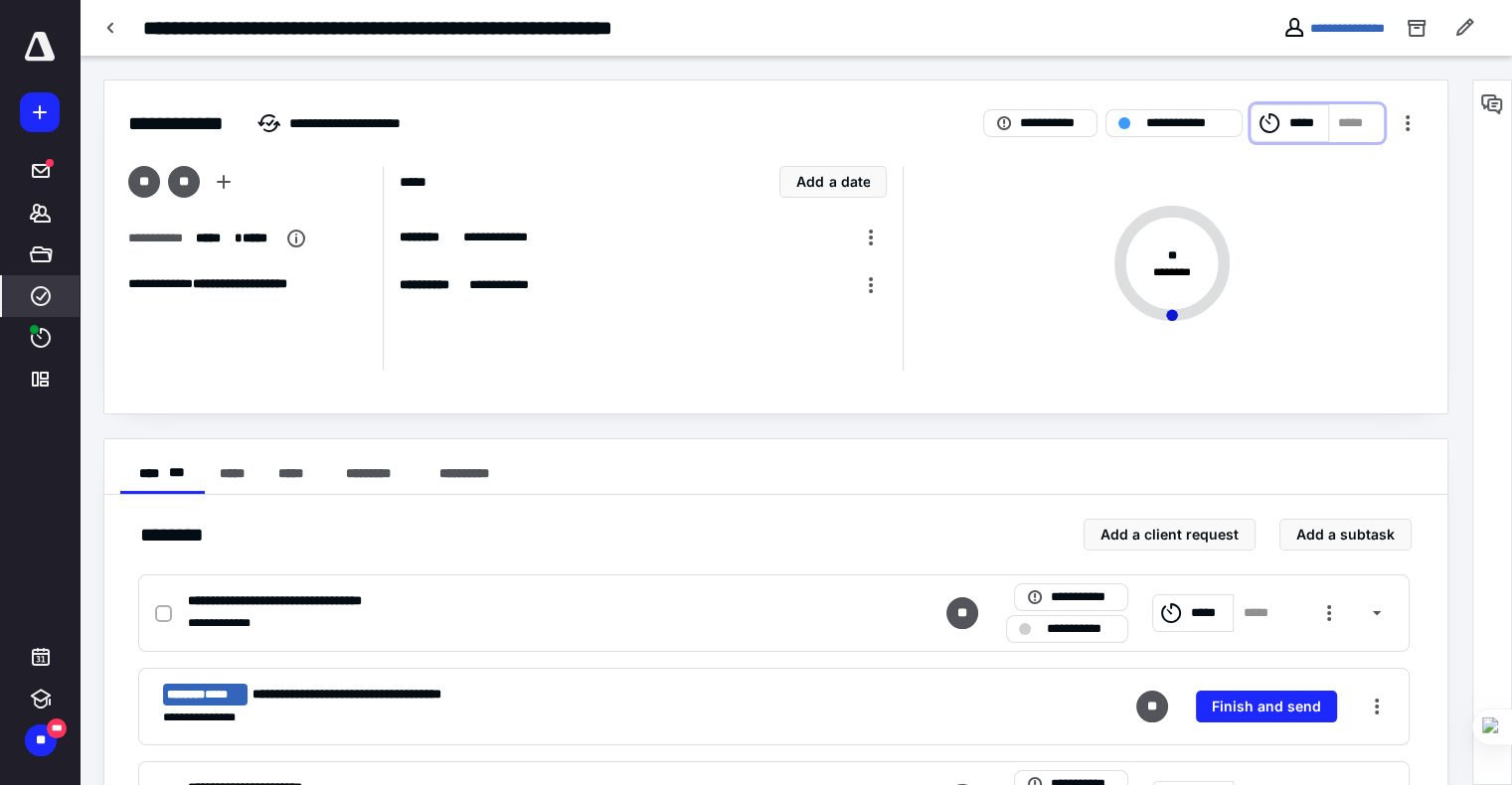 click 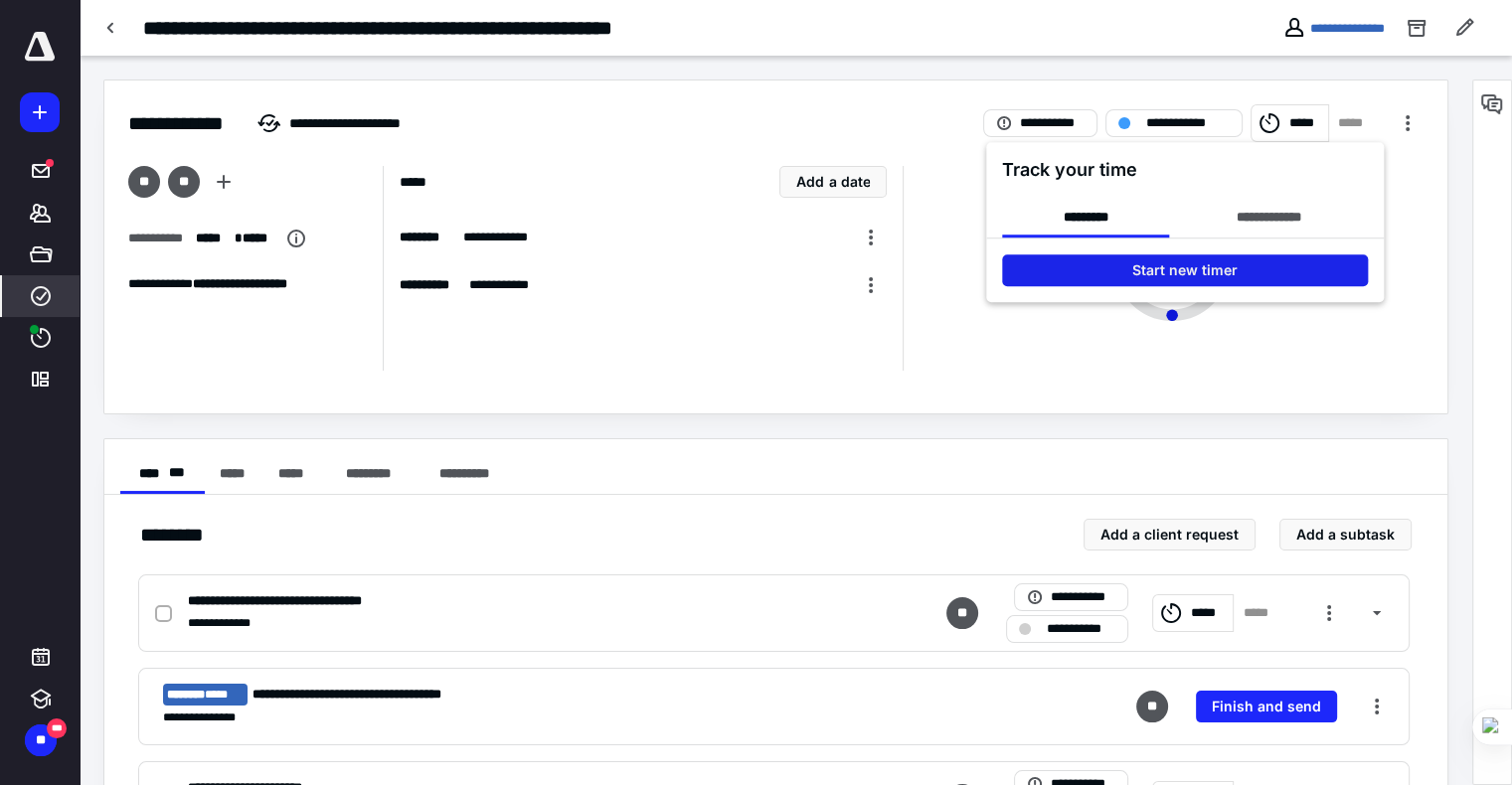 click on "Start new timer" at bounding box center [1185, 270] 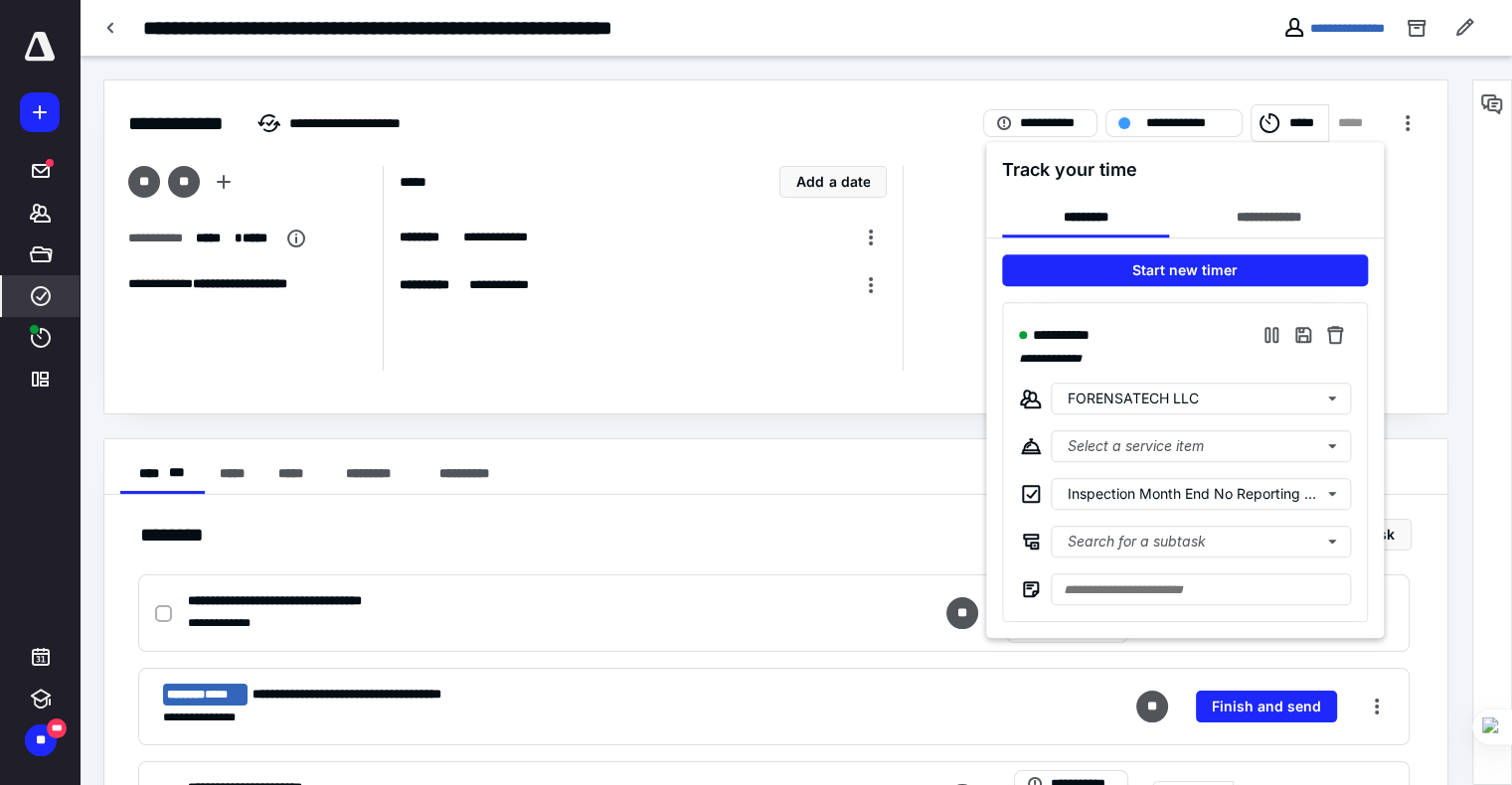 type 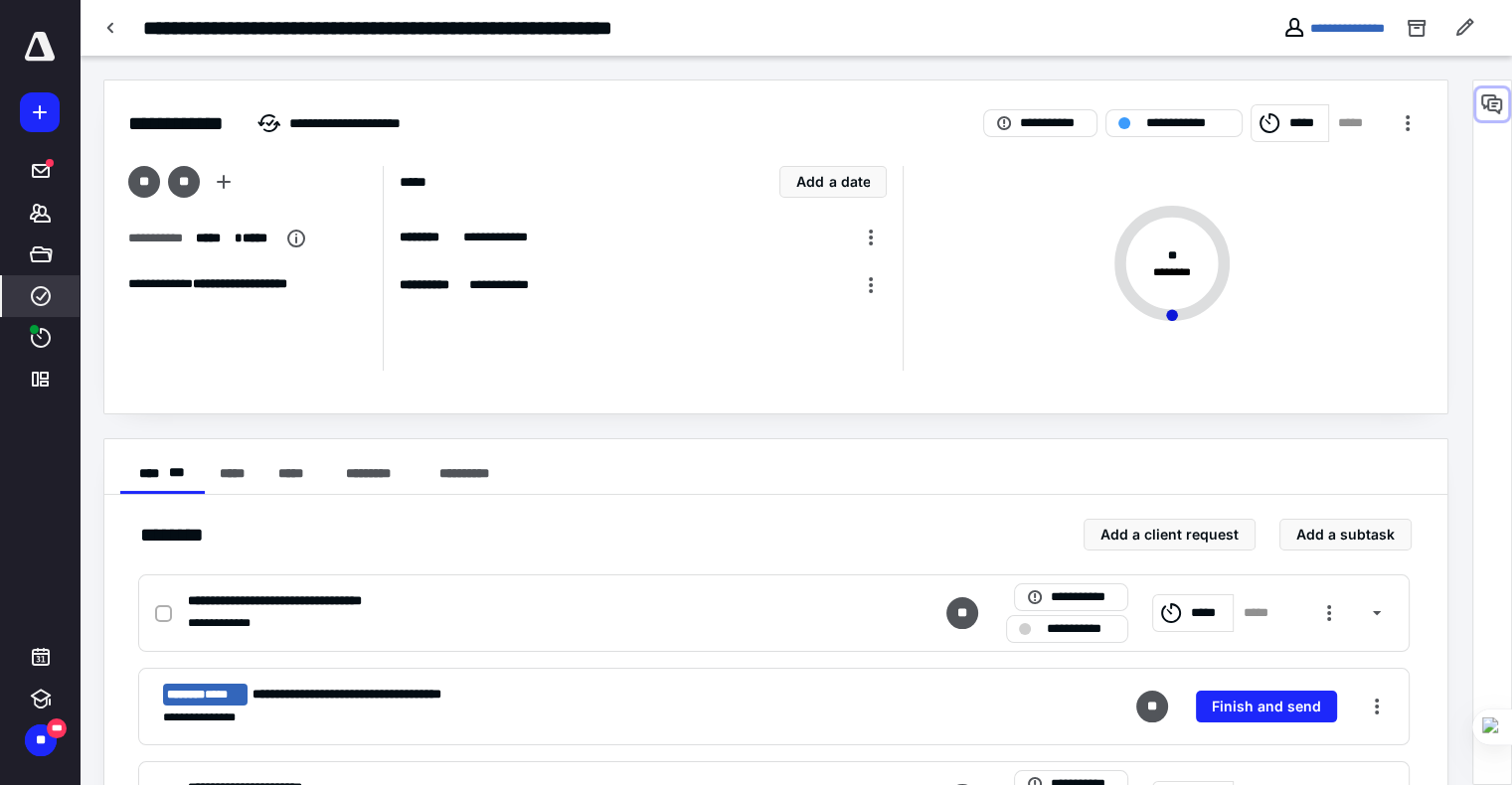 click at bounding box center [1492, 104] 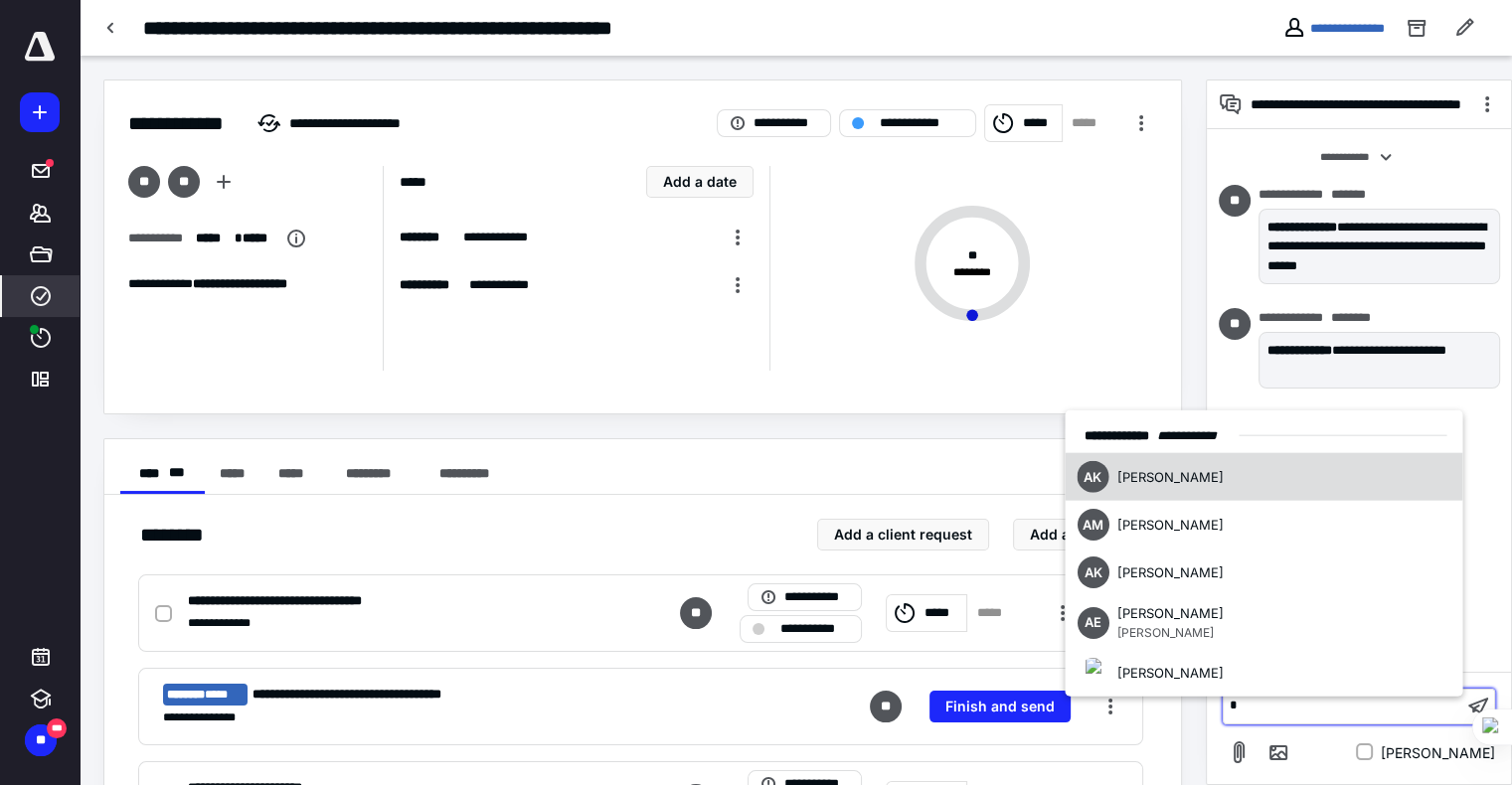 type 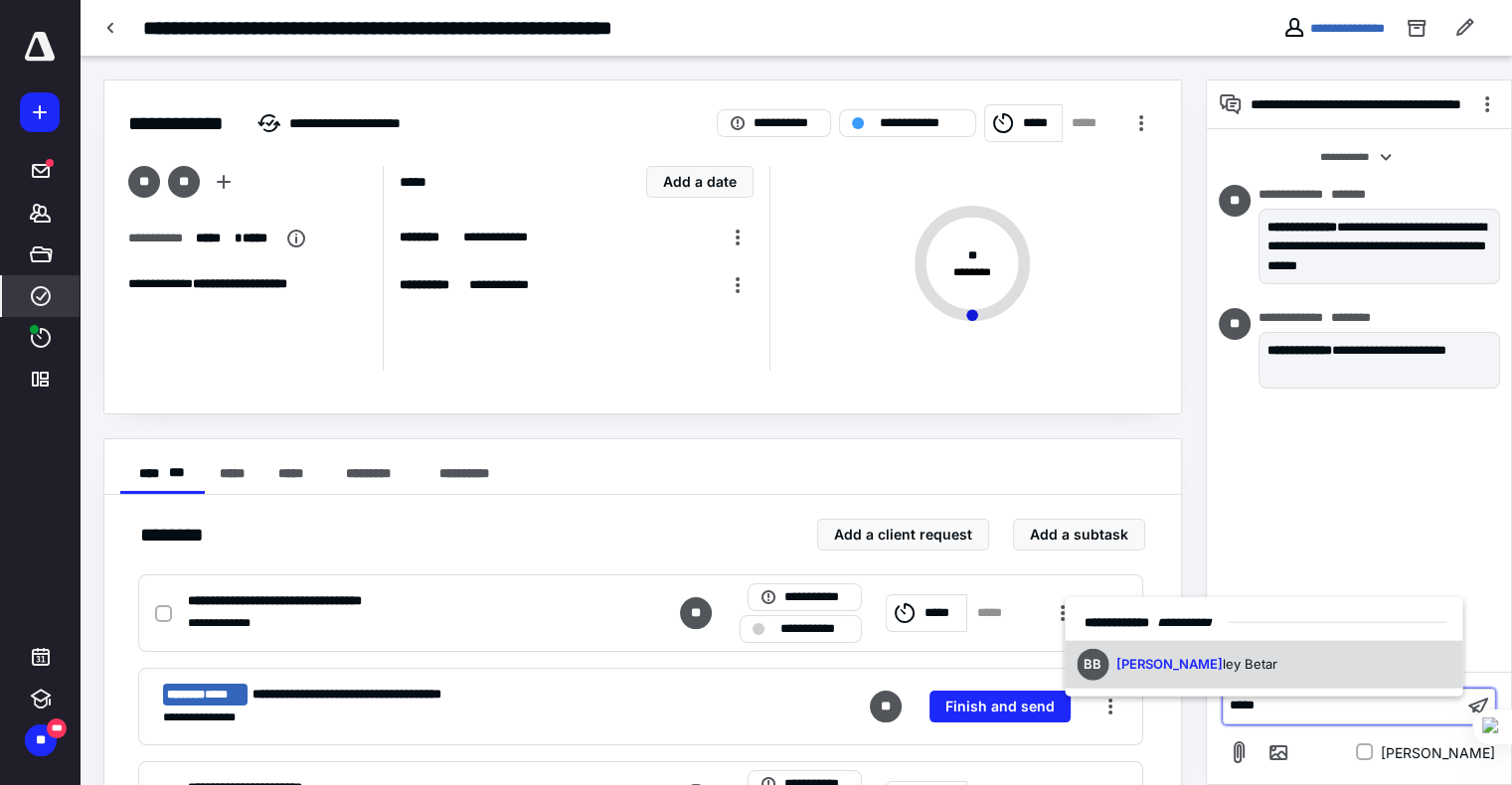 click on "BB [PERSON_NAME] [PERSON_NAME]" at bounding box center (1263, 664) 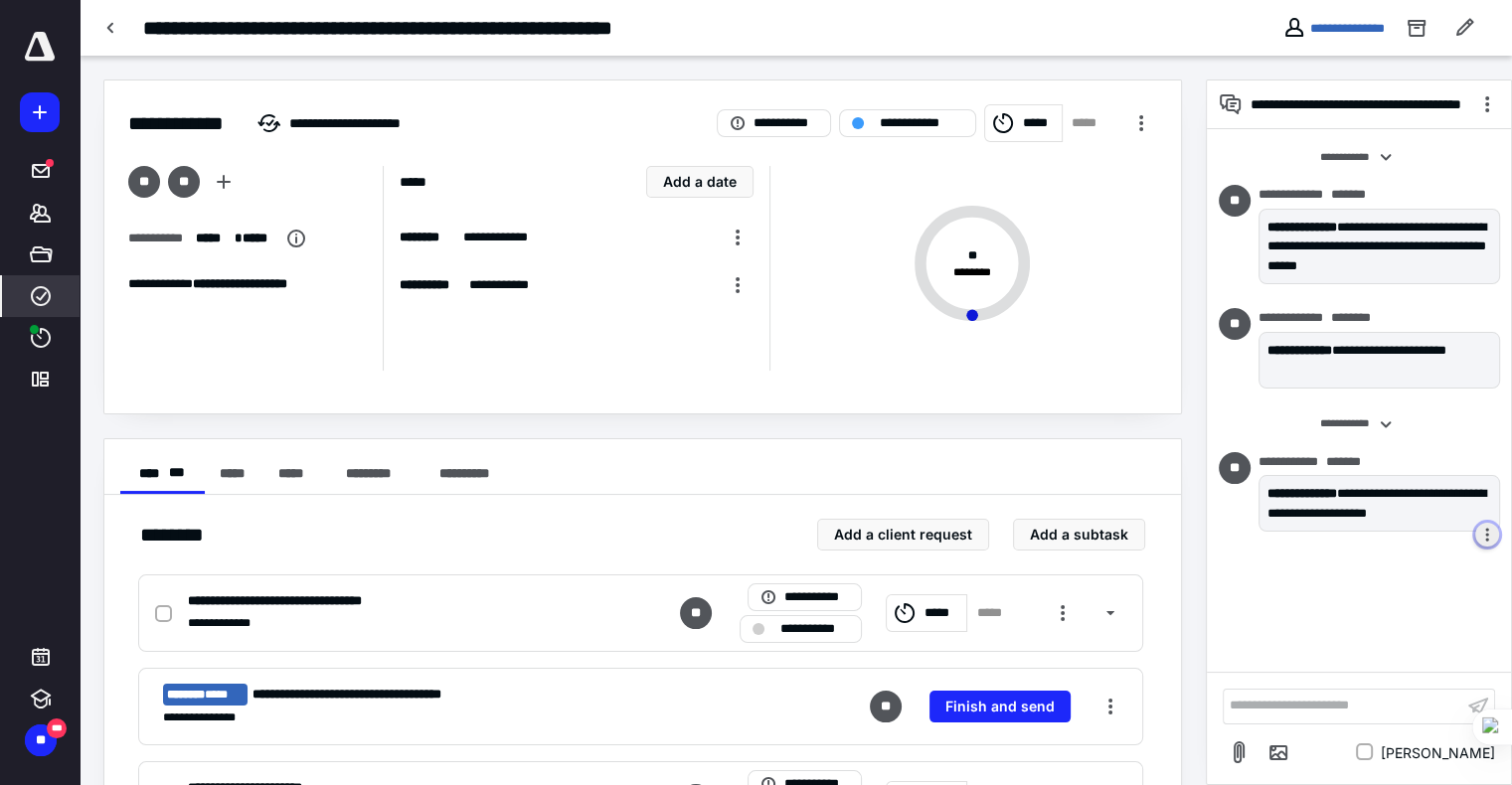 click at bounding box center [1487, 535] 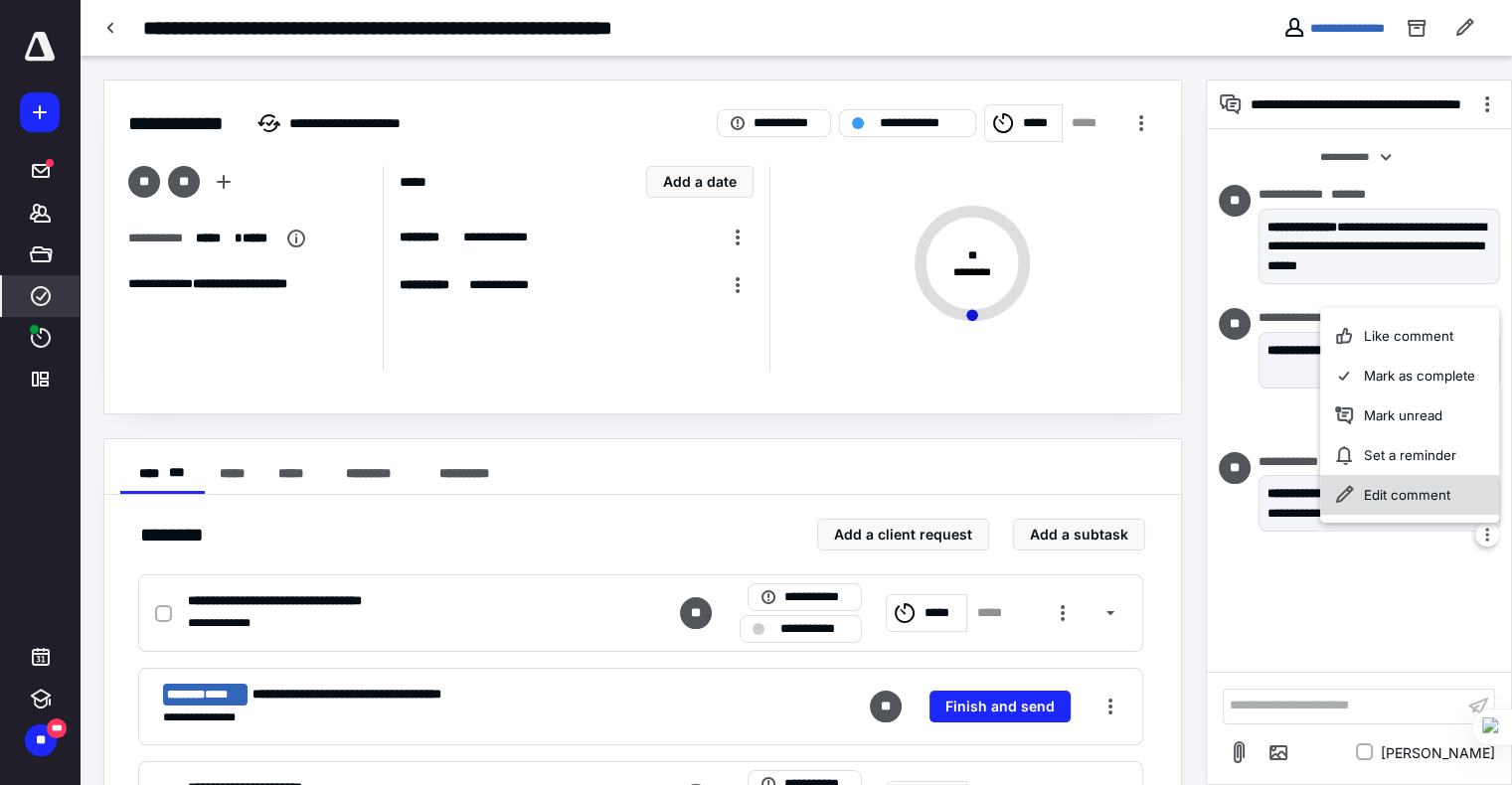 click on "Edit comment" at bounding box center [1410, 495] 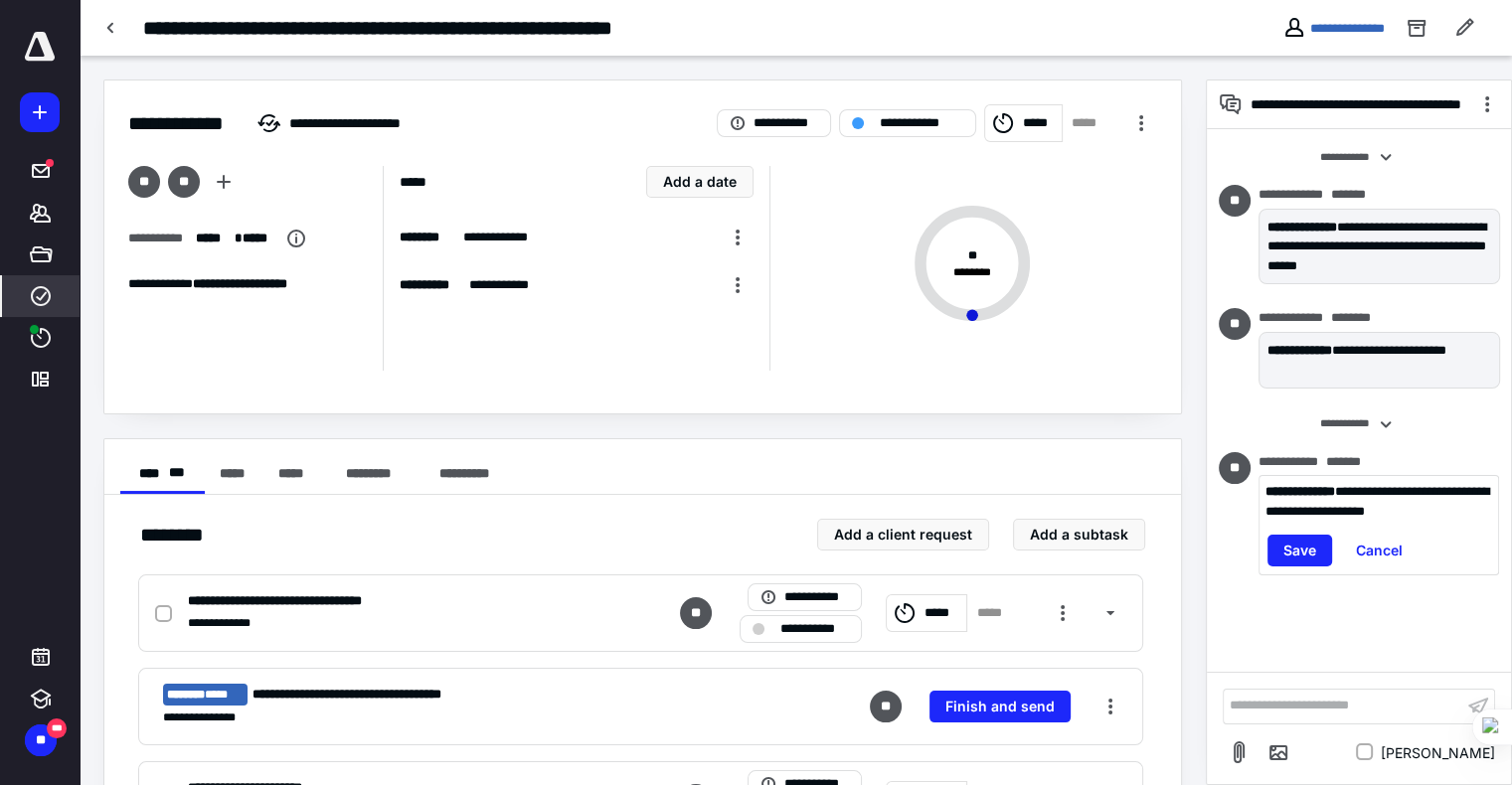 click on "**********" at bounding box center [1379, 501] 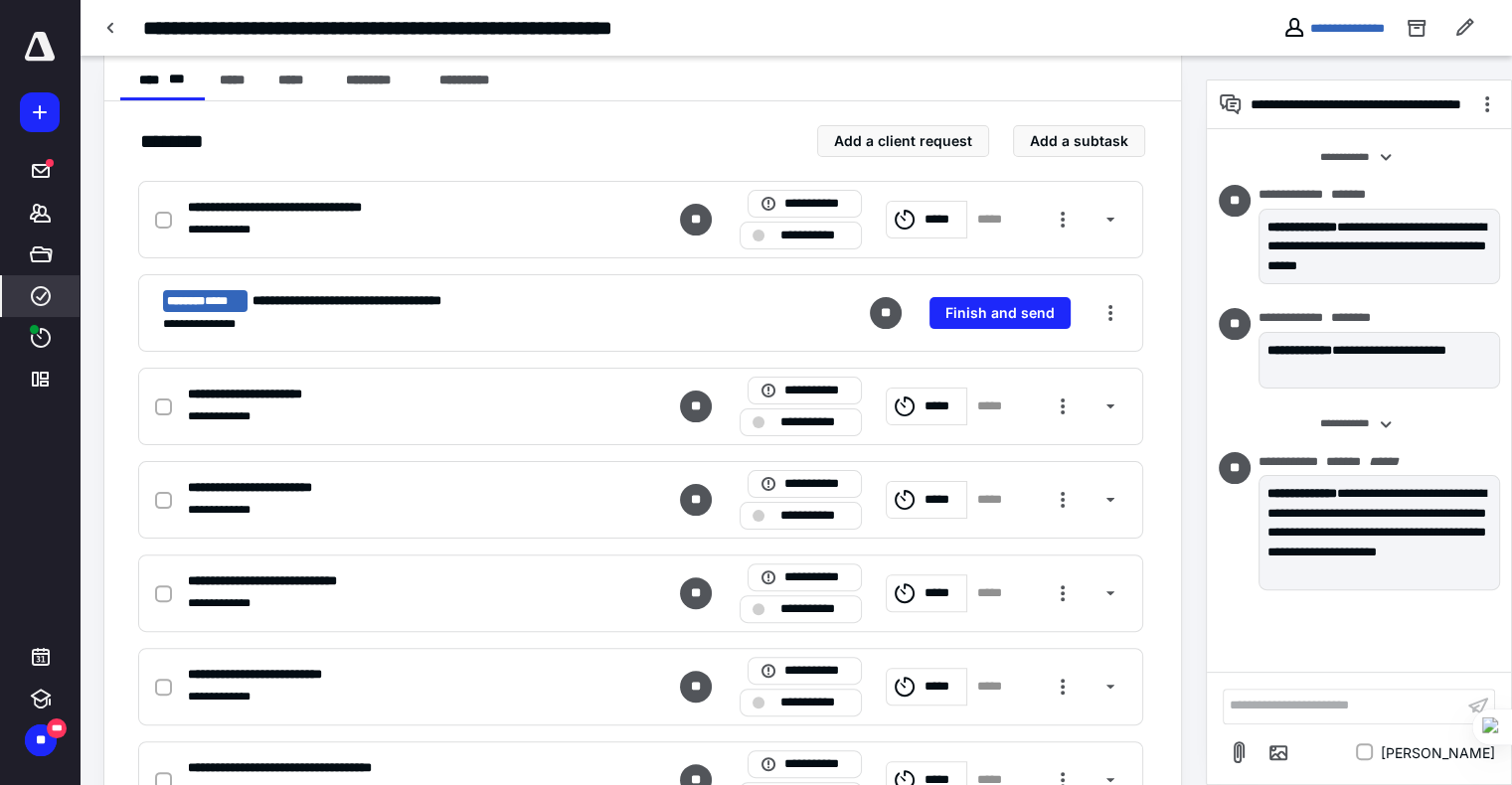 scroll, scrollTop: 393, scrollLeft: 0, axis: vertical 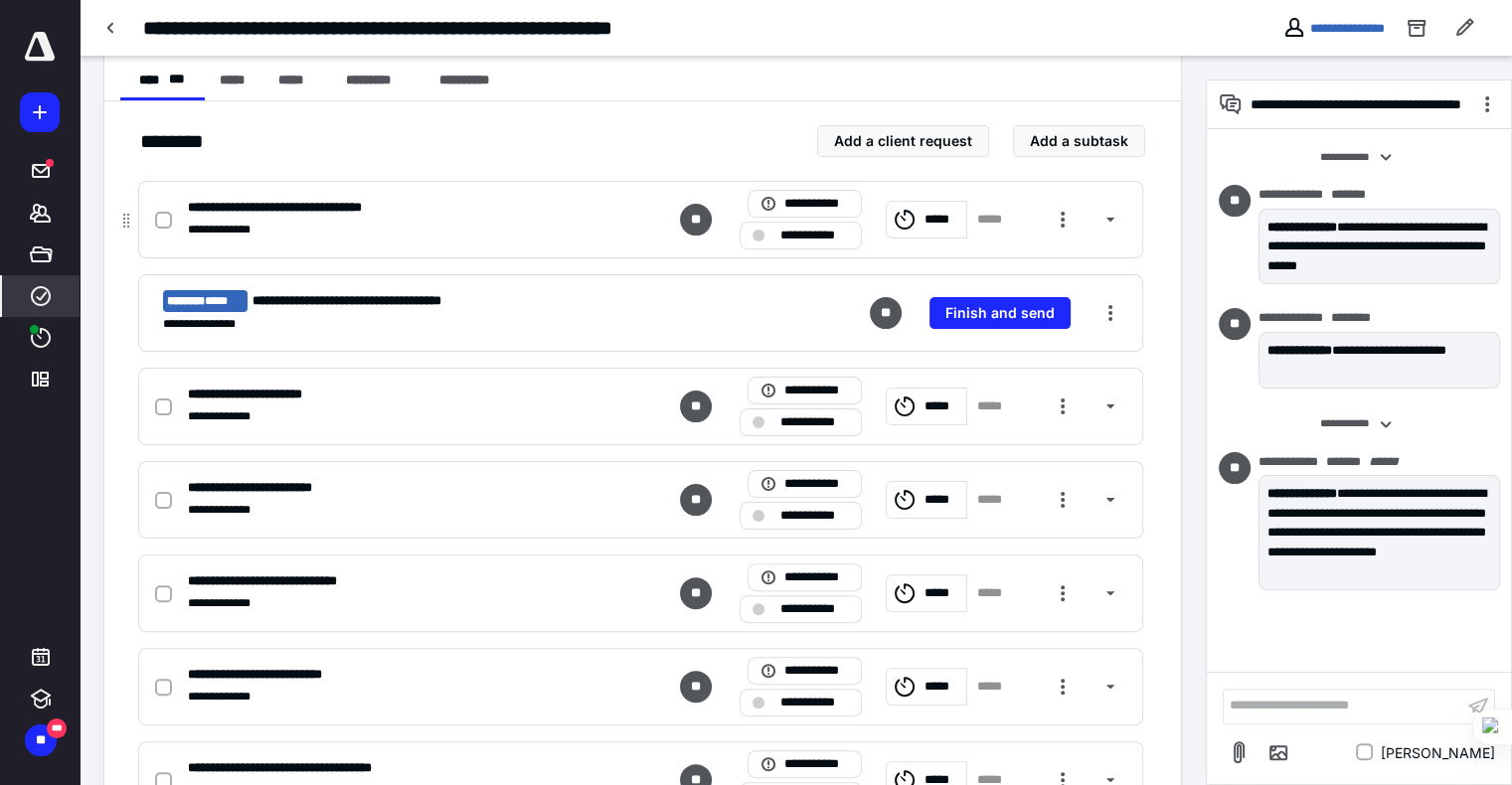 click 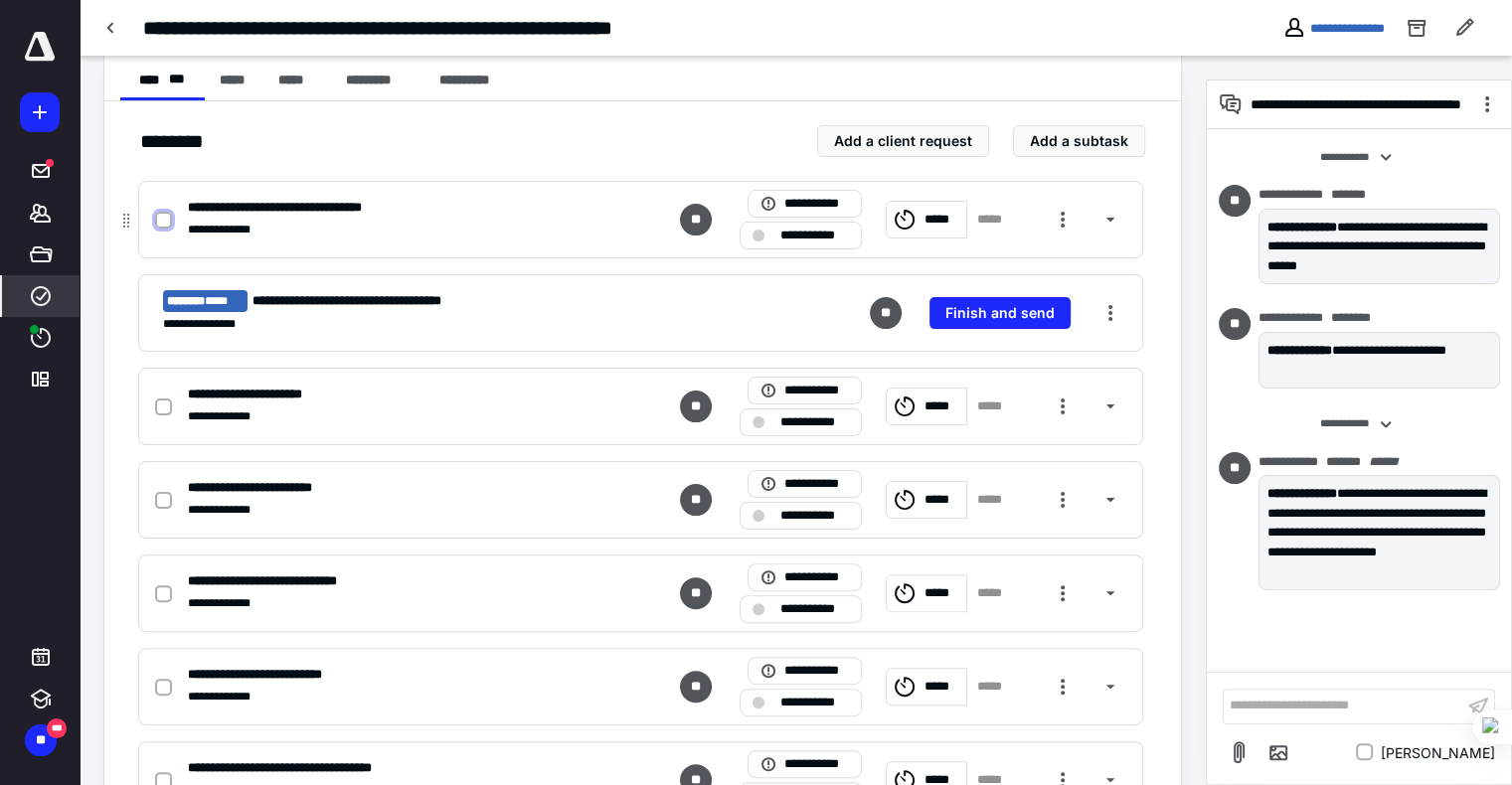 click at bounding box center (163, 221) 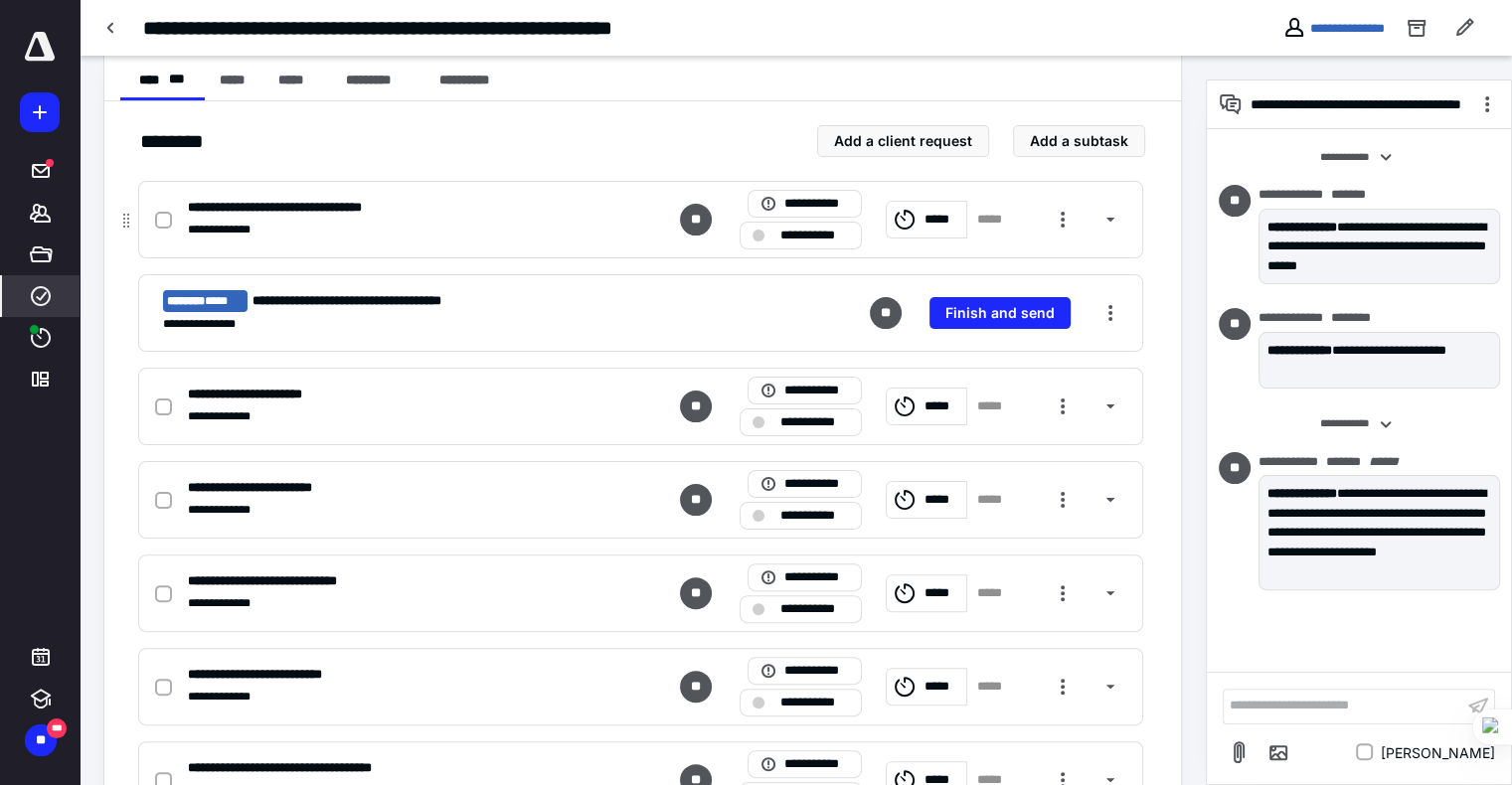 checkbox on "true" 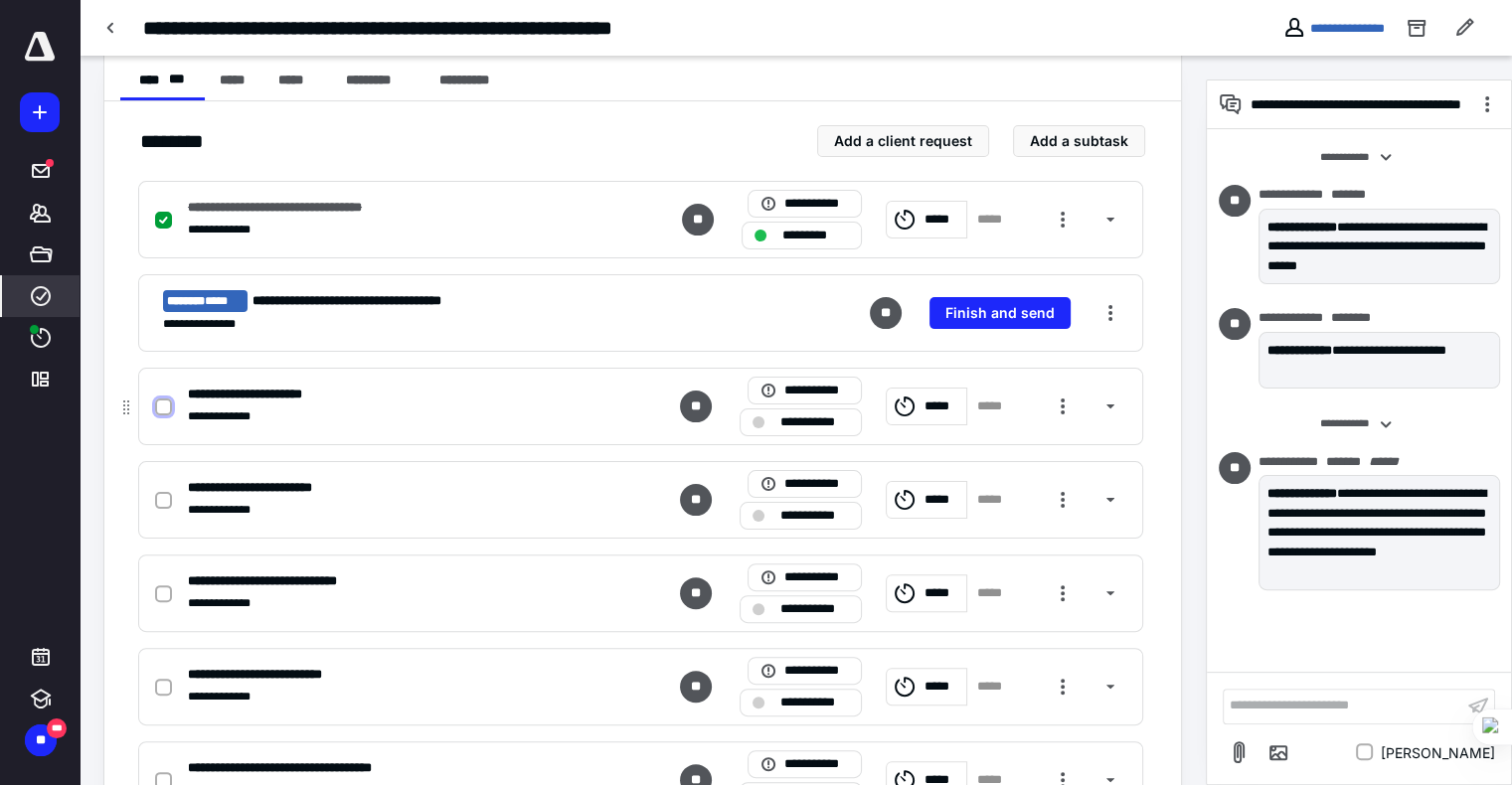 click at bounding box center [163, 407] 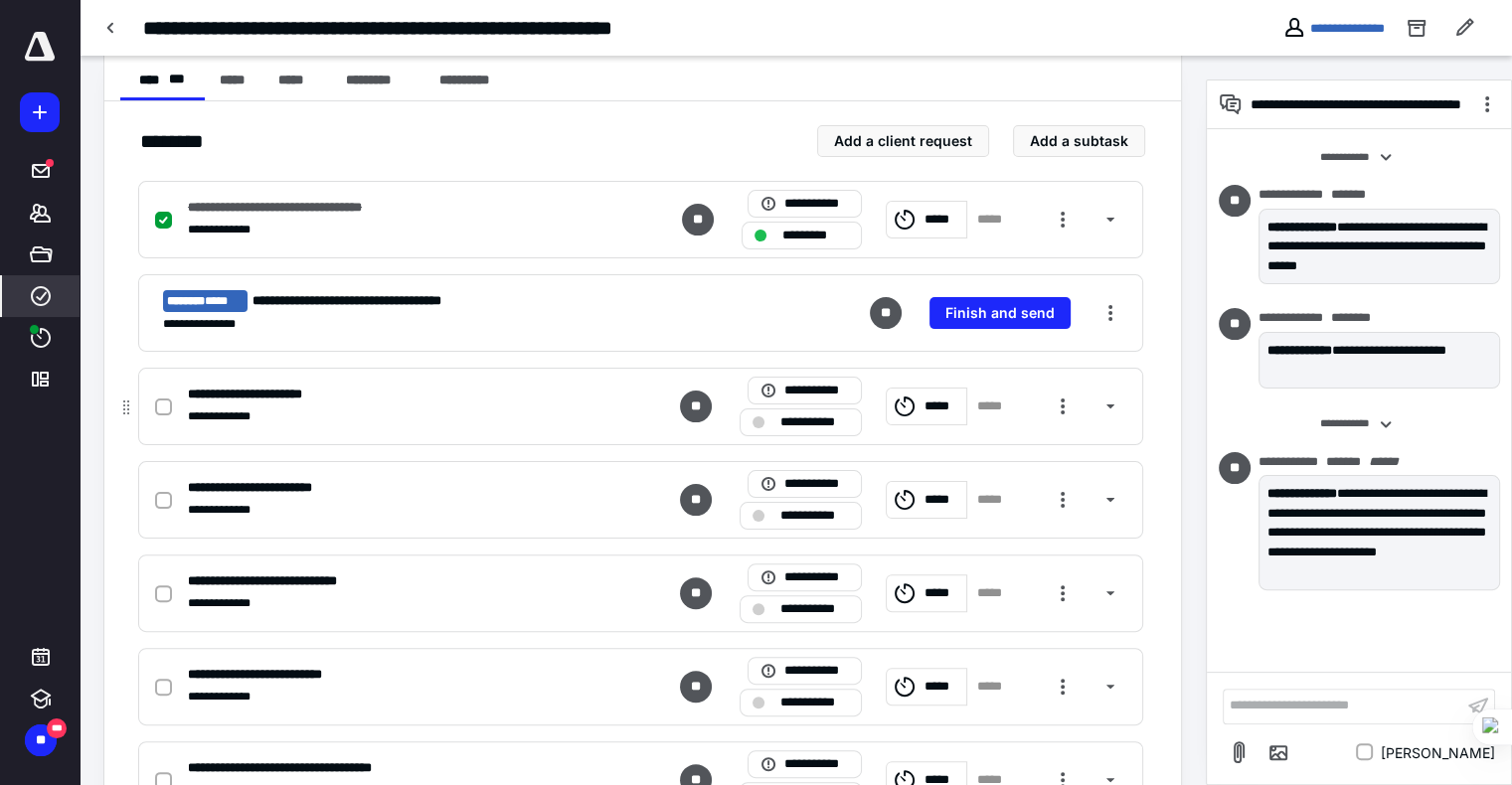 checkbox on "true" 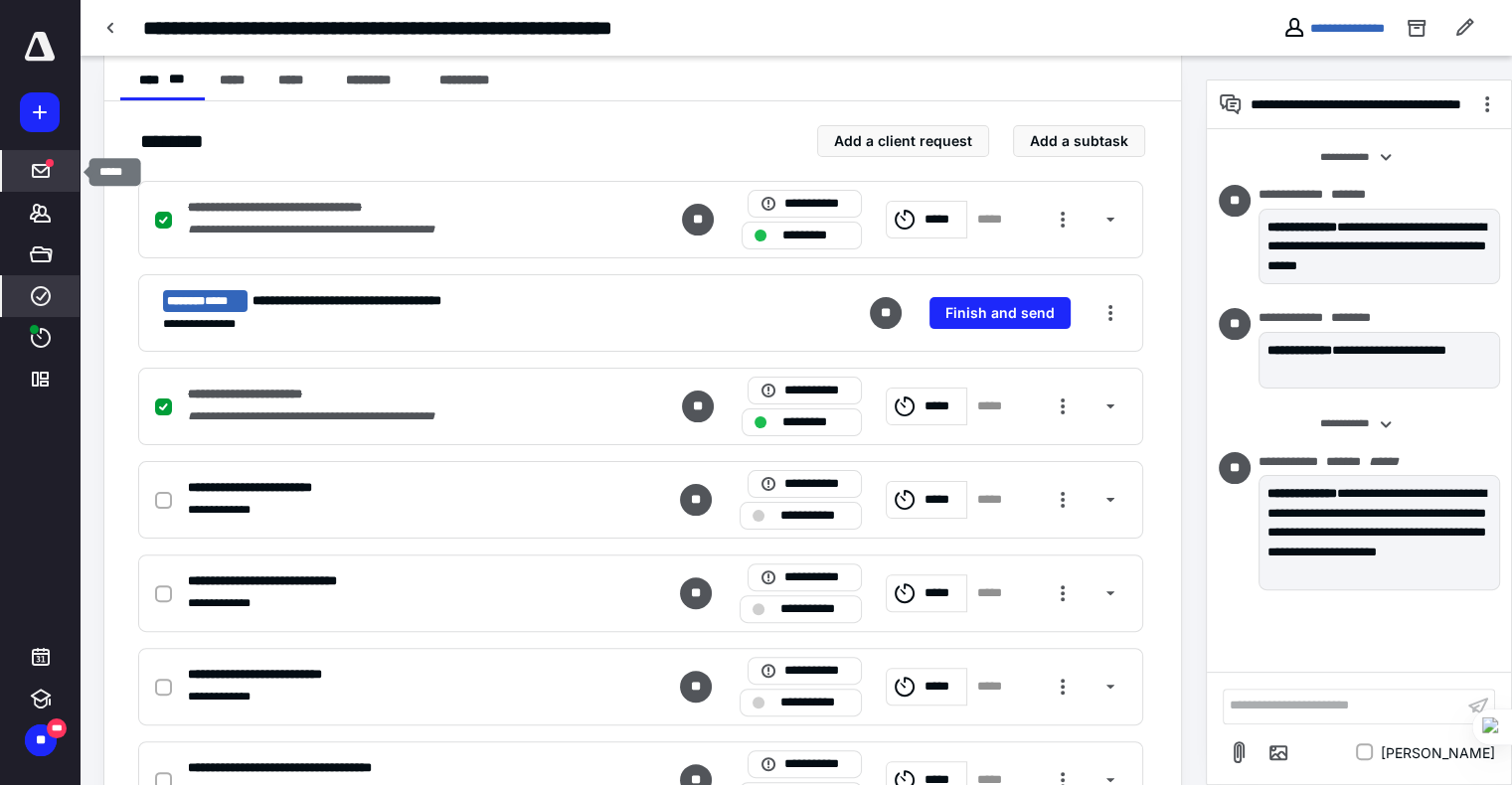 click 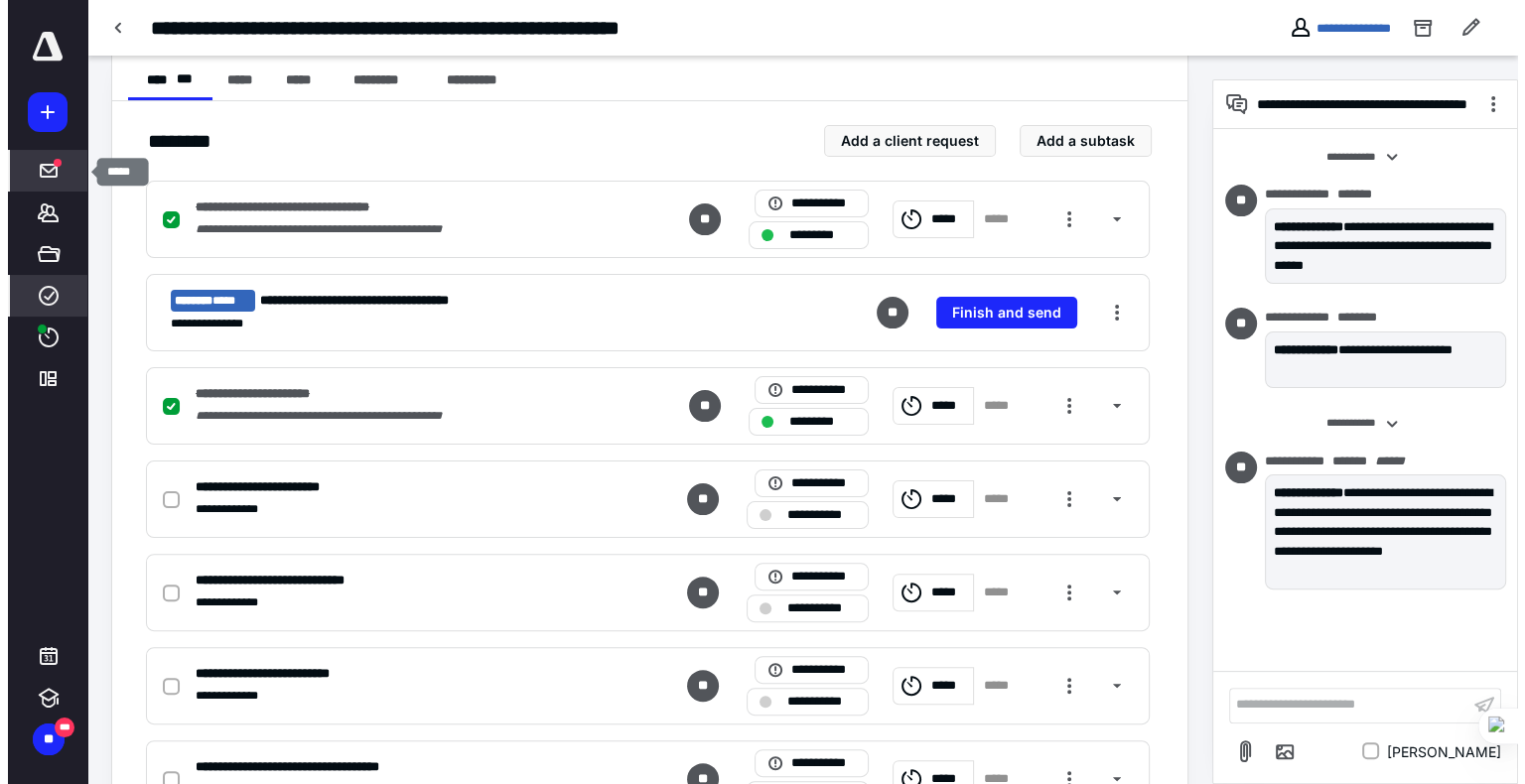 scroll, scrollTop: 0, scrollLeft: 0, axis: both 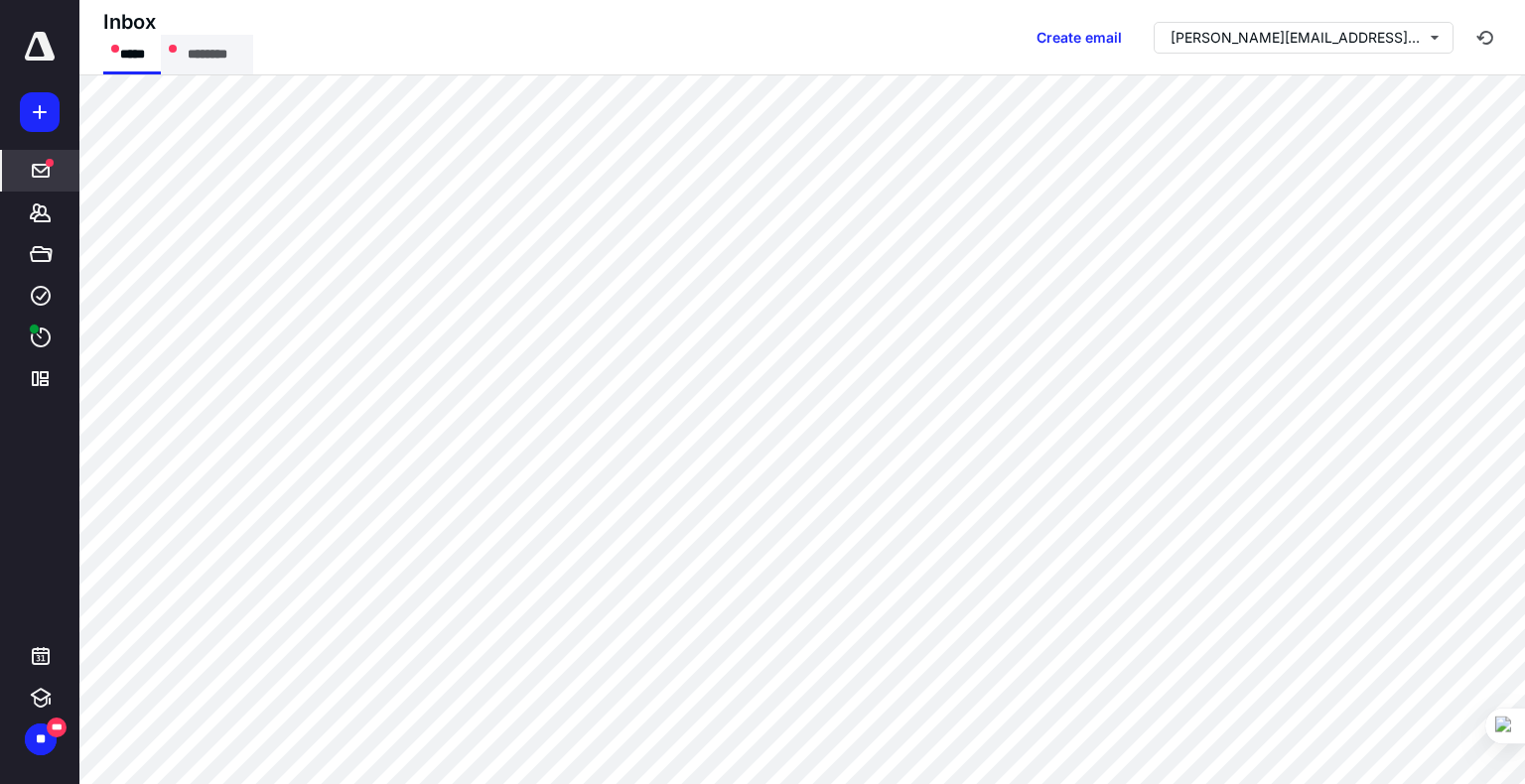 click on "********" at bounding box center (207, 55) 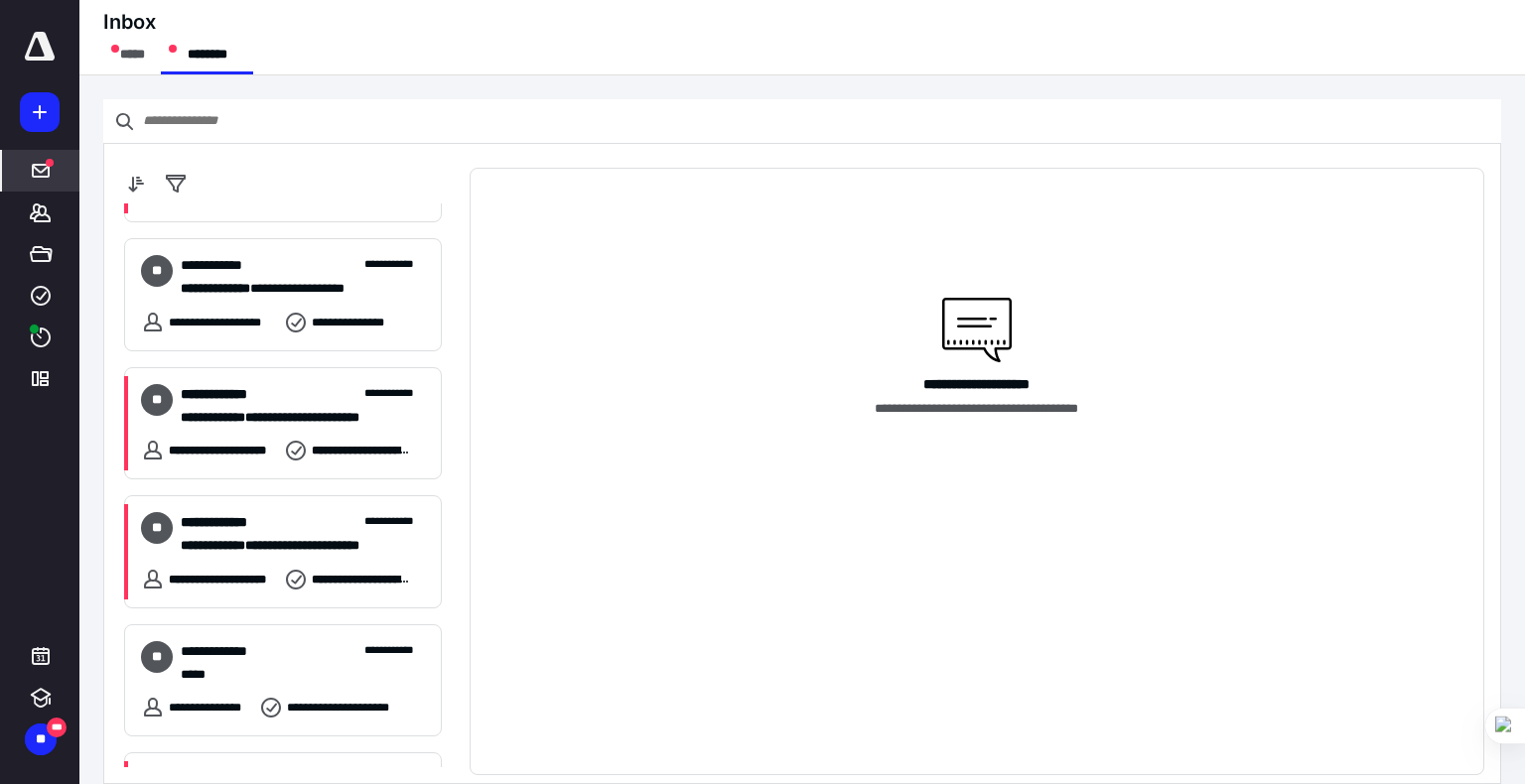scroll, scrollTop: 484, scrollLeft: 0, axis: vertical 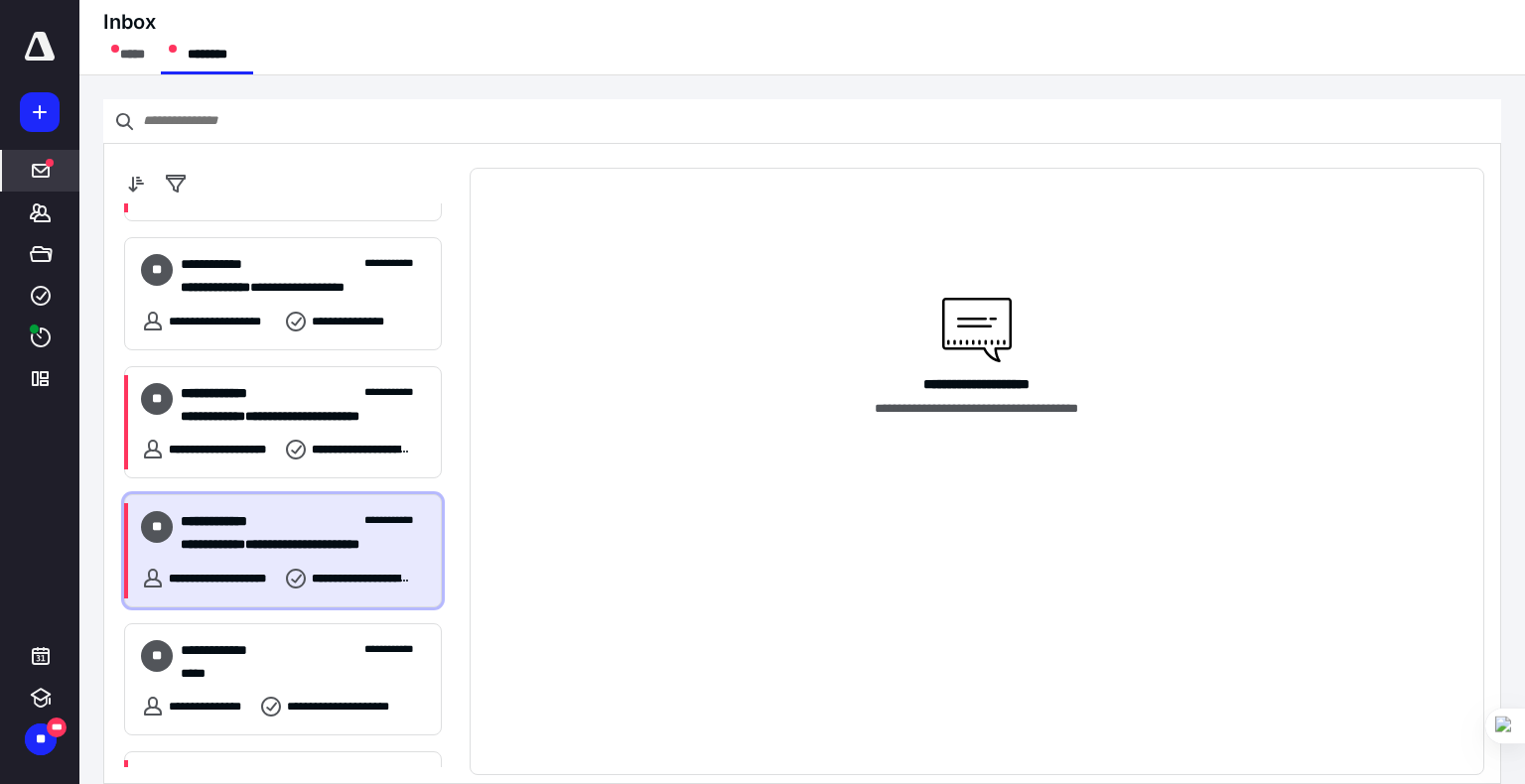 click on "**********" at bounding box center [295, 545] 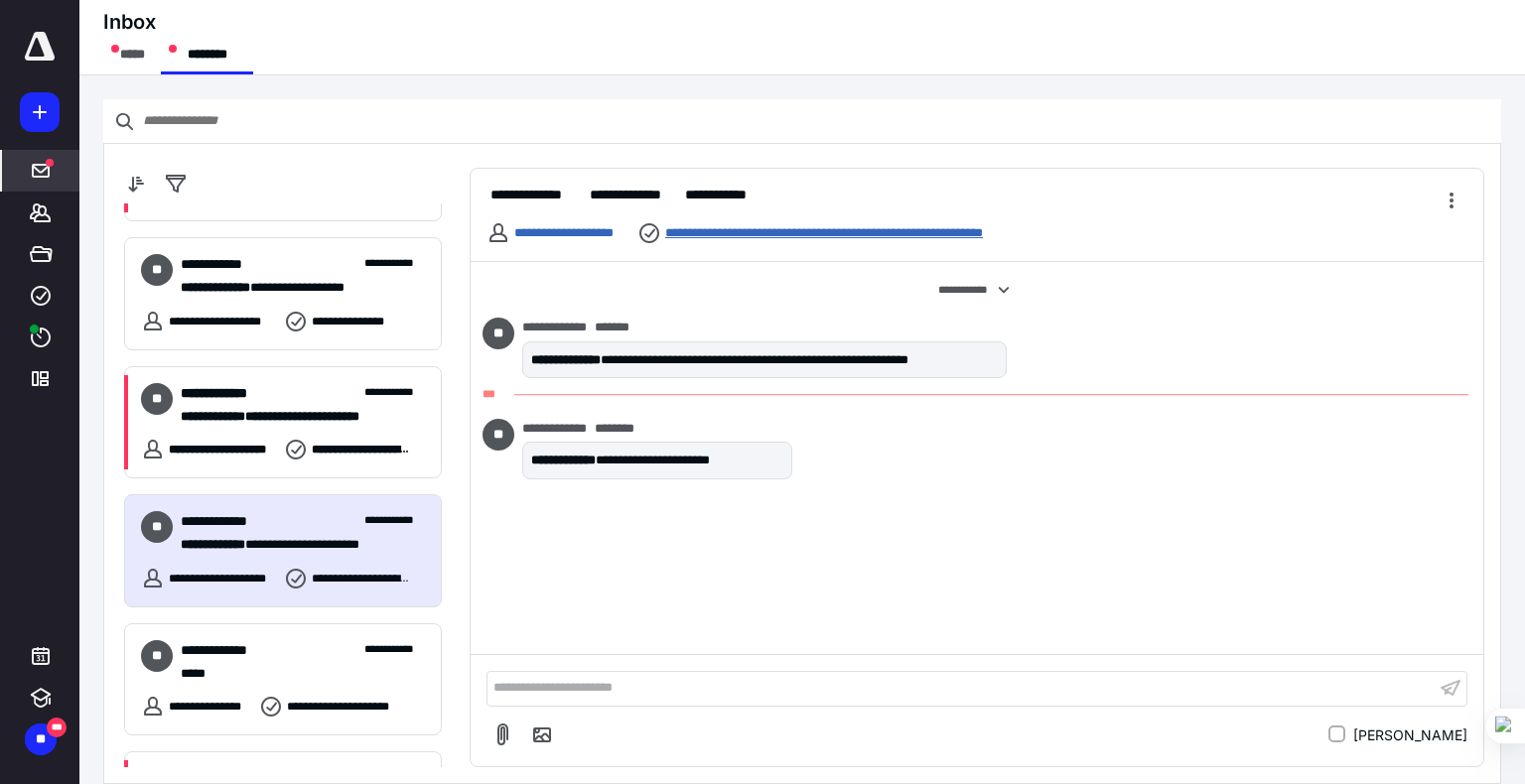 click on "**********" at bounding box center [874, 233] 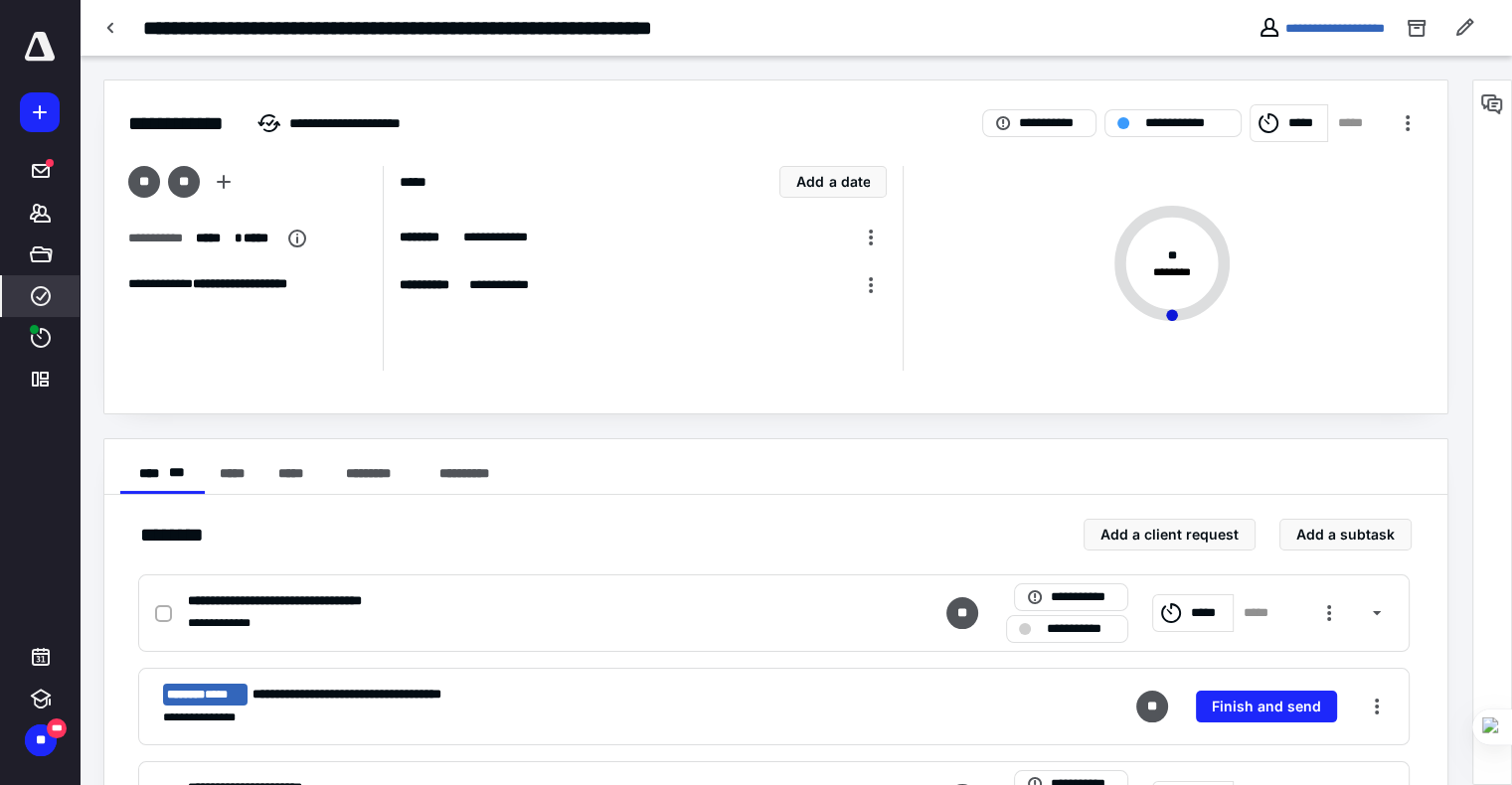 click 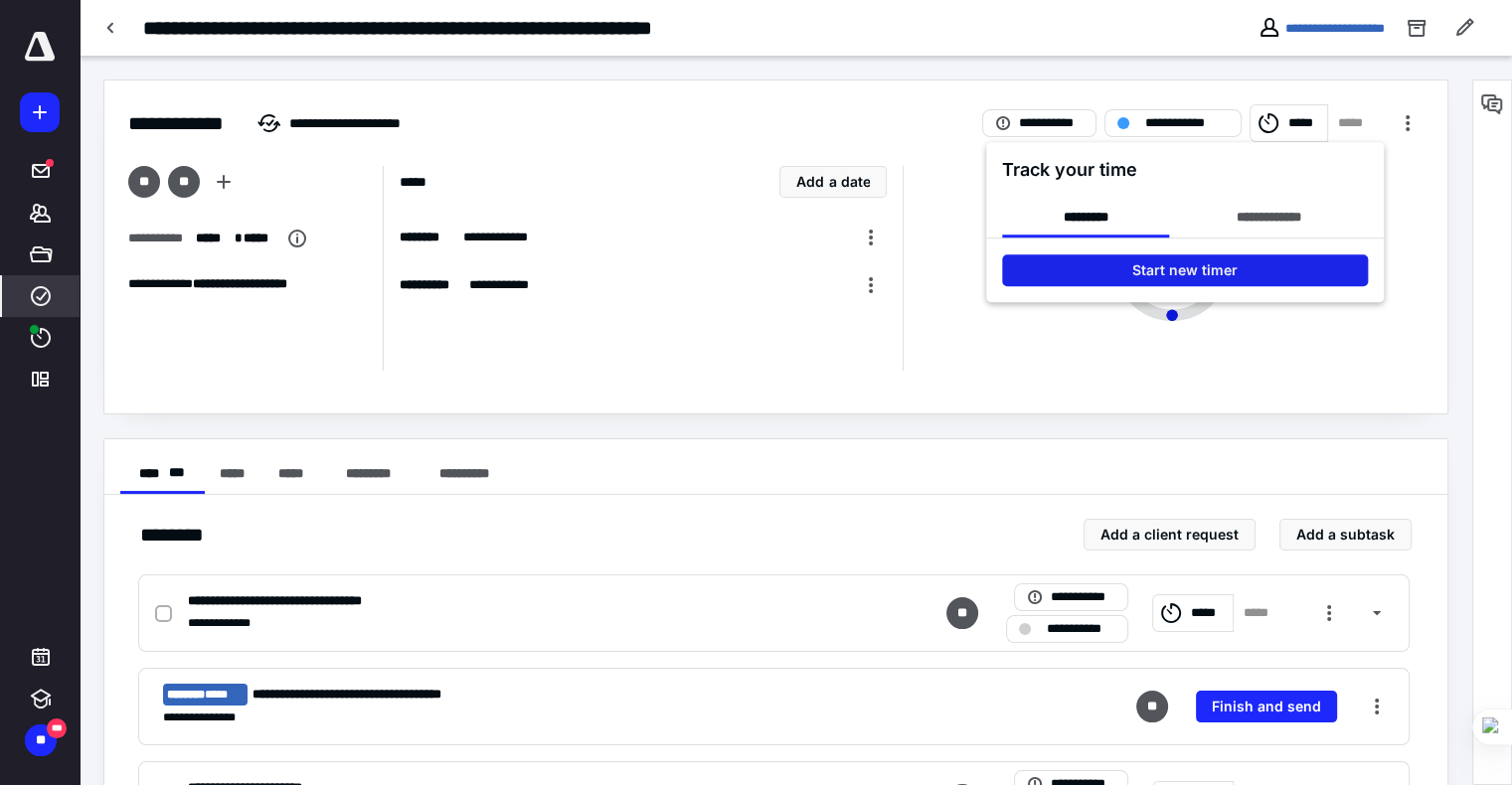 click on "Start new timer" at bounding box center [1185, 270] 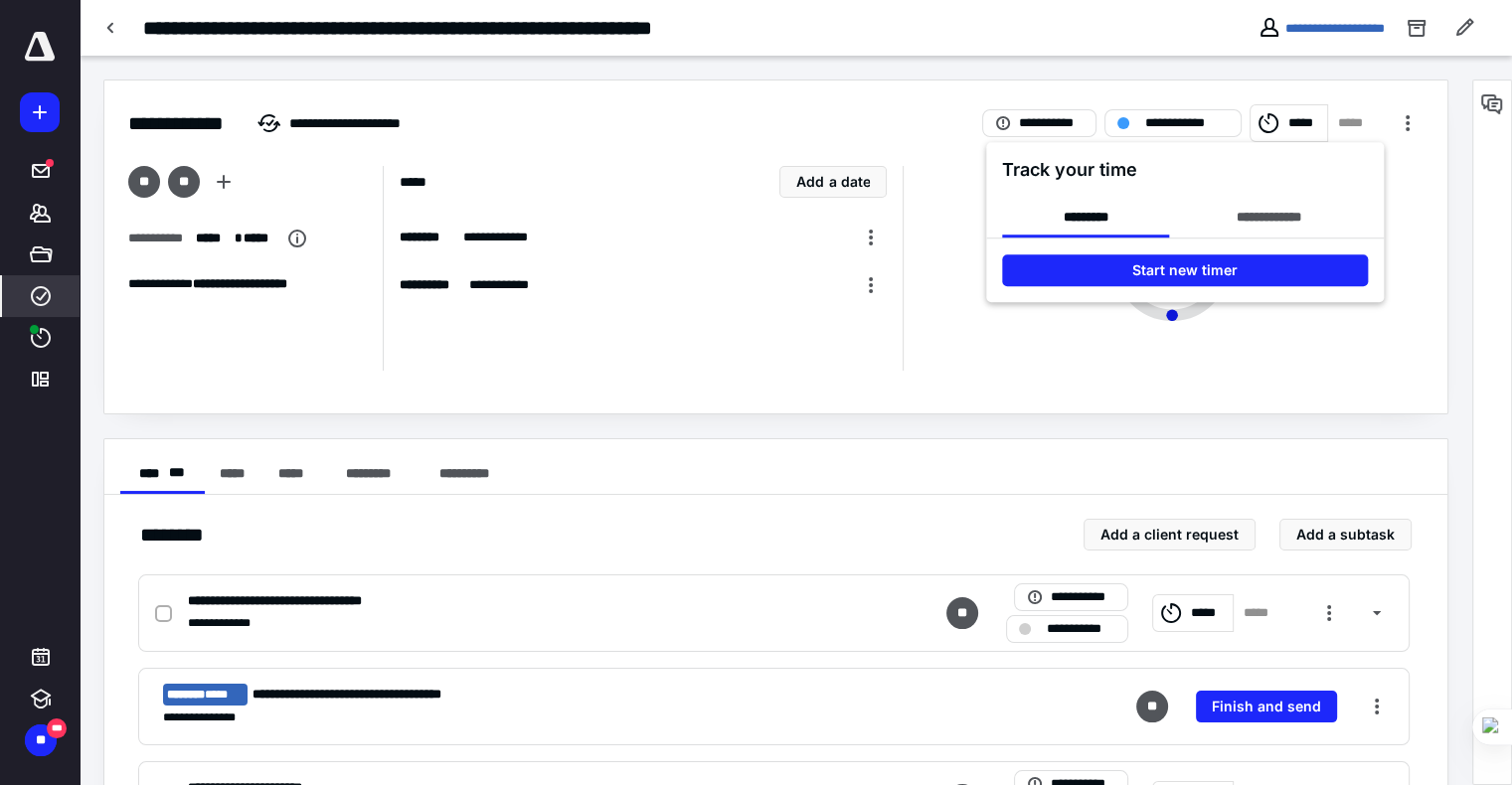 type 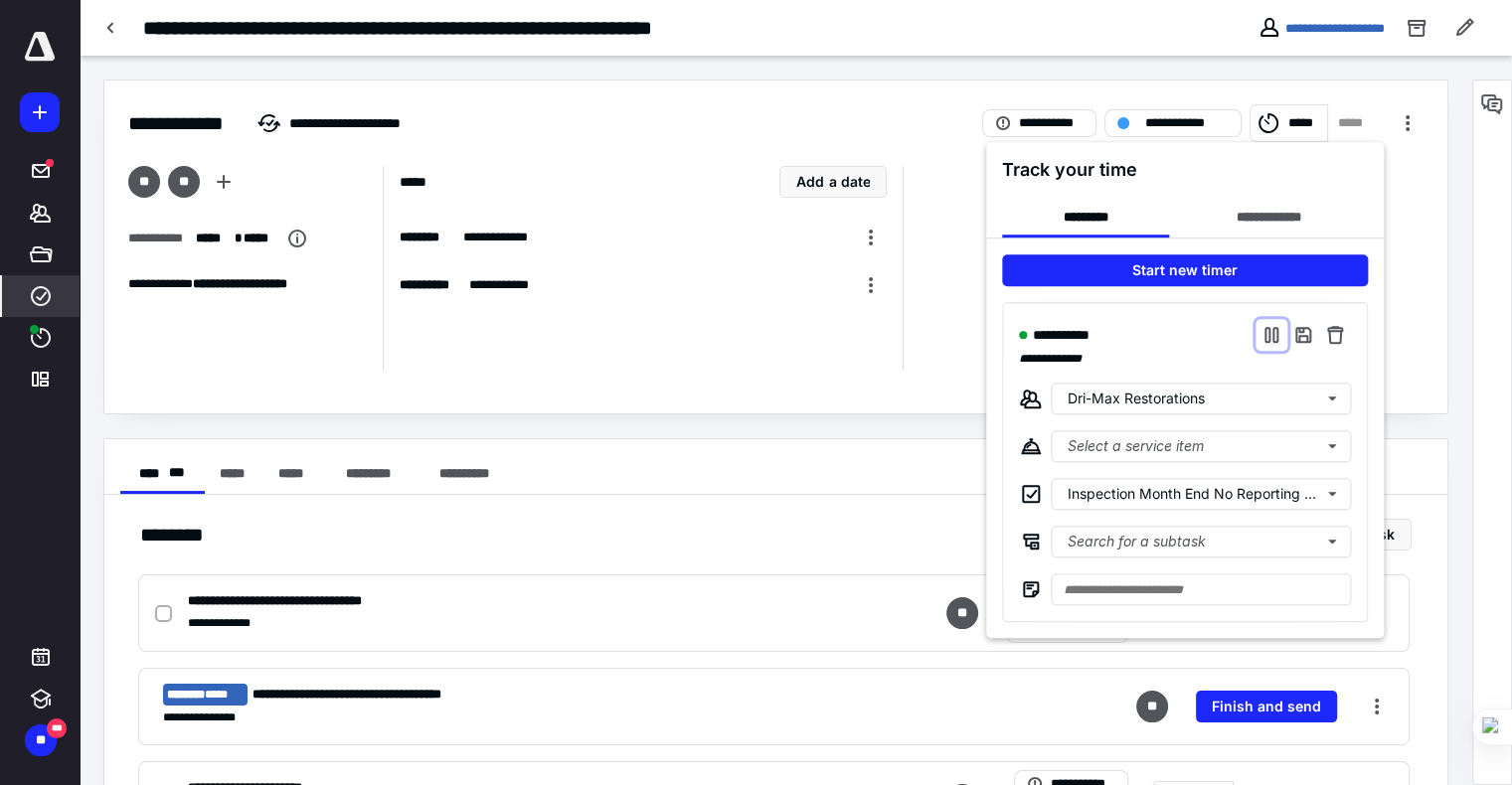 type 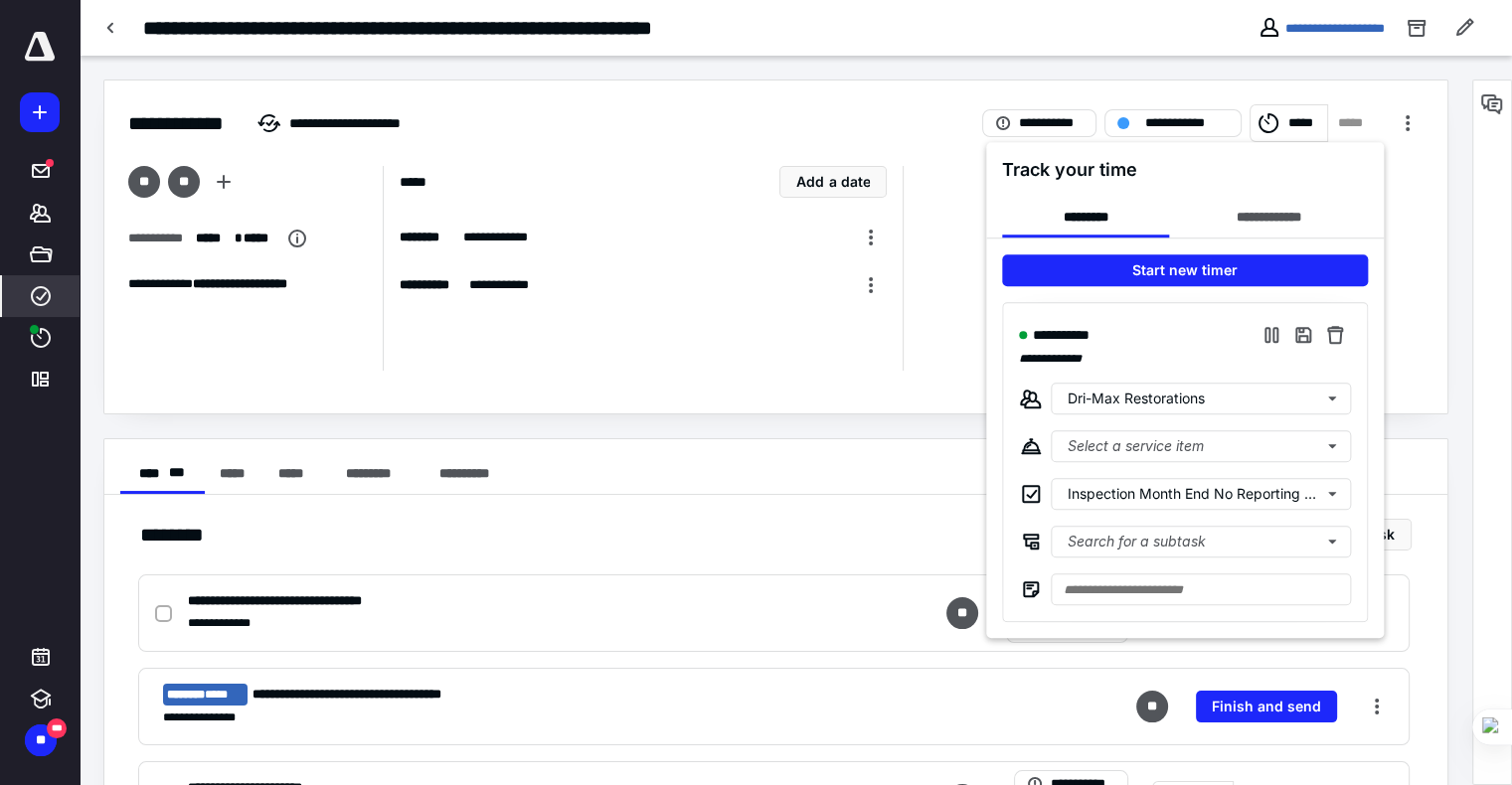 click at bounding box center (756, 392) 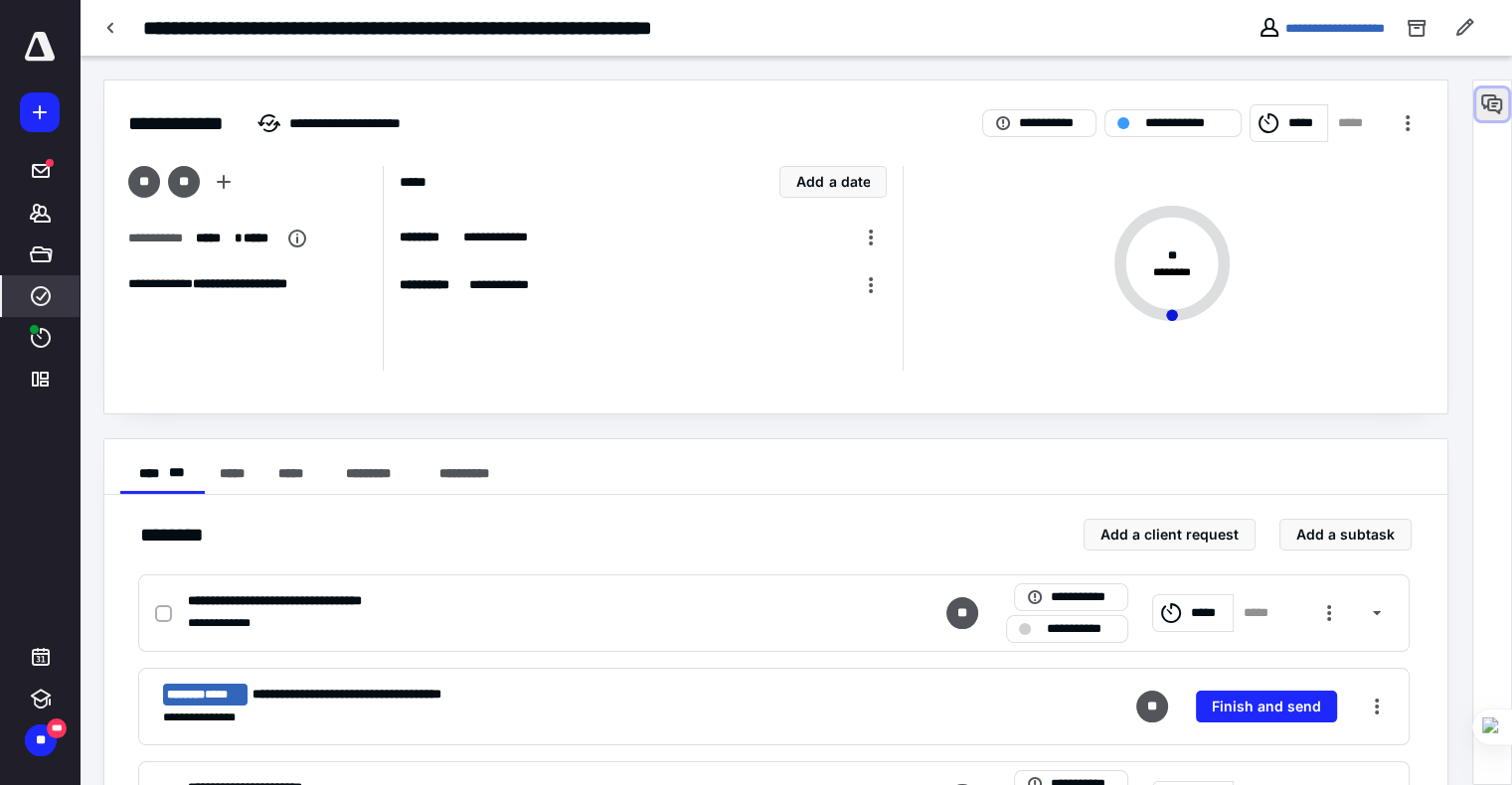 click at bounding box center (1492, 104) 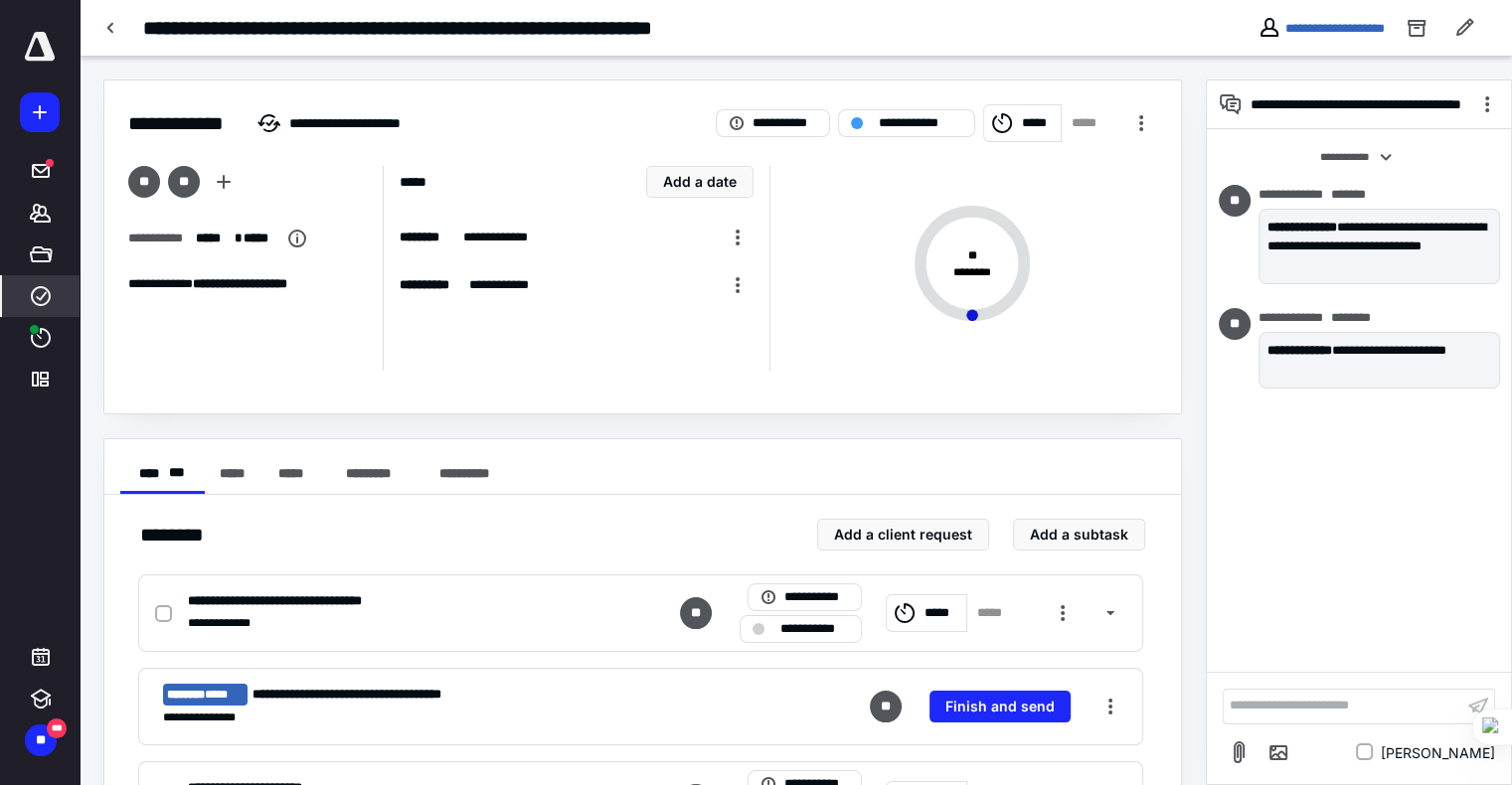 click on "*****" at bounding box center [1038, 123] 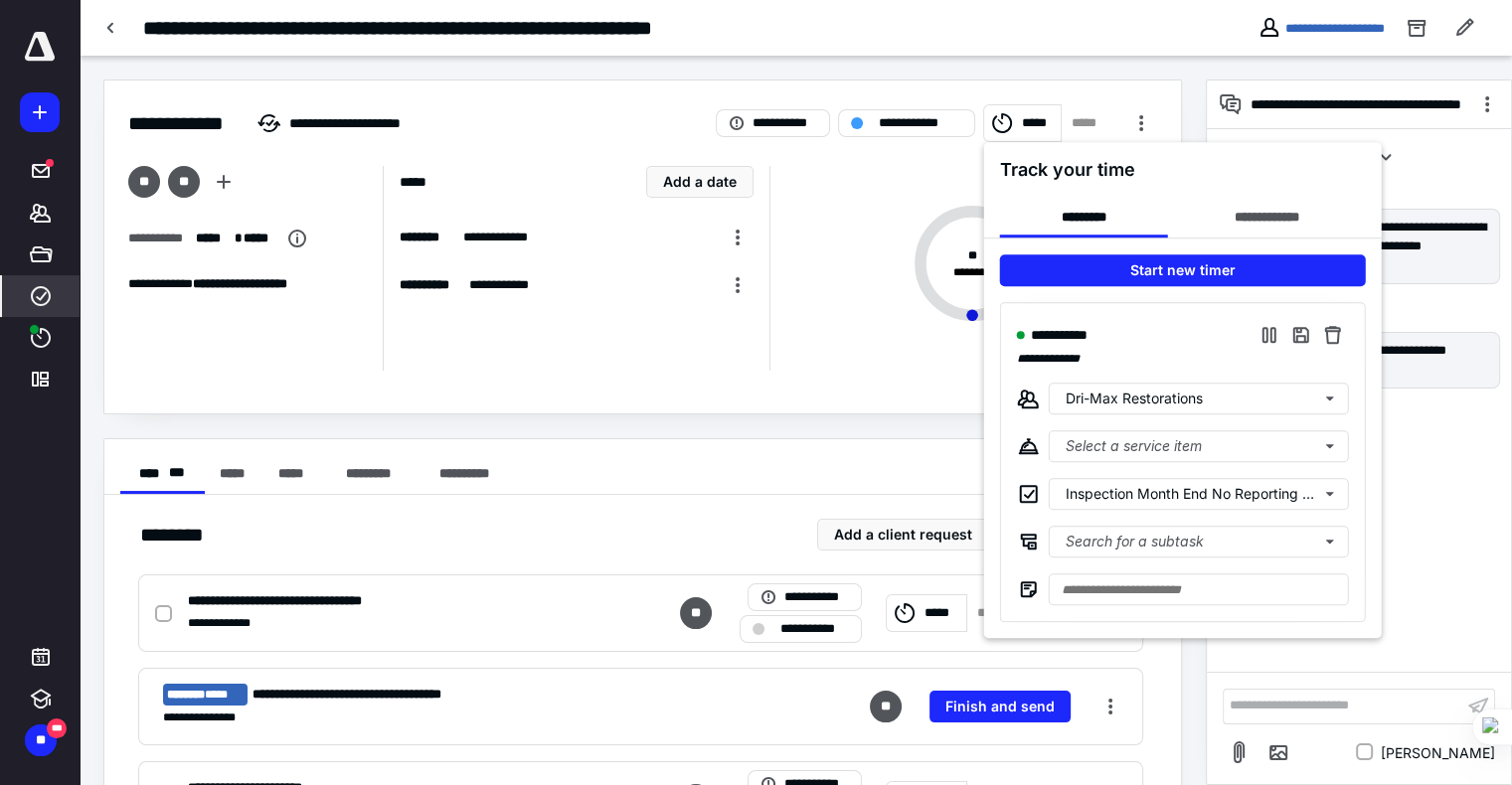 click at bounding box center [756, 392] 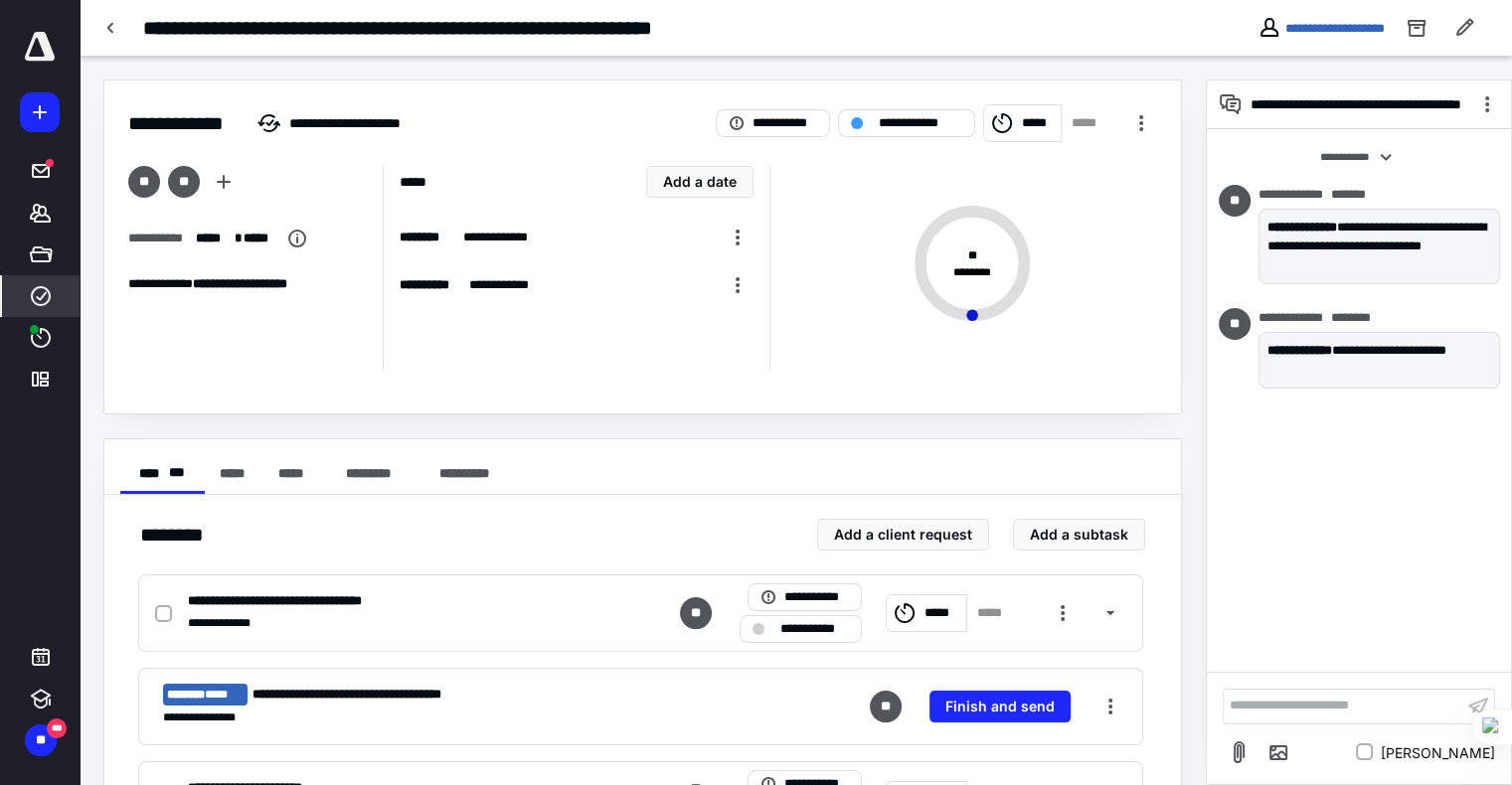 click on "*****" at bounding box center (1038, 123) 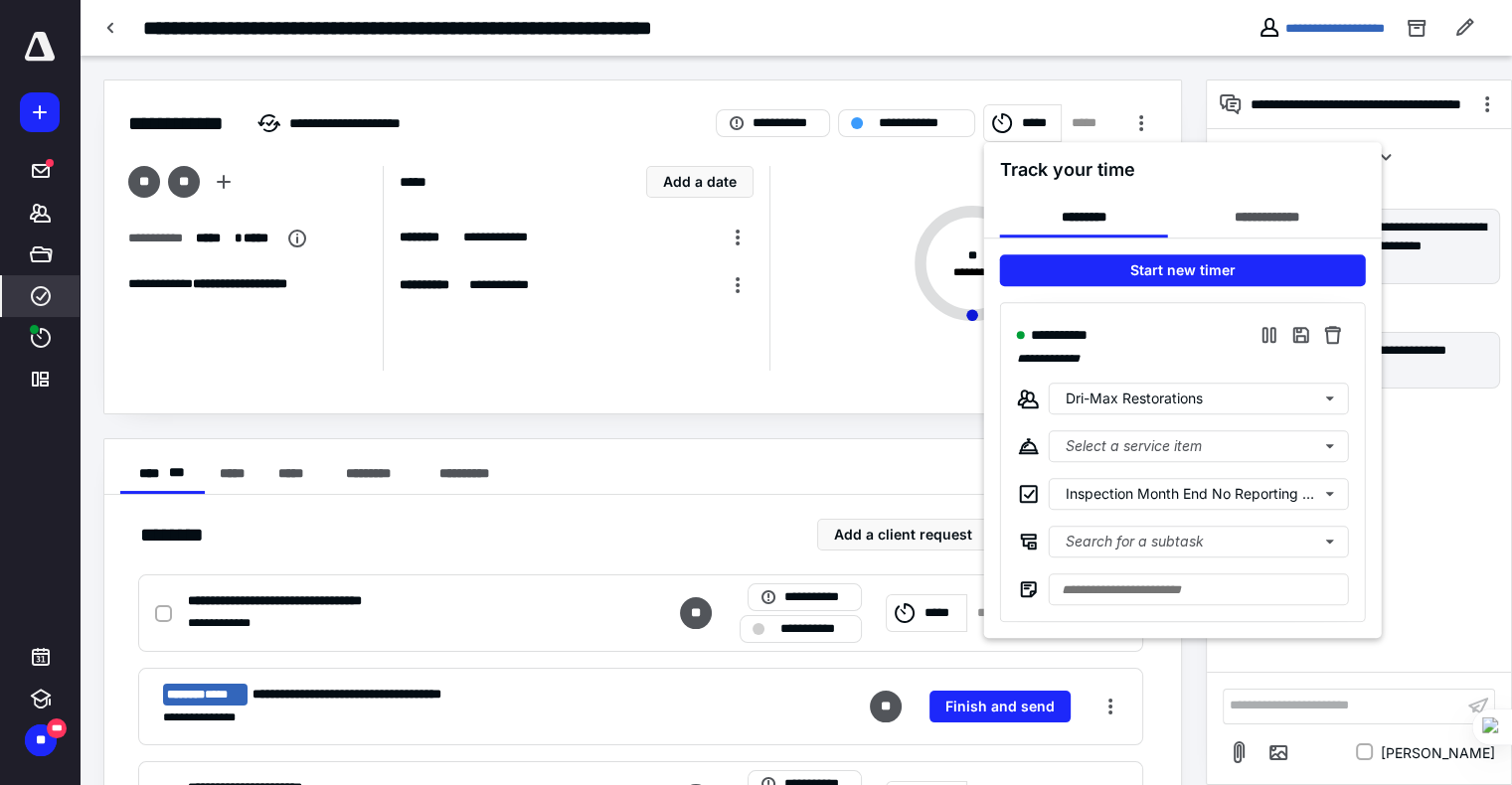 click at bounding box center [756, 392] 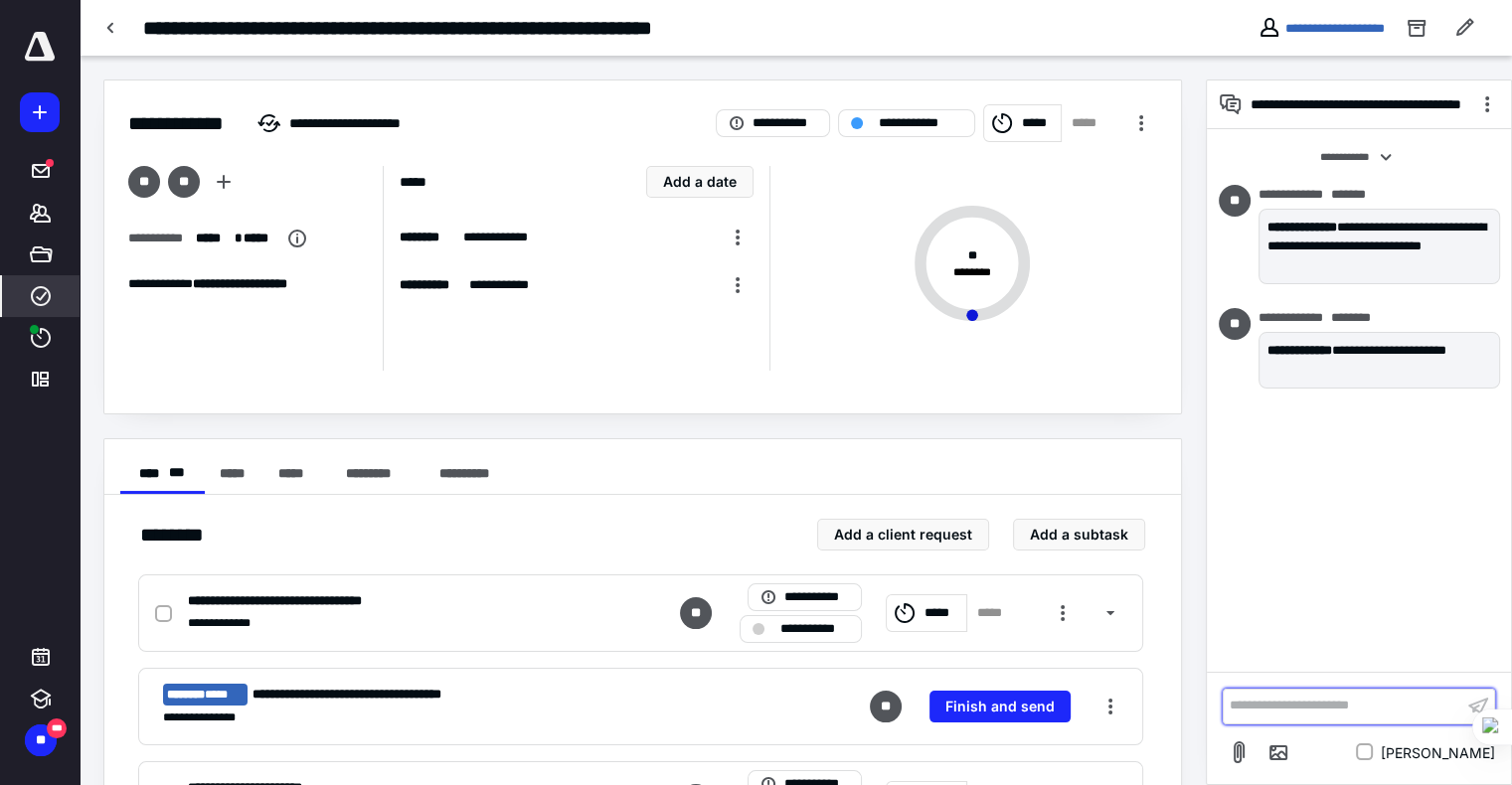 click on "**********" at bounding box center [1343, 706] 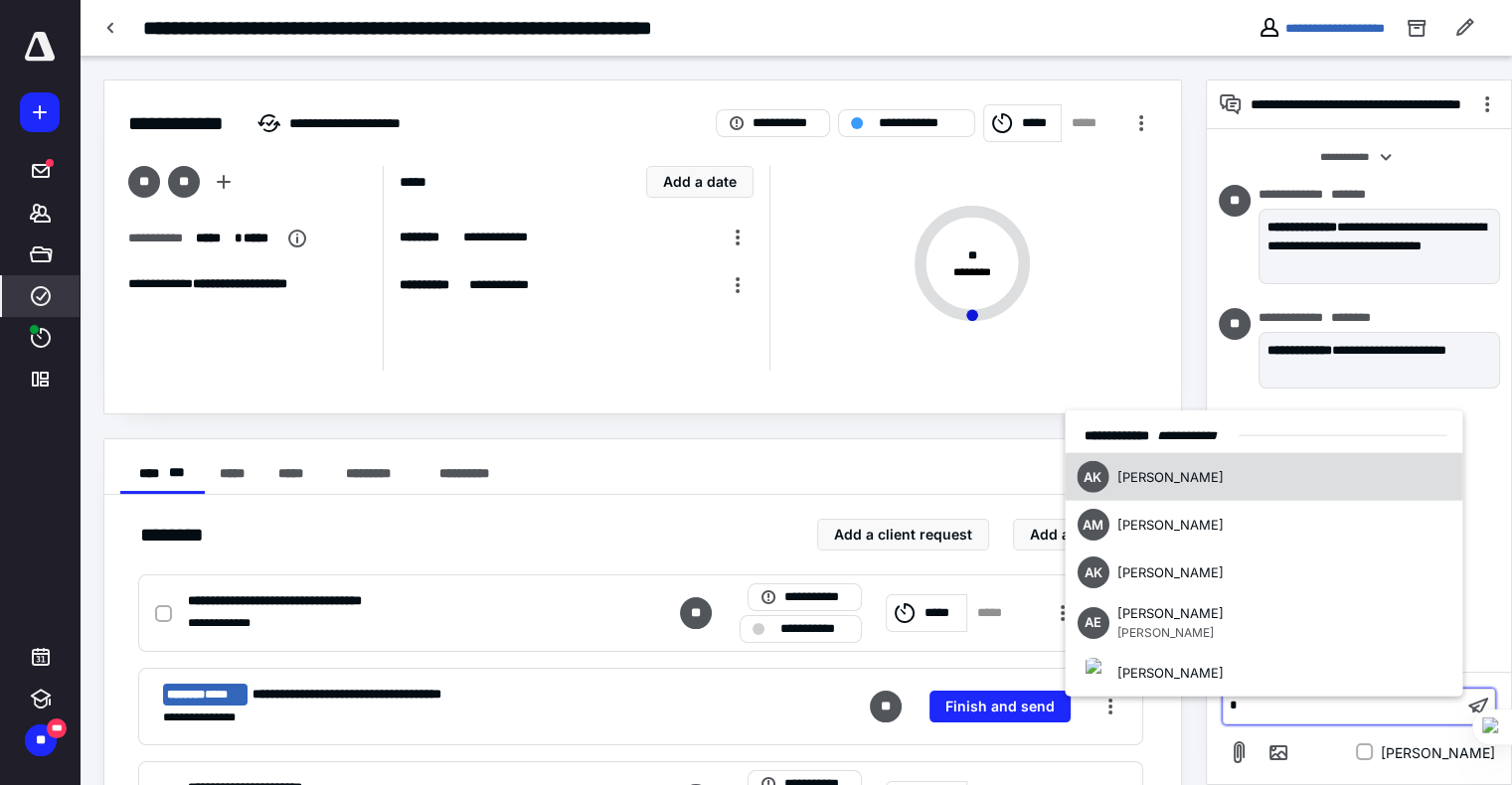 type 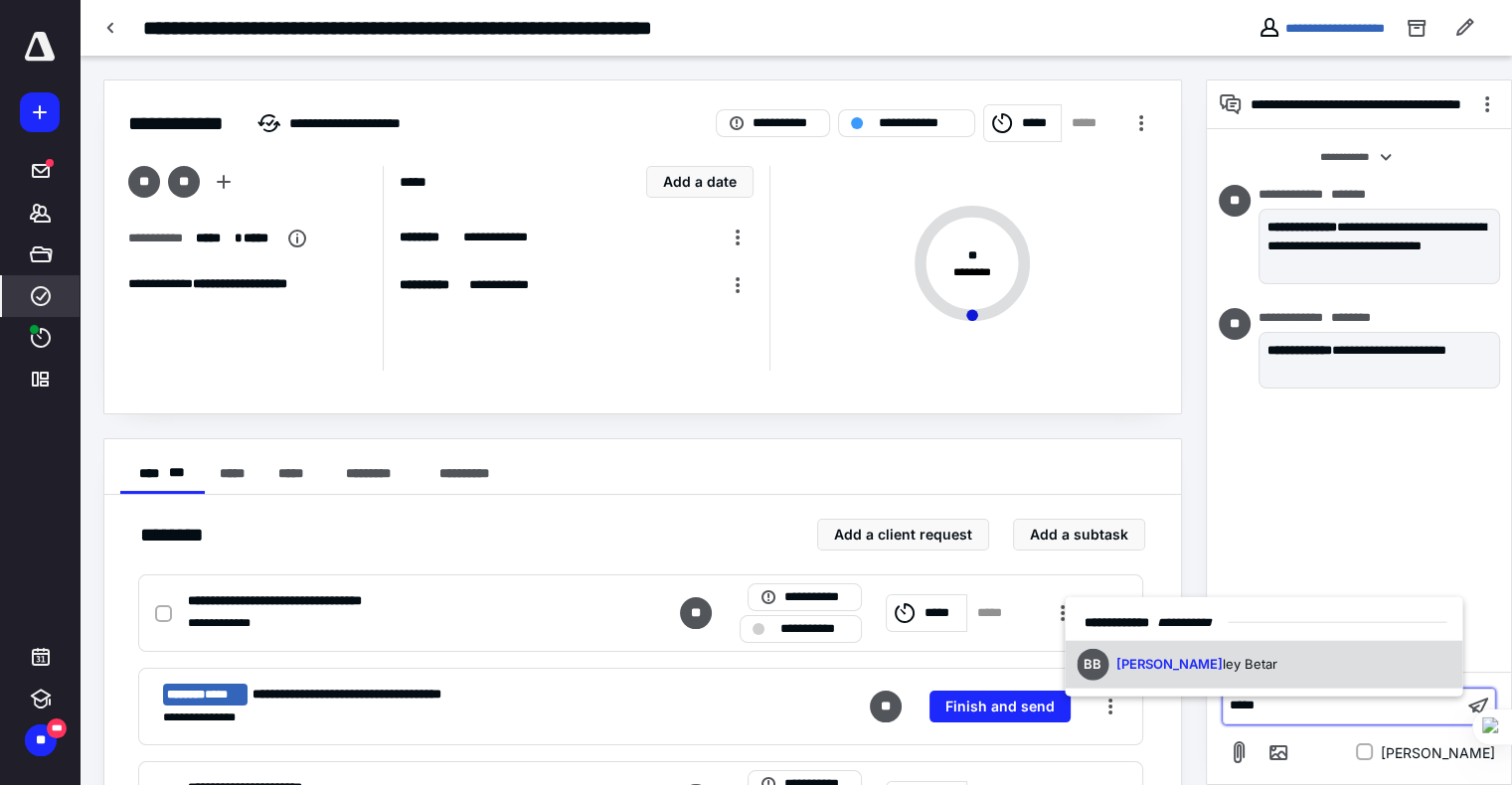 click on "BB [PERSON_NAME] [PERSON_NAME]" at bounding box center [1263, 664] 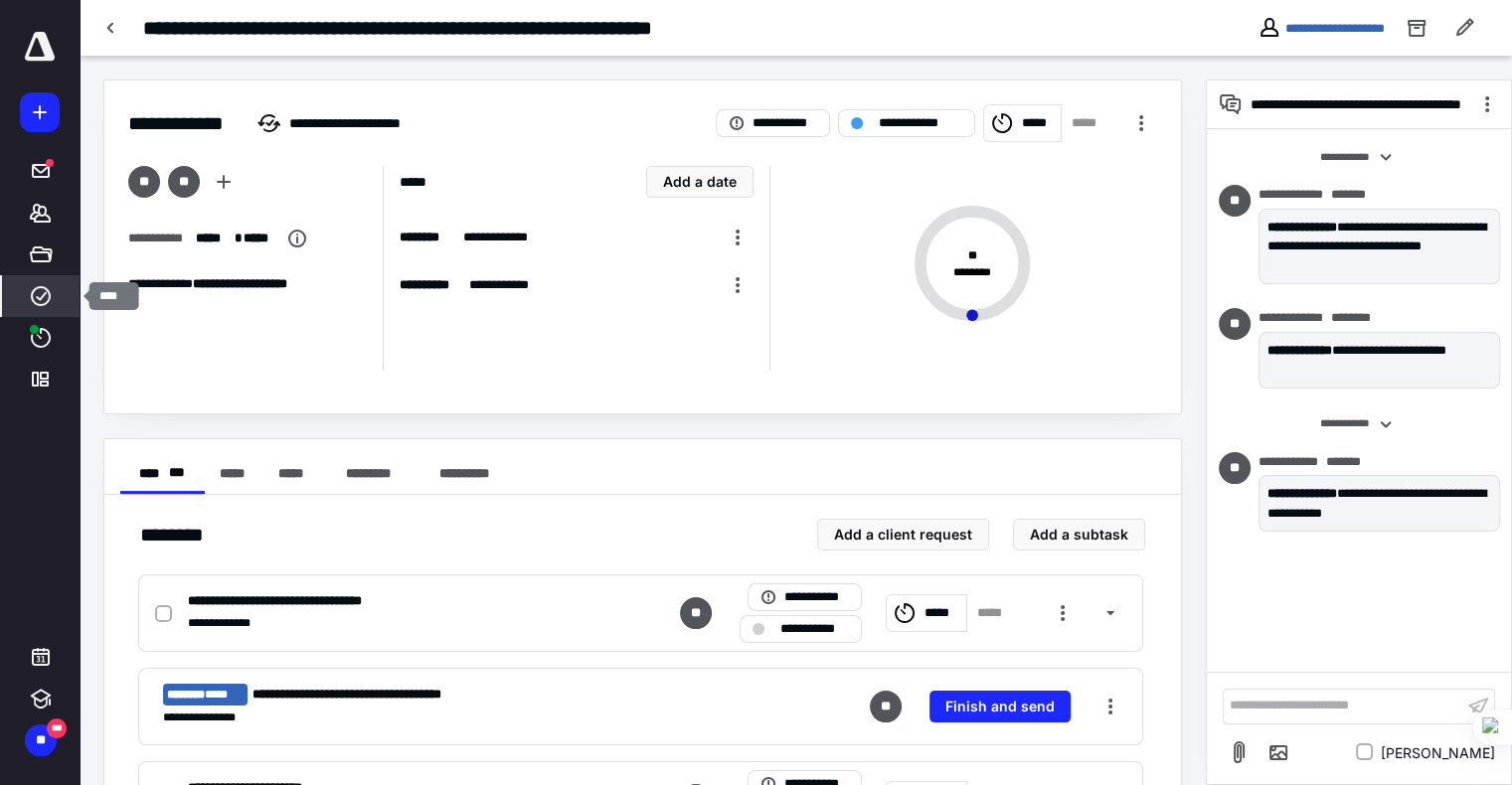 click on "****" at bounding box center [41, 296] 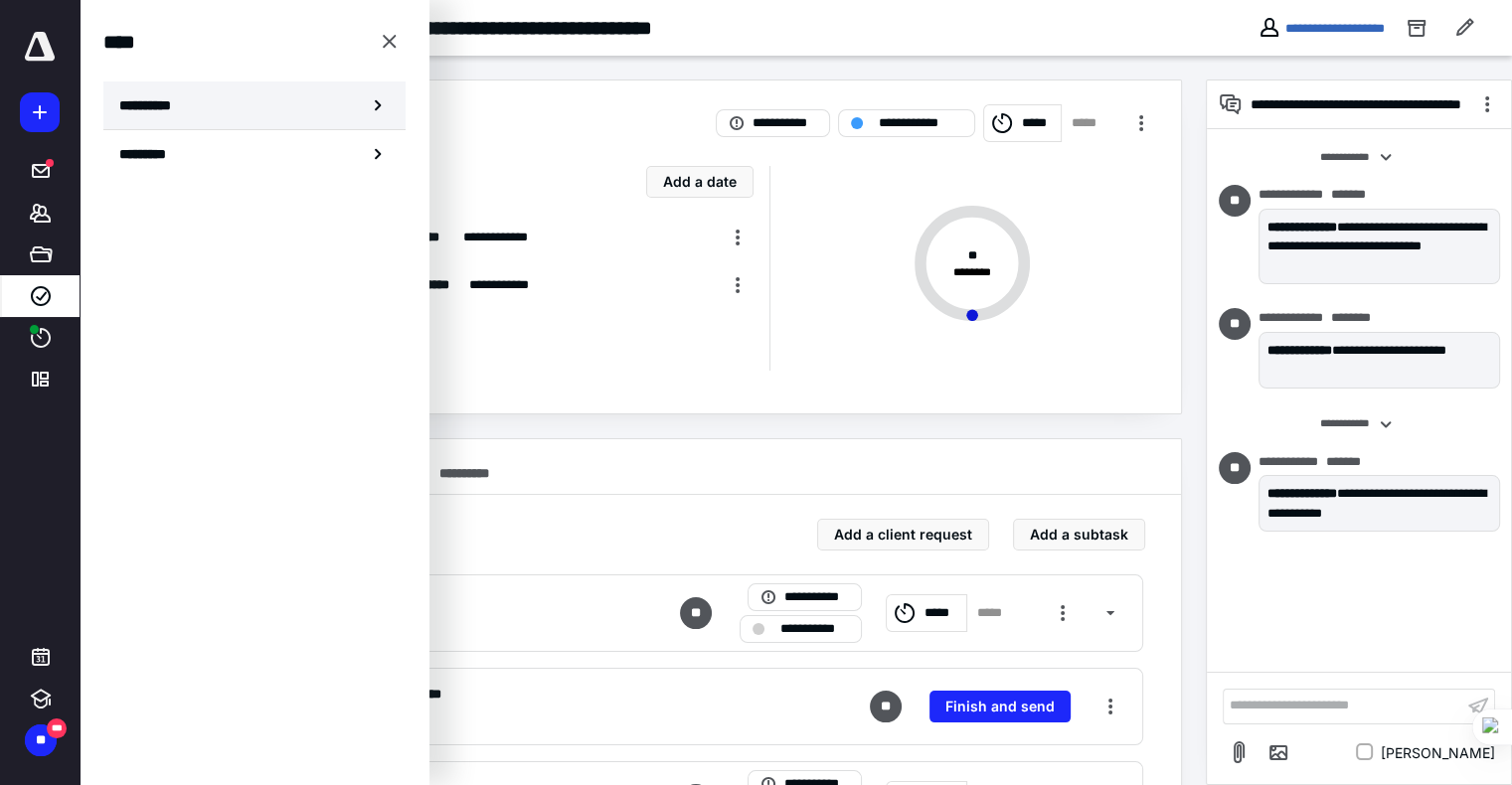 click on "**********" at bounding box center (152, 105) 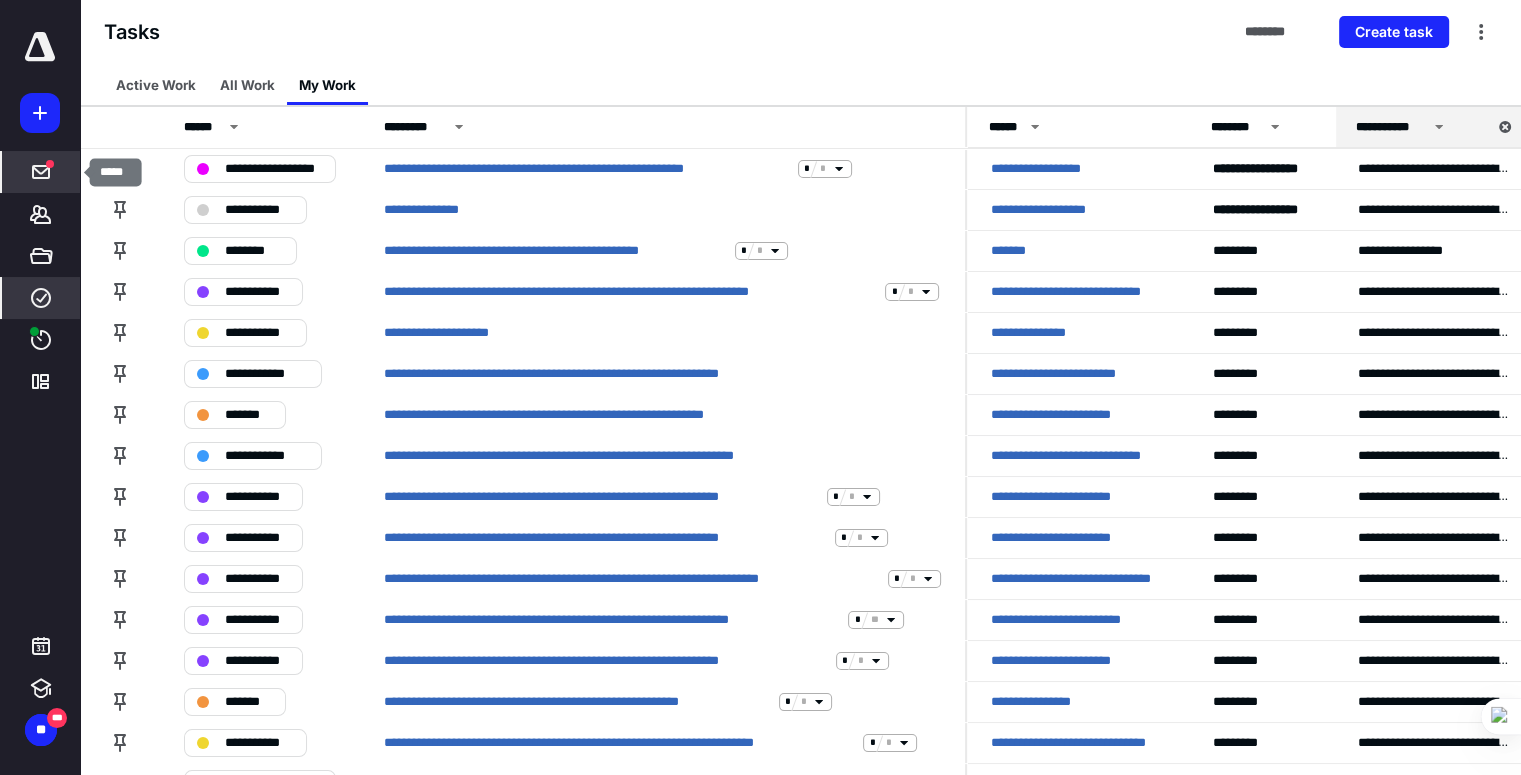 click on "*****" at bounding box center [41, 172] 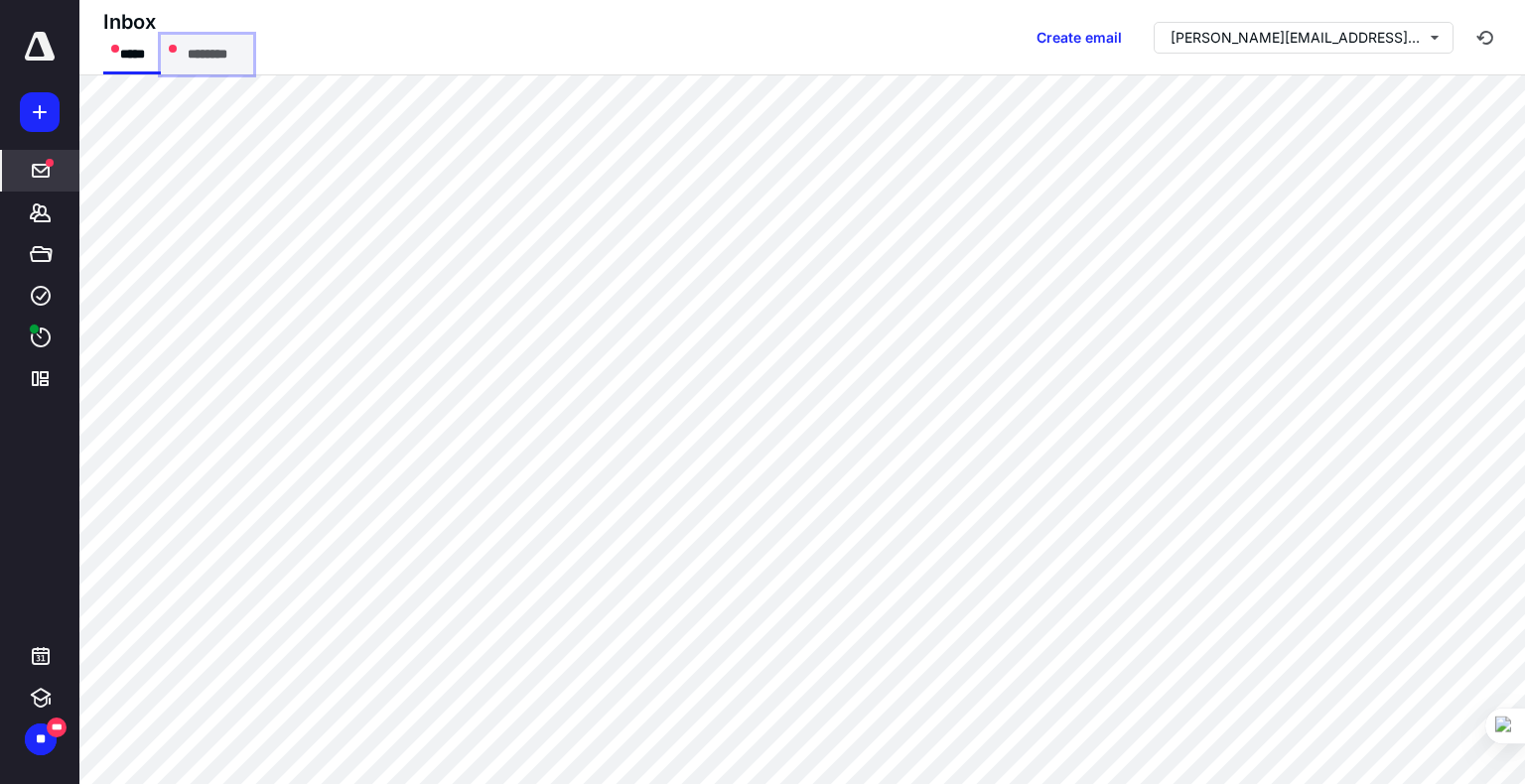 click on "********" at bounding box center [207, 55] 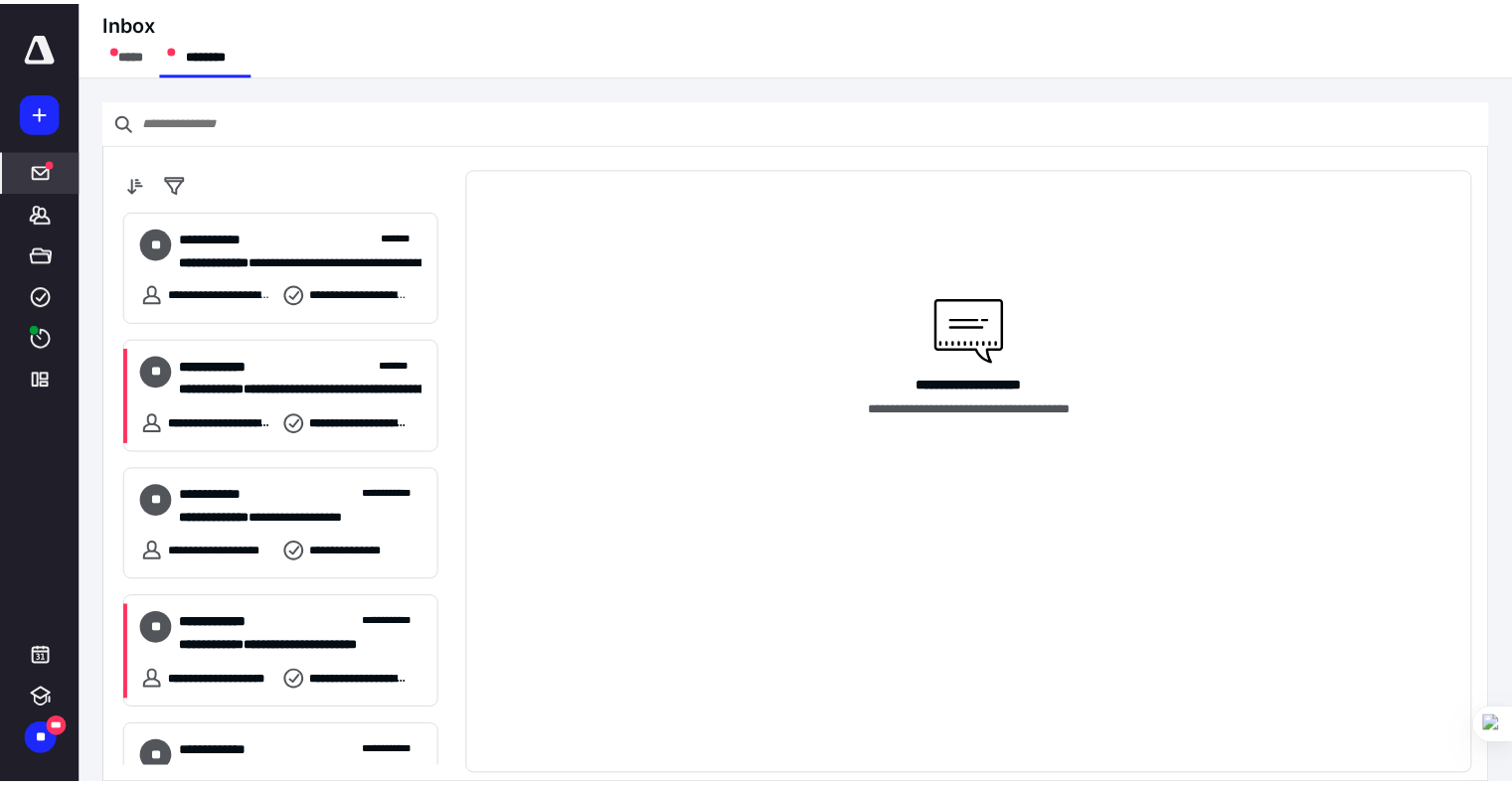 scroll, scrollTop: 392, scrollLeft: 0, axis: vertical 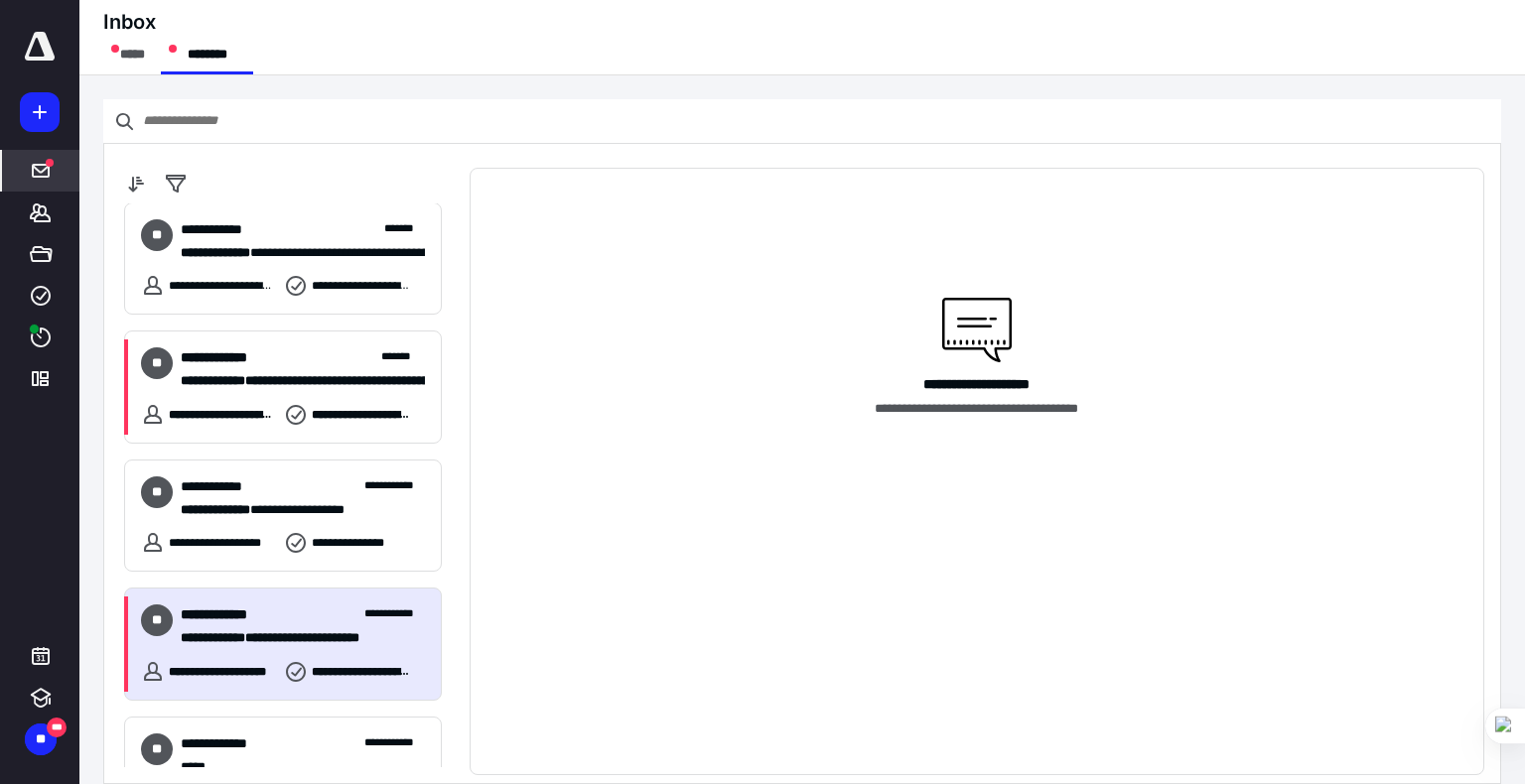 click on "**********" at bounding box center [283, 644] 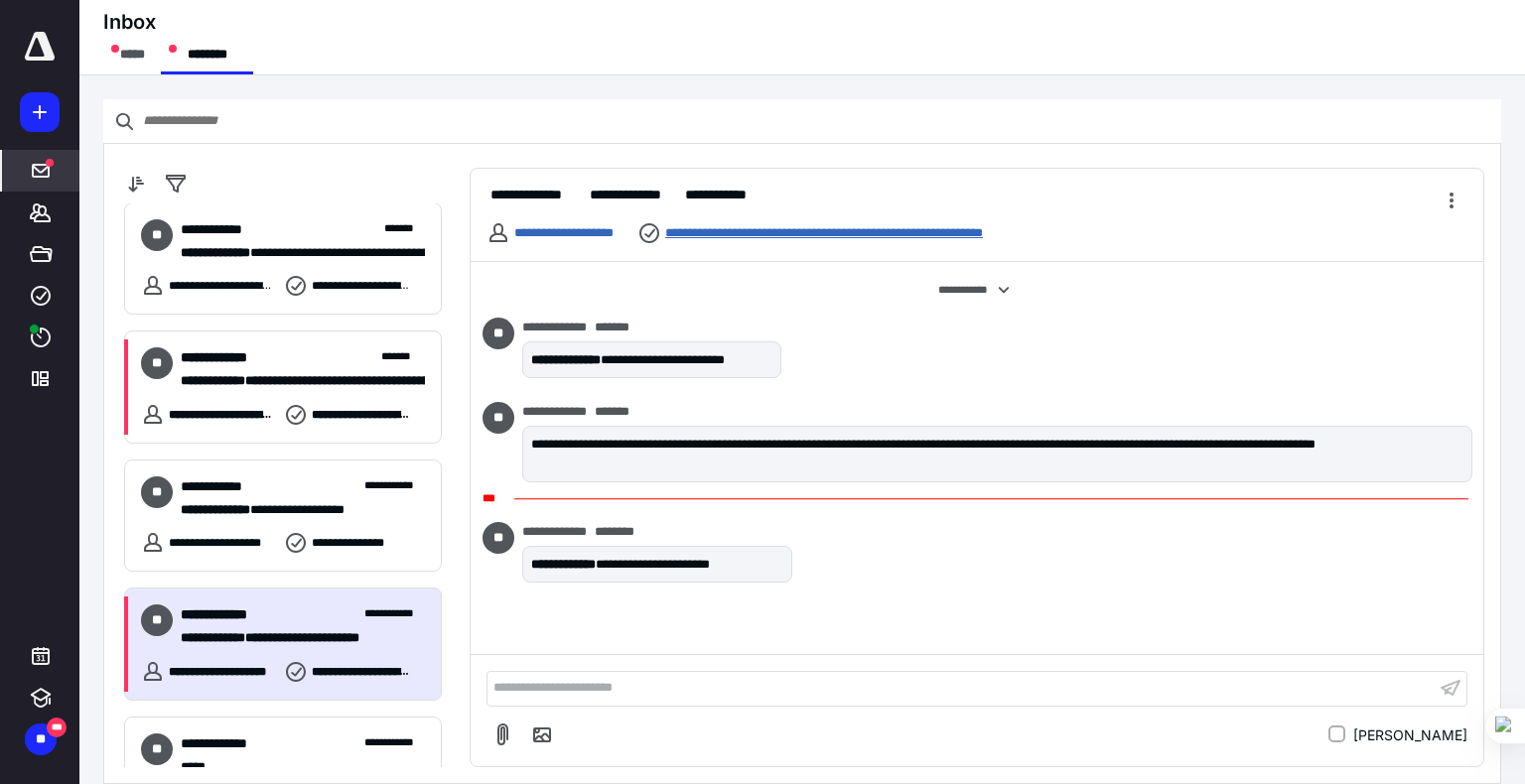 click on "**********" at bounding box center [875, 233] 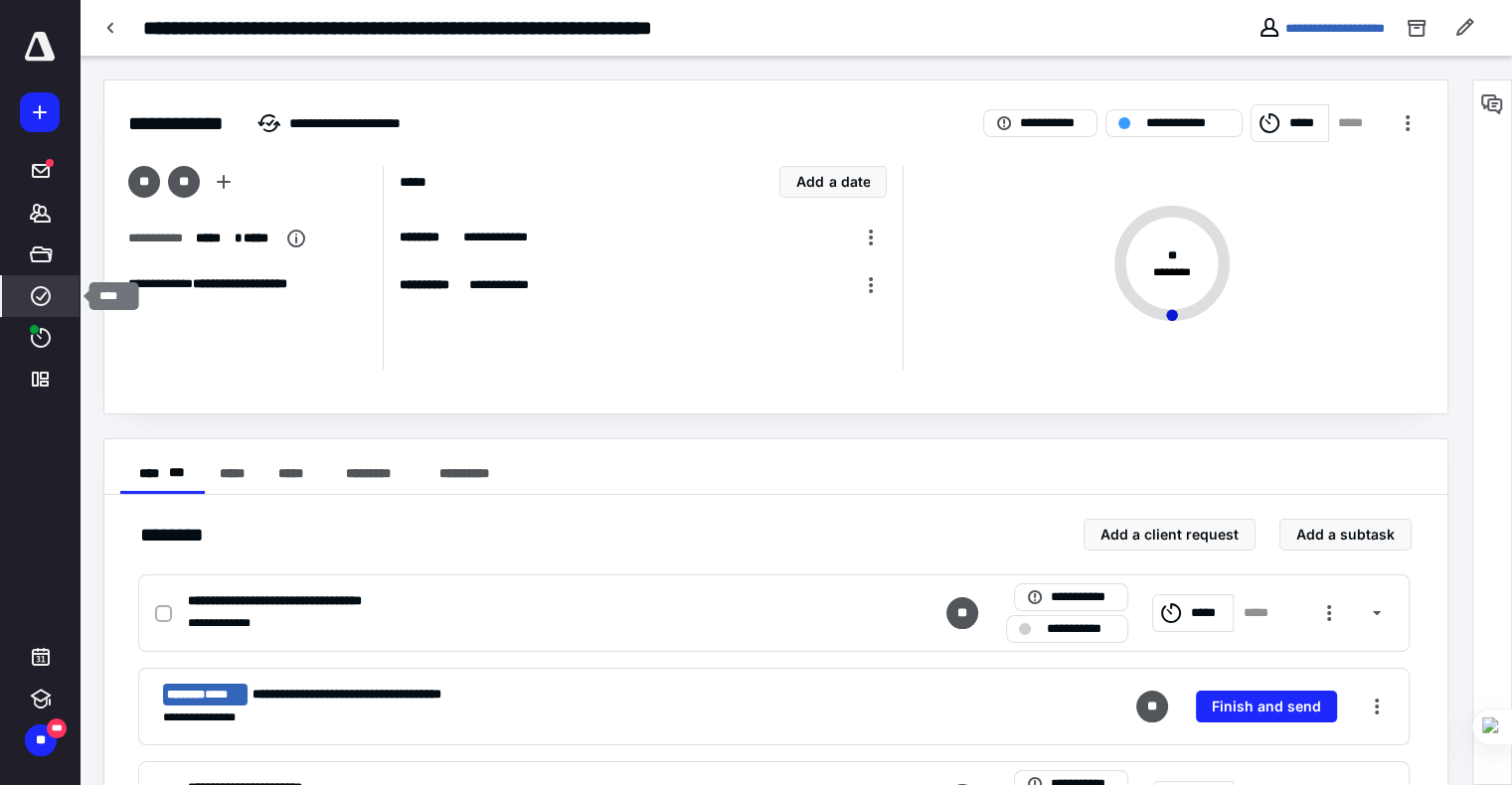 click on "****" at bounding box center [41, 296] 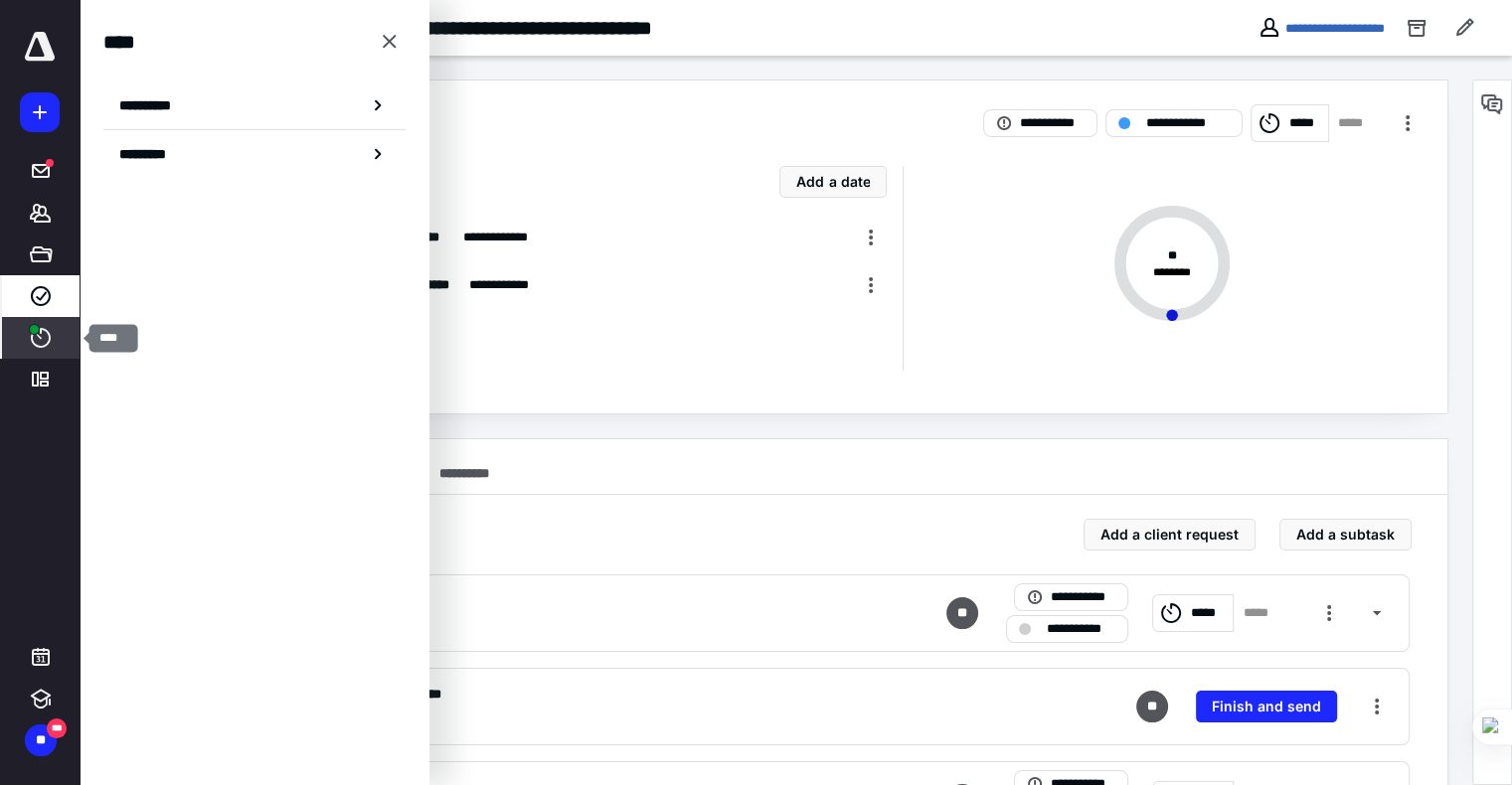 click 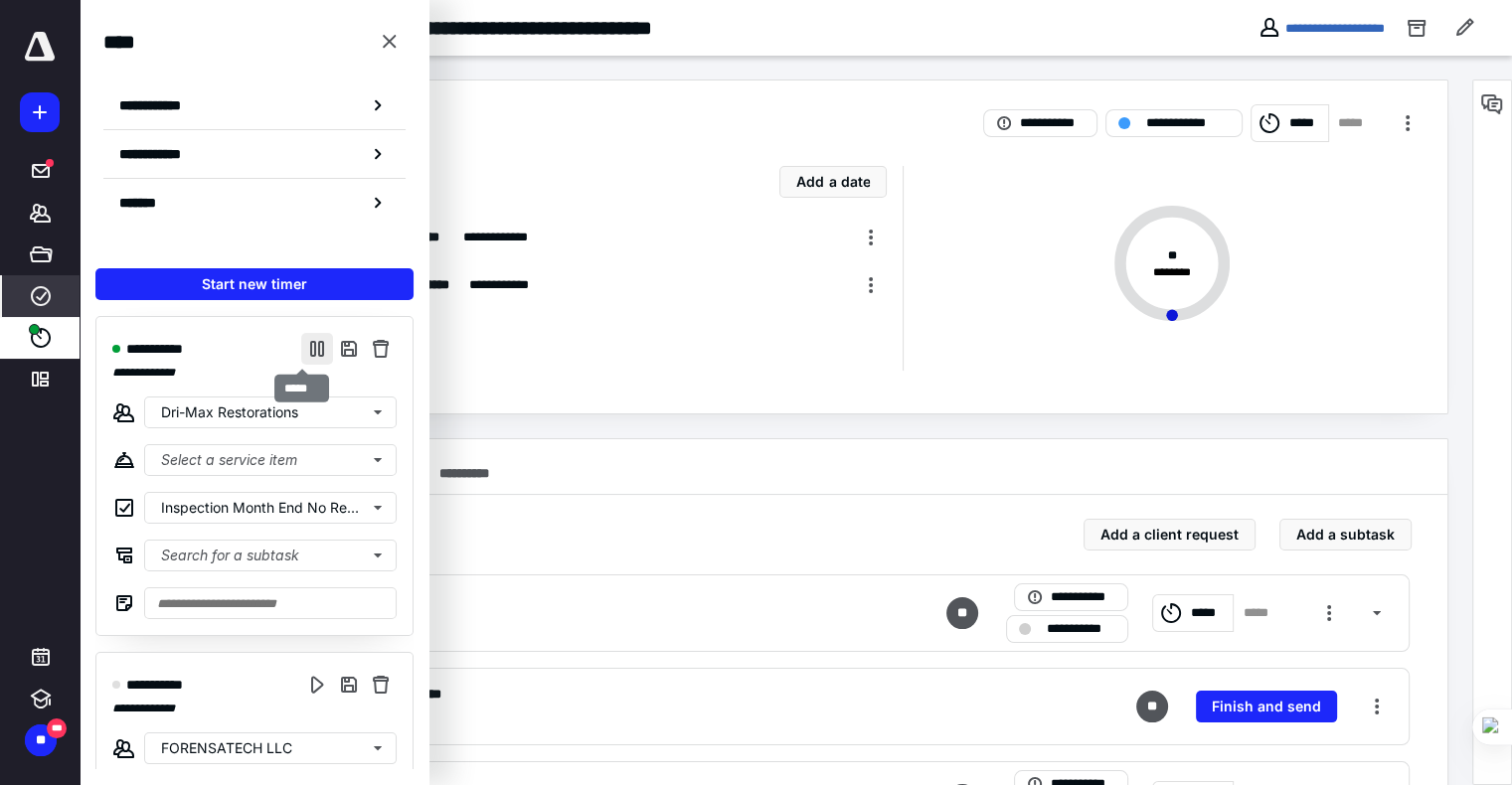 click at bounding box center [317, 349] 